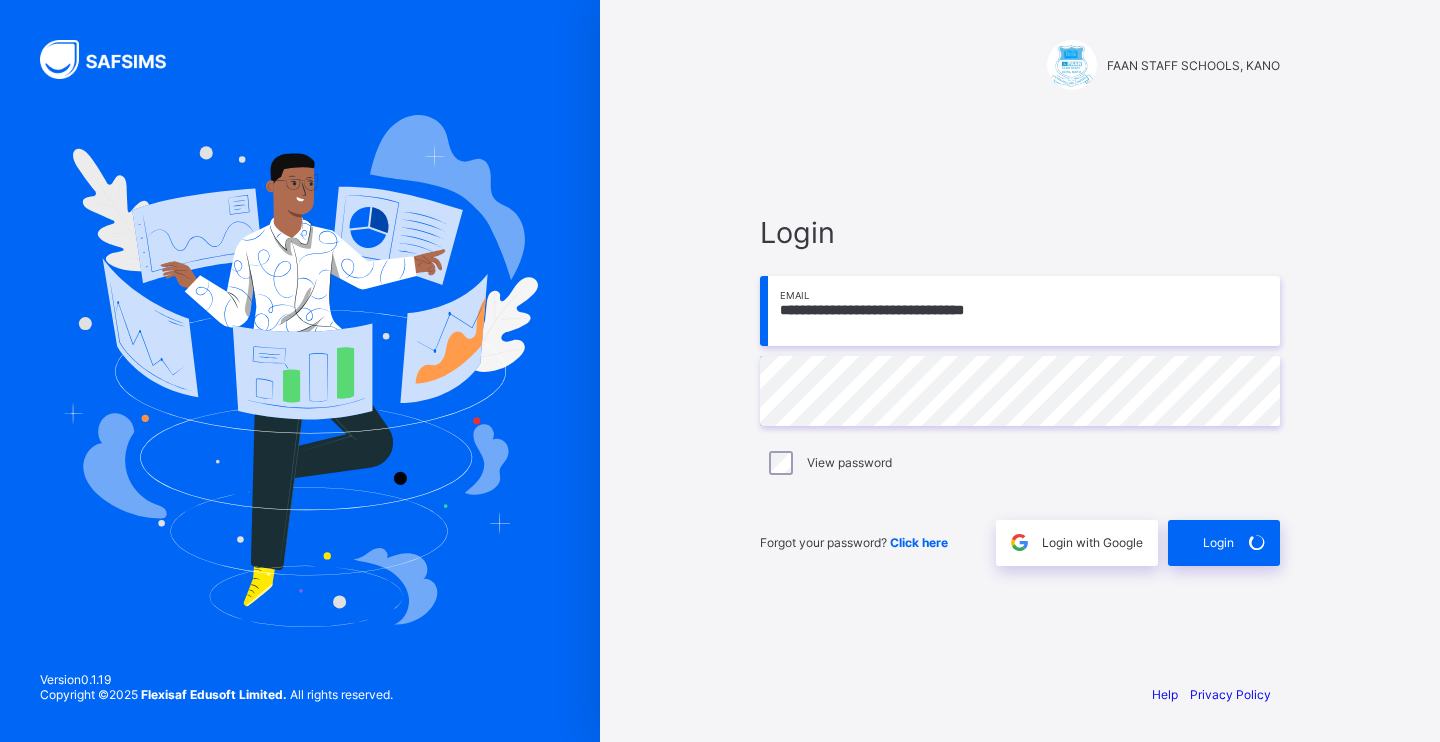 scroll, scrollTop: 0, scrollLeft: 0, axis: both 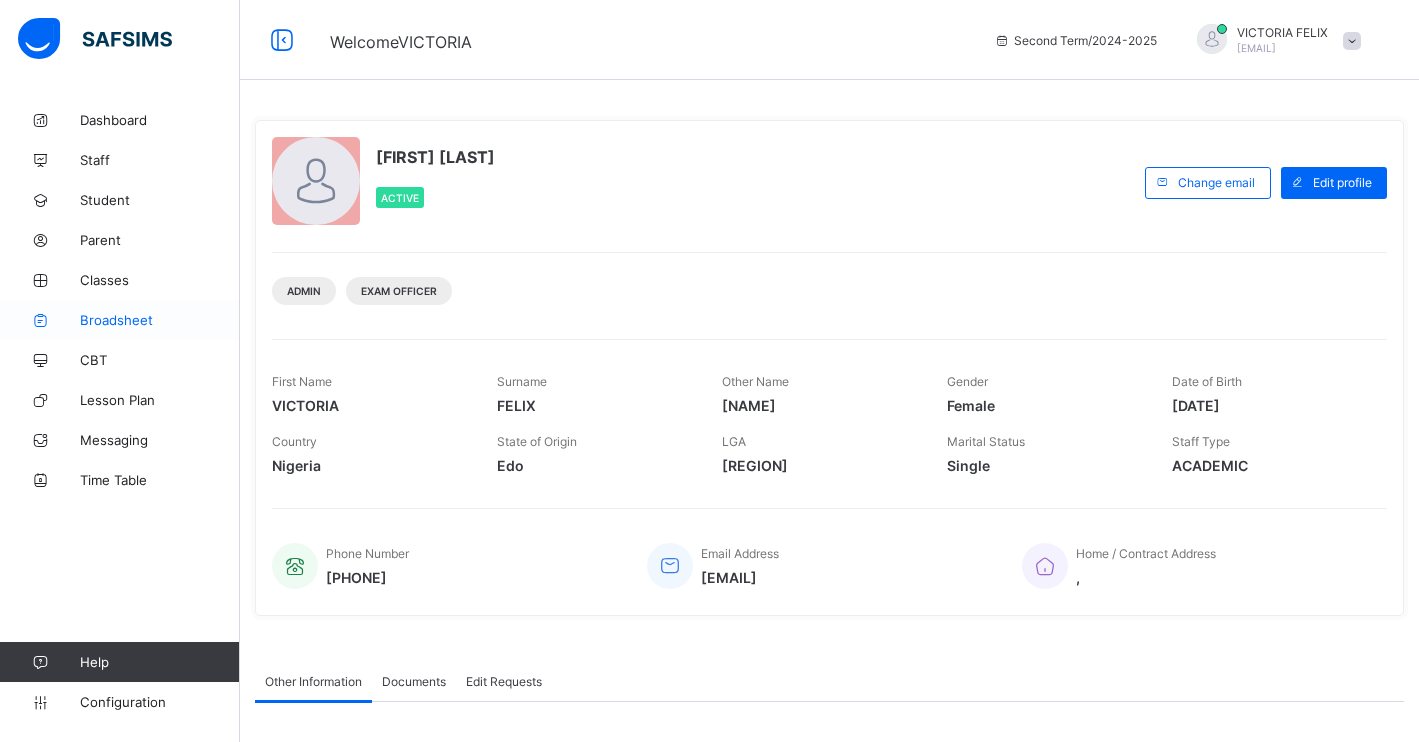 click on "Broadsheet" at bounding box center [160, 320] 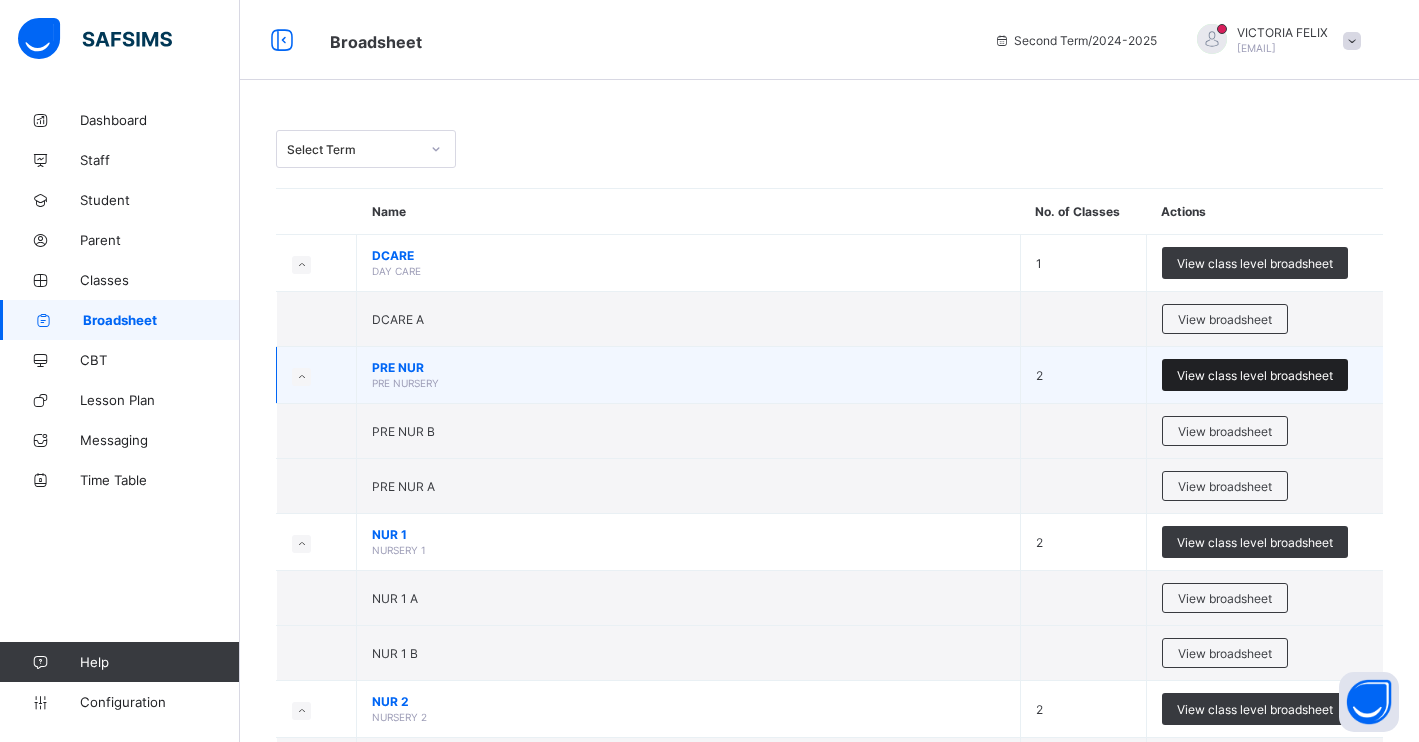 click on "View class level broadsheet" at bounding box center (1255, 375) 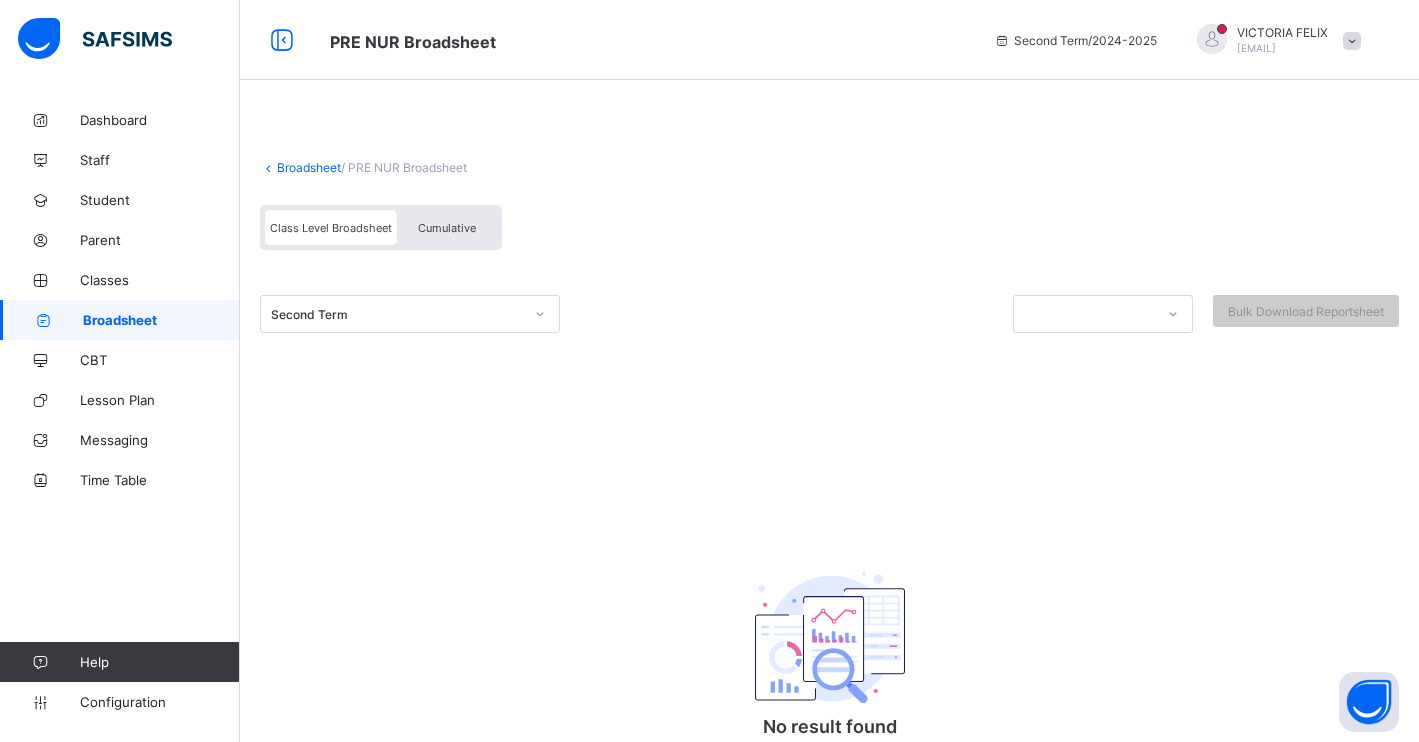 click on "Cumulative" at bounding box center [447, 228] 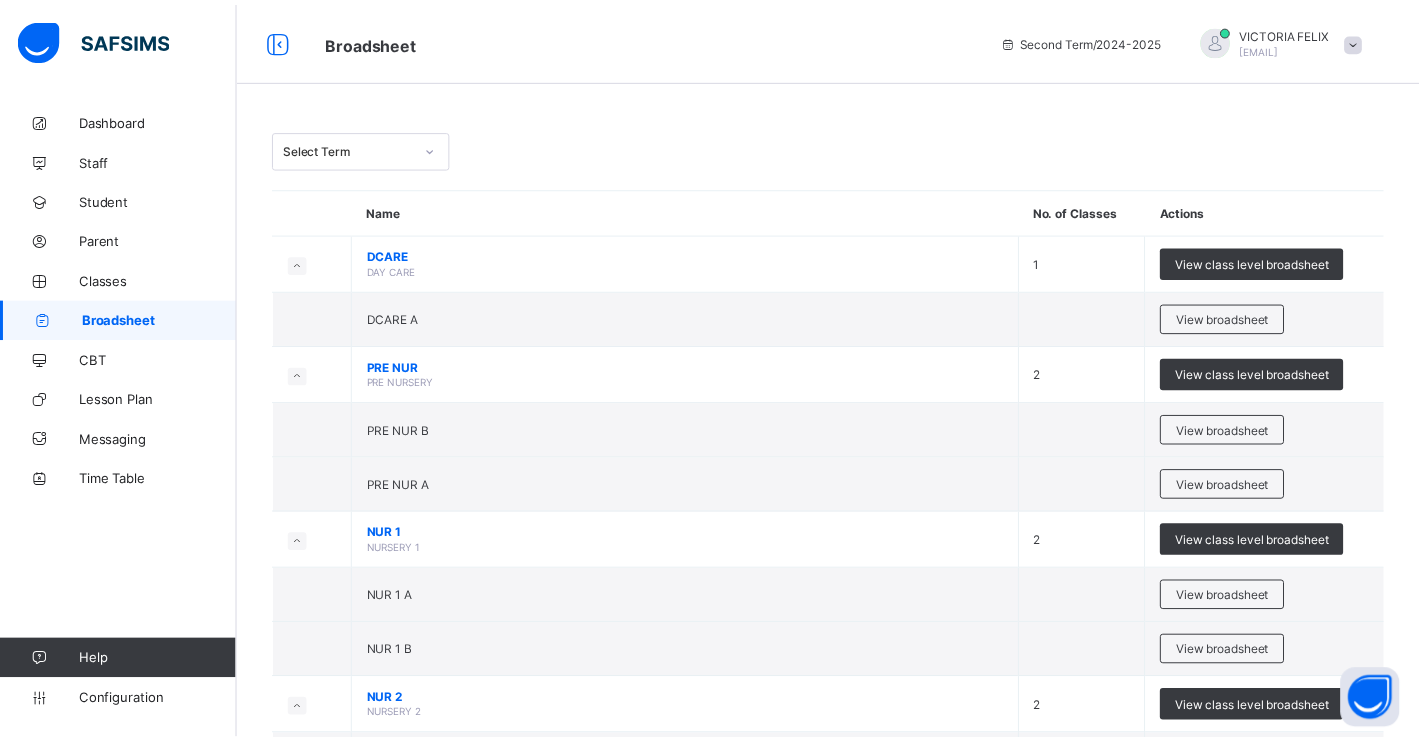 scroll, scrollTop: 0, scrollLeft: 0, axis: both 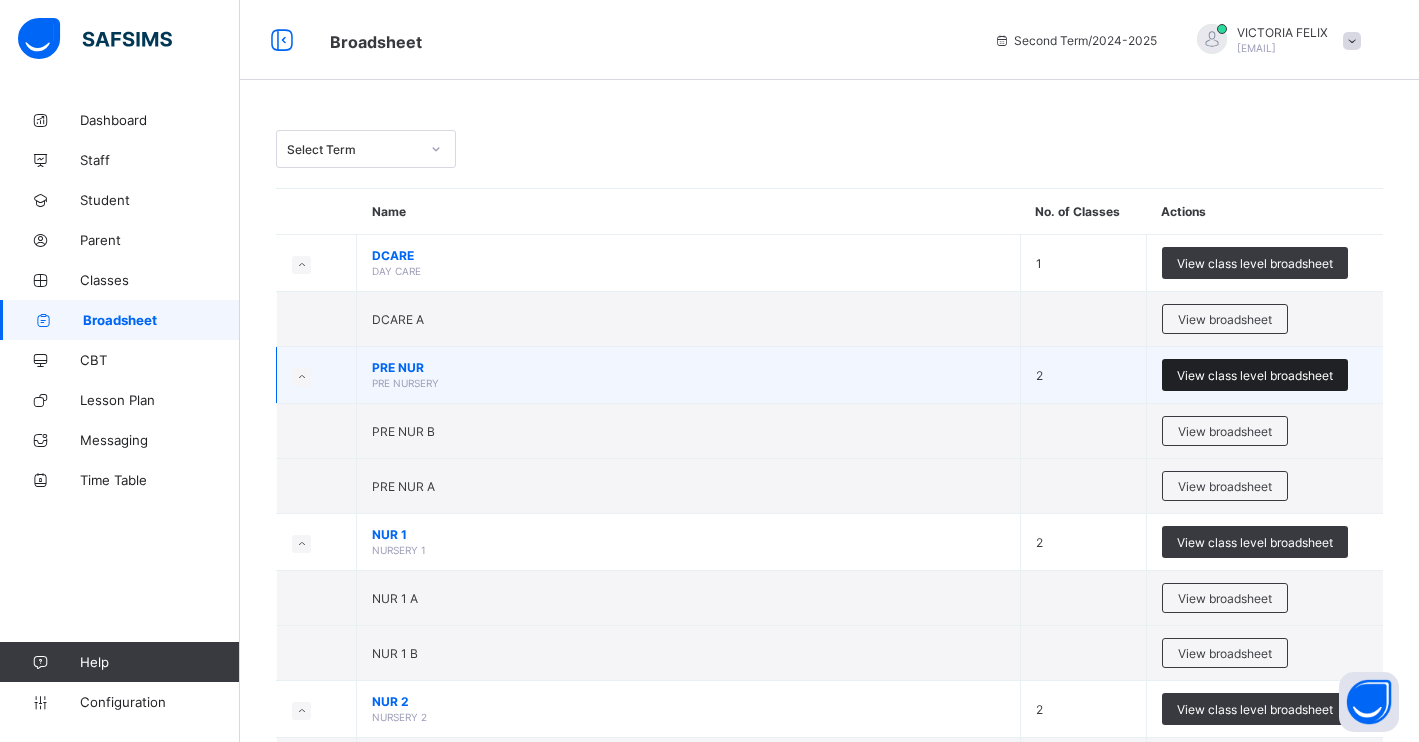 click on "View class level broadsheet" at bounding box center [1255, 375] 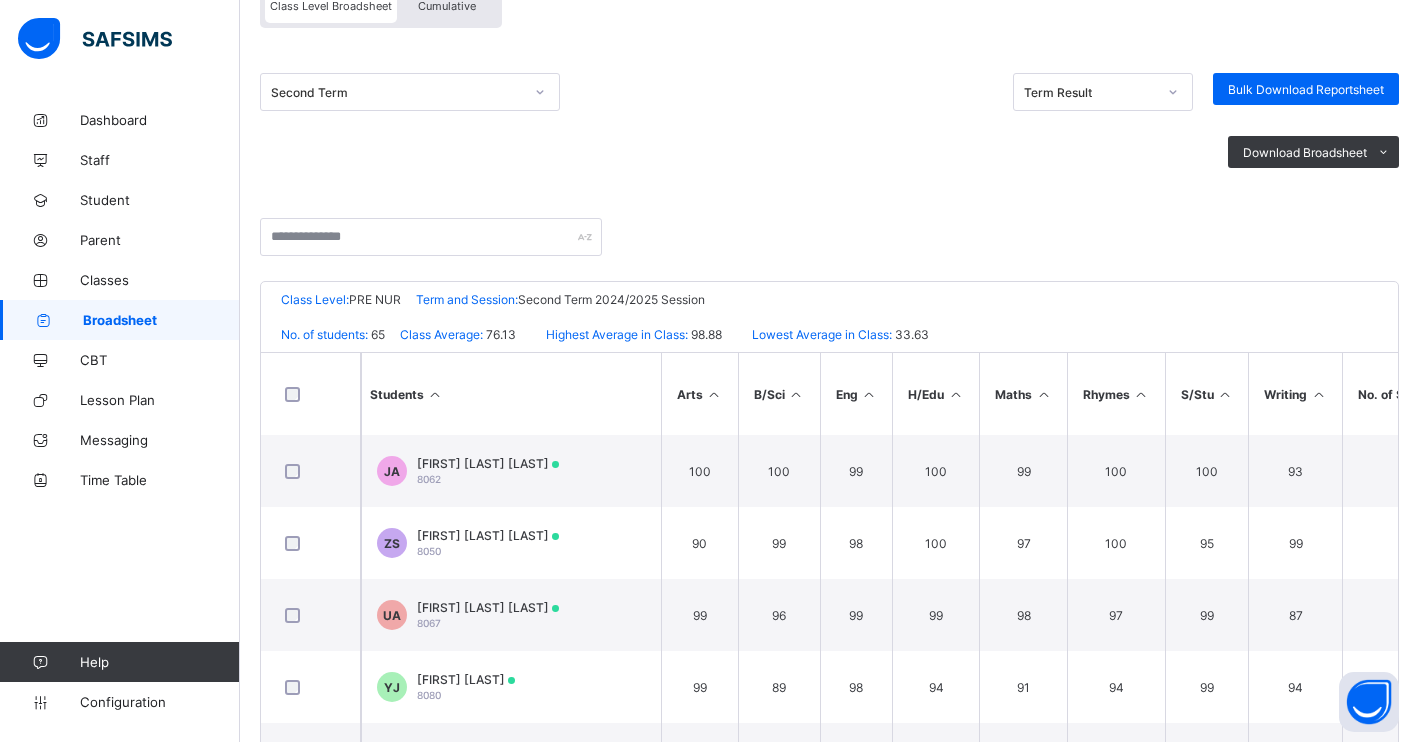 scroll, scrollTop: 250, scrollLeft: 0, axis: vertical 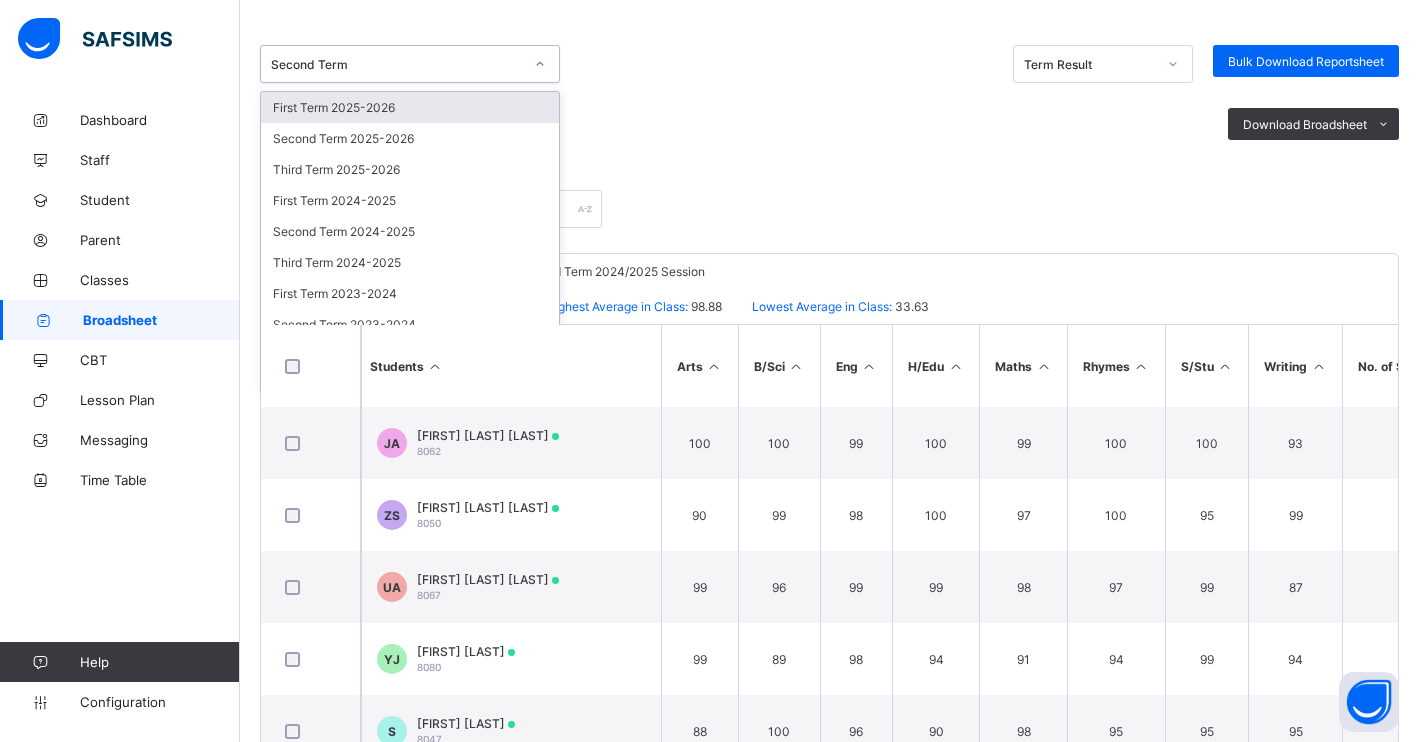 click 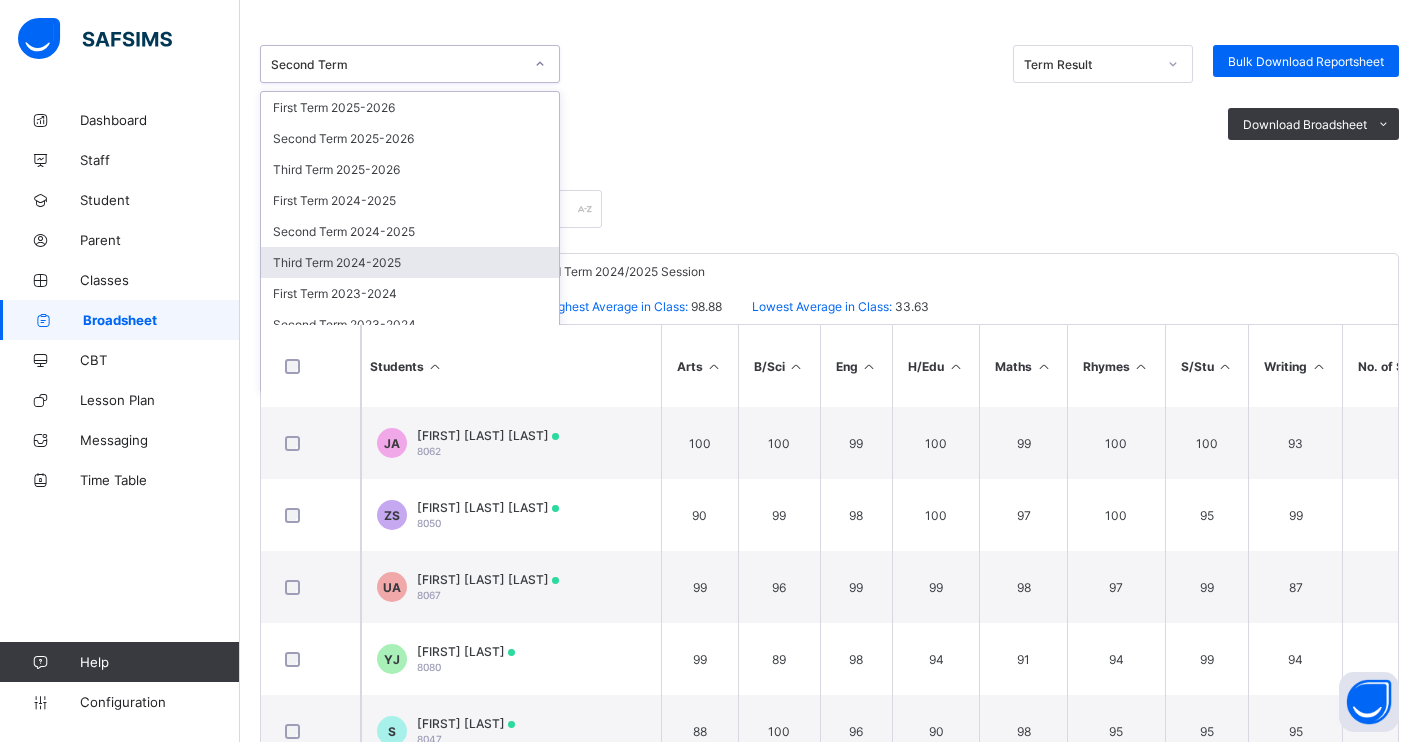 click on "Third Term 2024-2025" at bounding box center [410, 262] 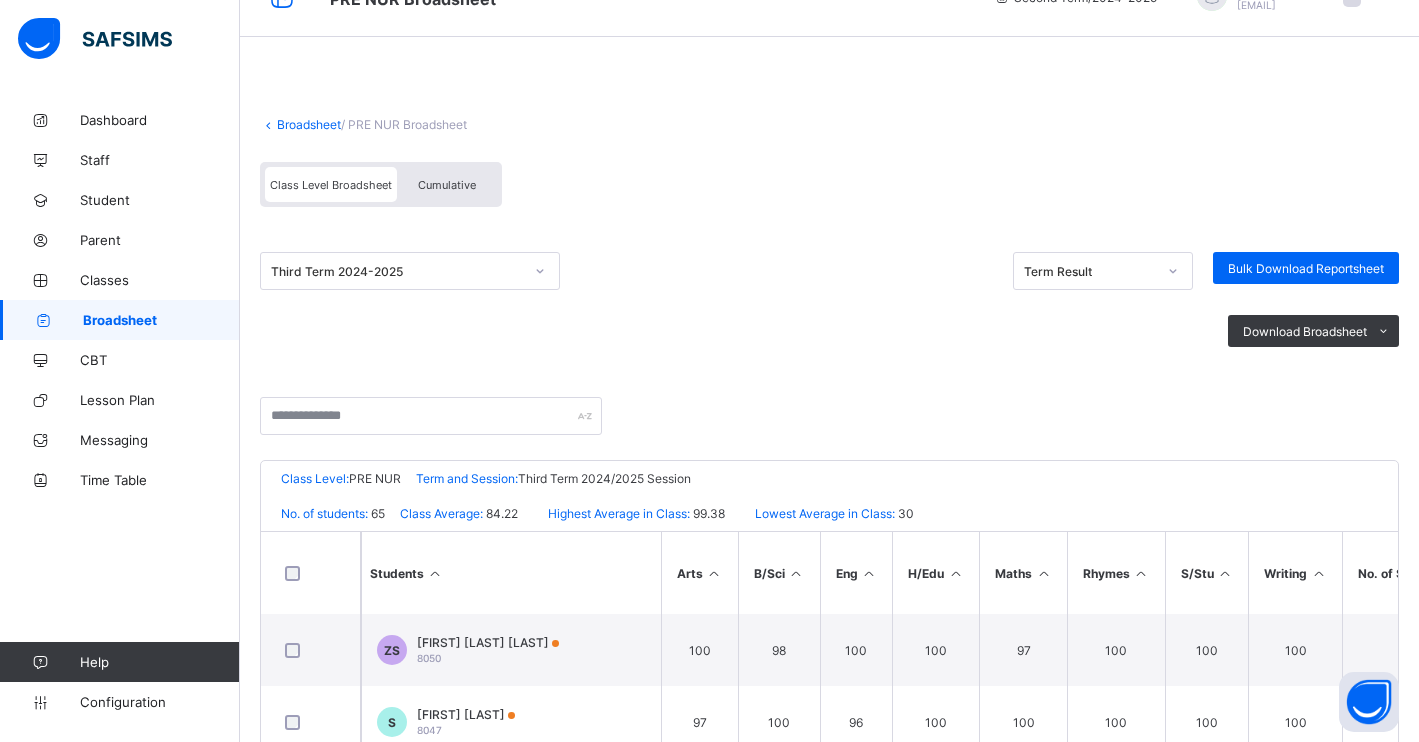 scroll, scrollTop: 0, scrollLeft: 0, axis: both 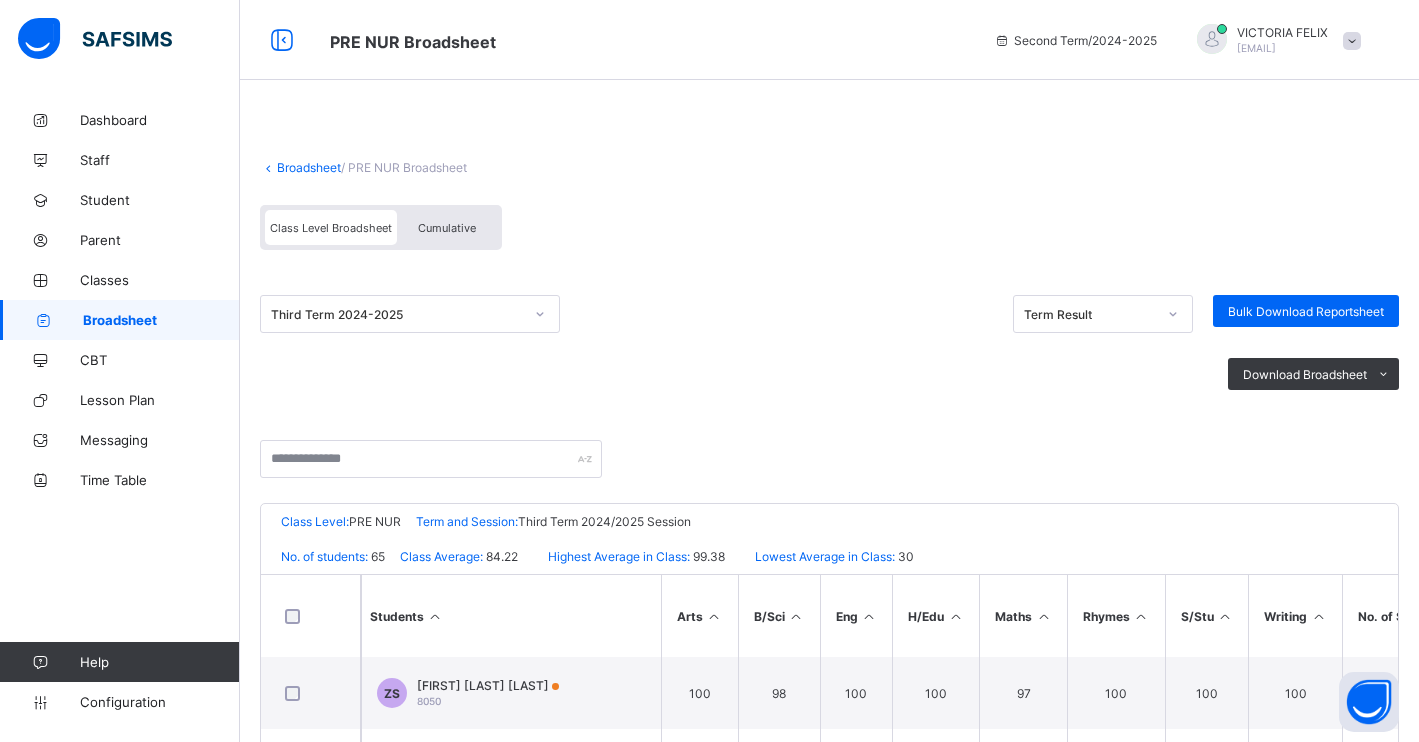 click on "Cumulative" at bounding box center [447, 228] 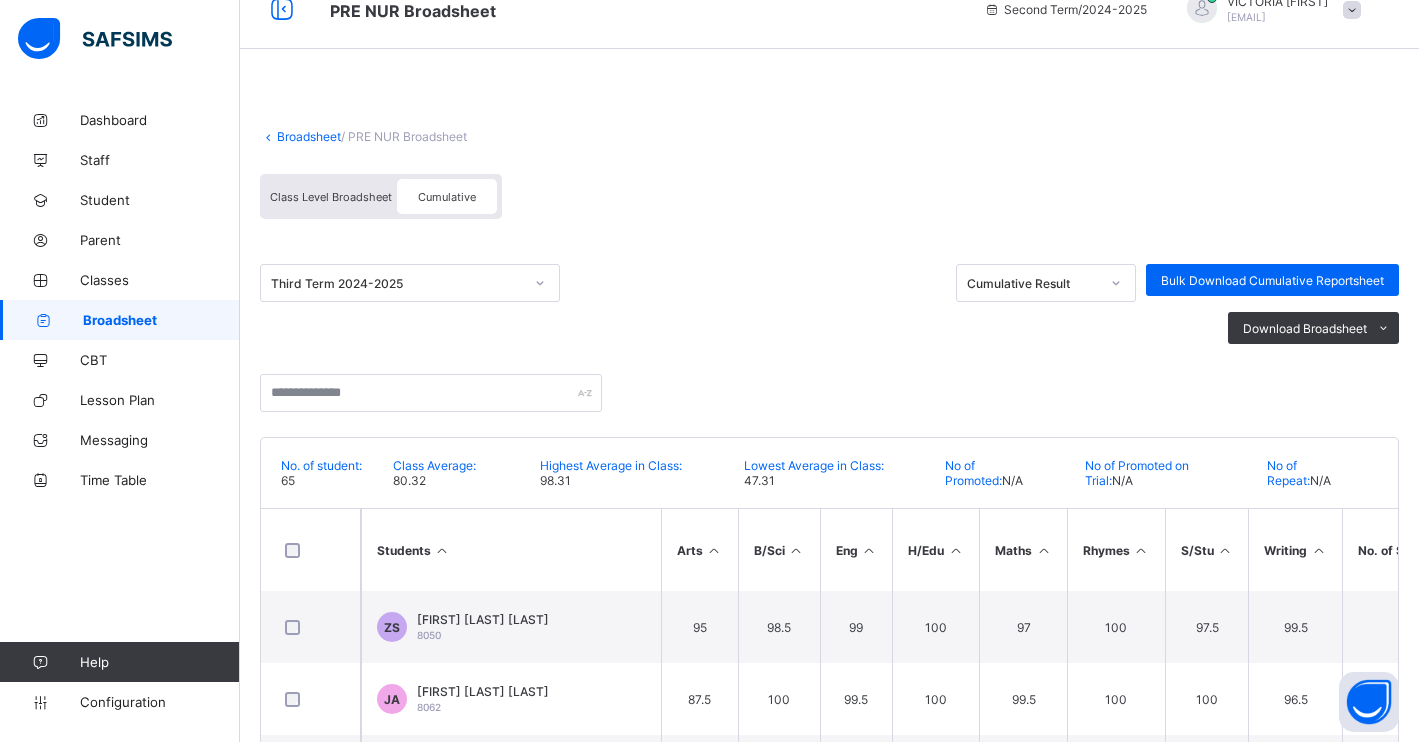scroll, scrollTop: 0, scrollLeft: 0, axis: both 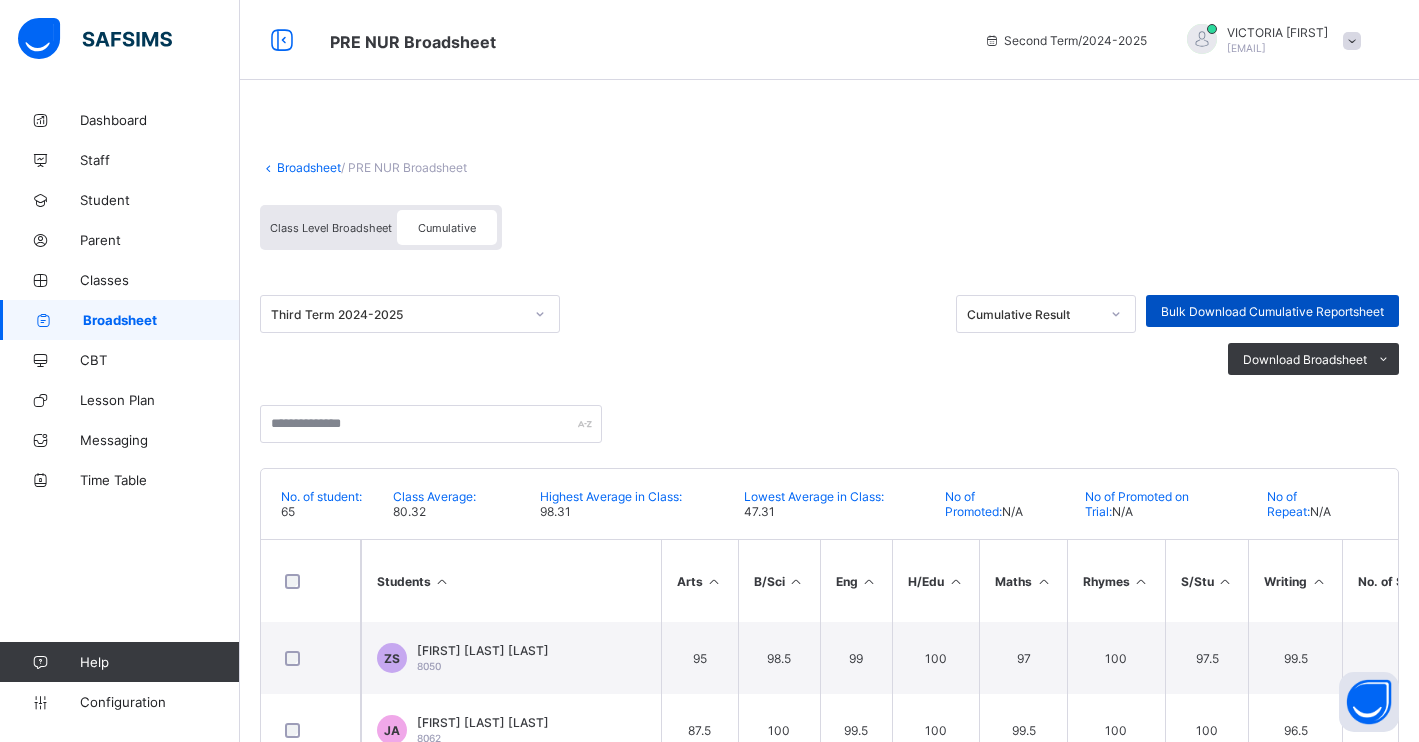 click on "Bulk Download Cumulative Reportsheet" 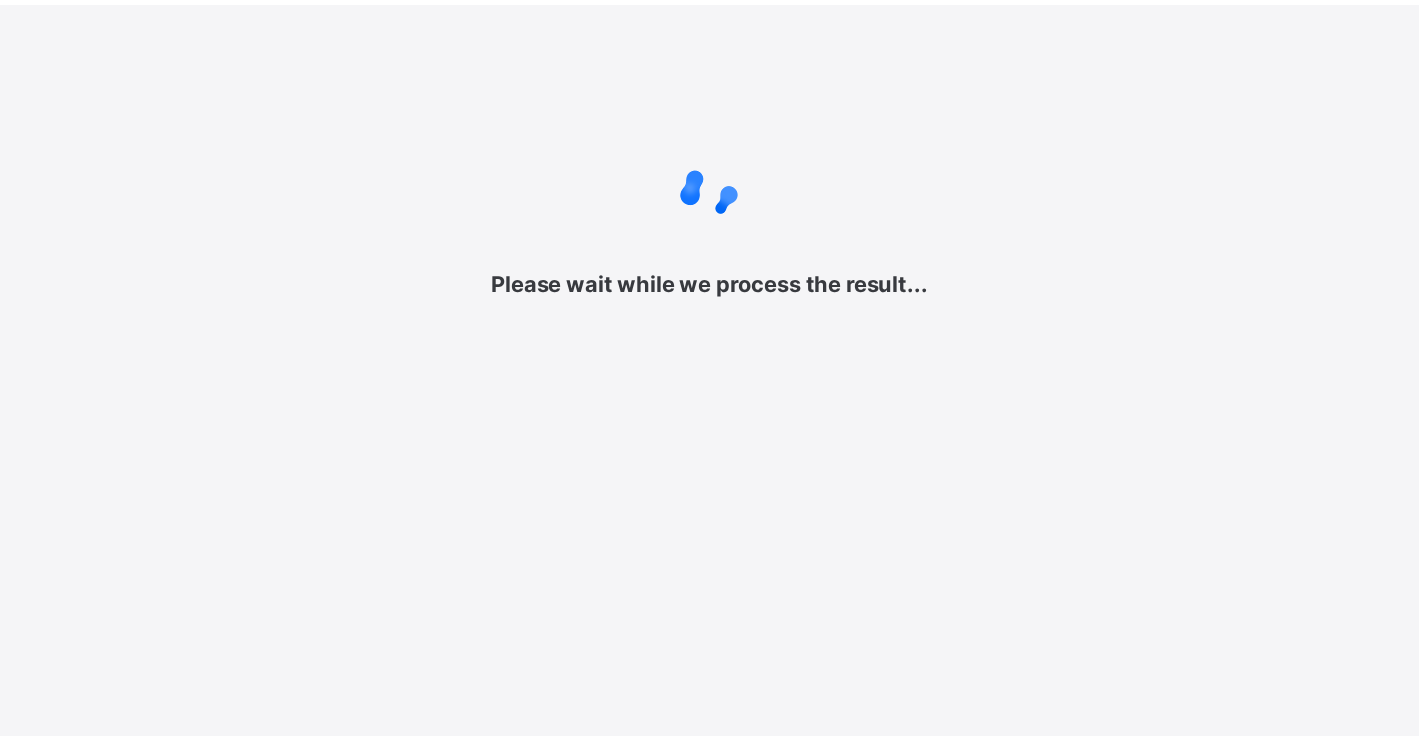 scroll, scrollTop: 0, scrollLeft: 0, axis: both 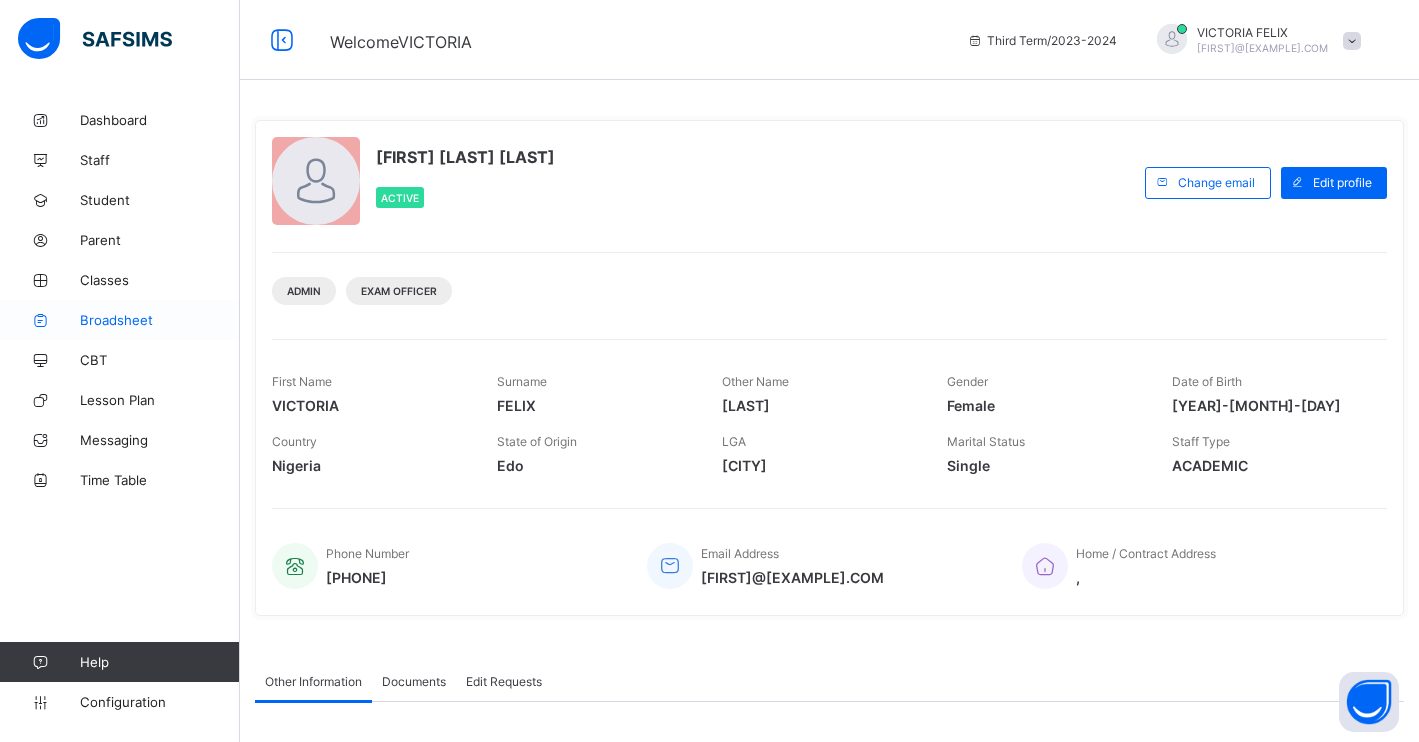 click on "Broadsheet" at bounding box center (160, 320) 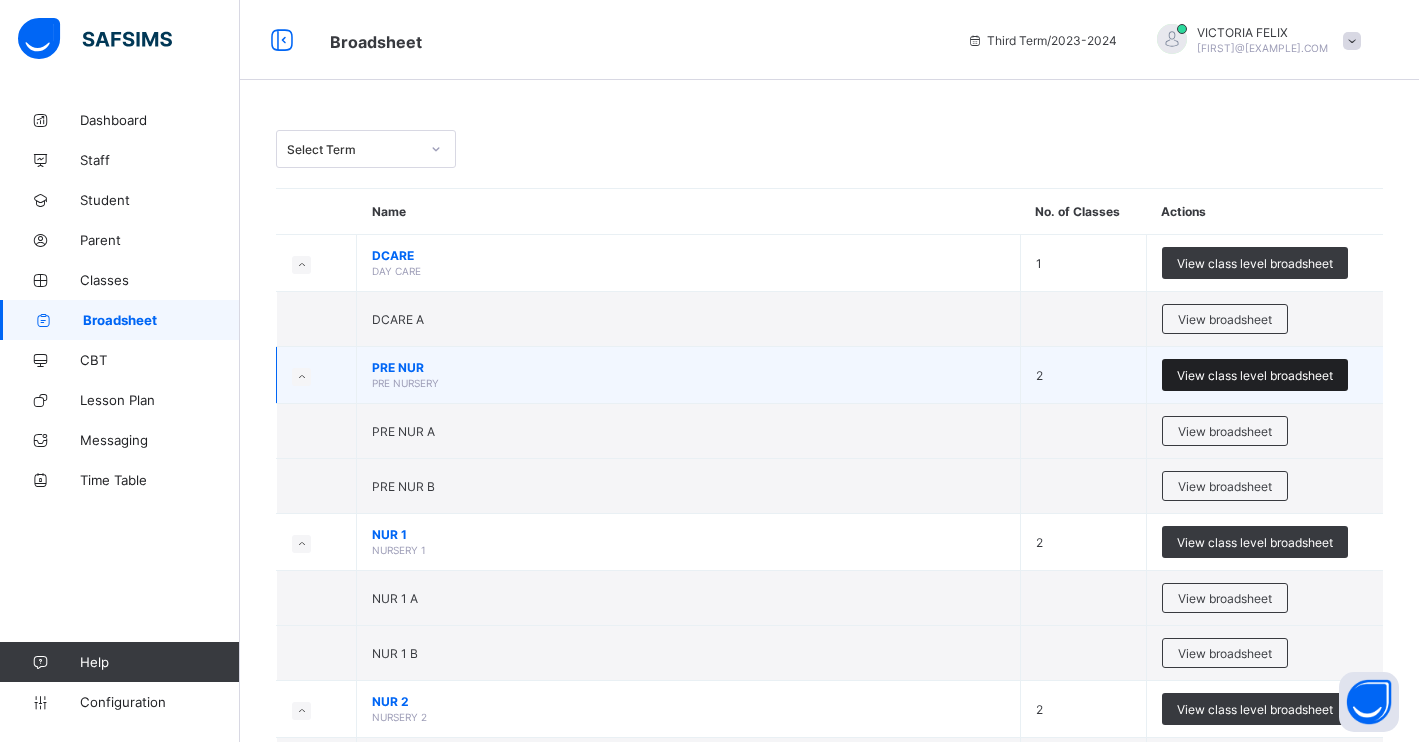 click on "View class level broadsheet" at bounding box center [1255, 375] 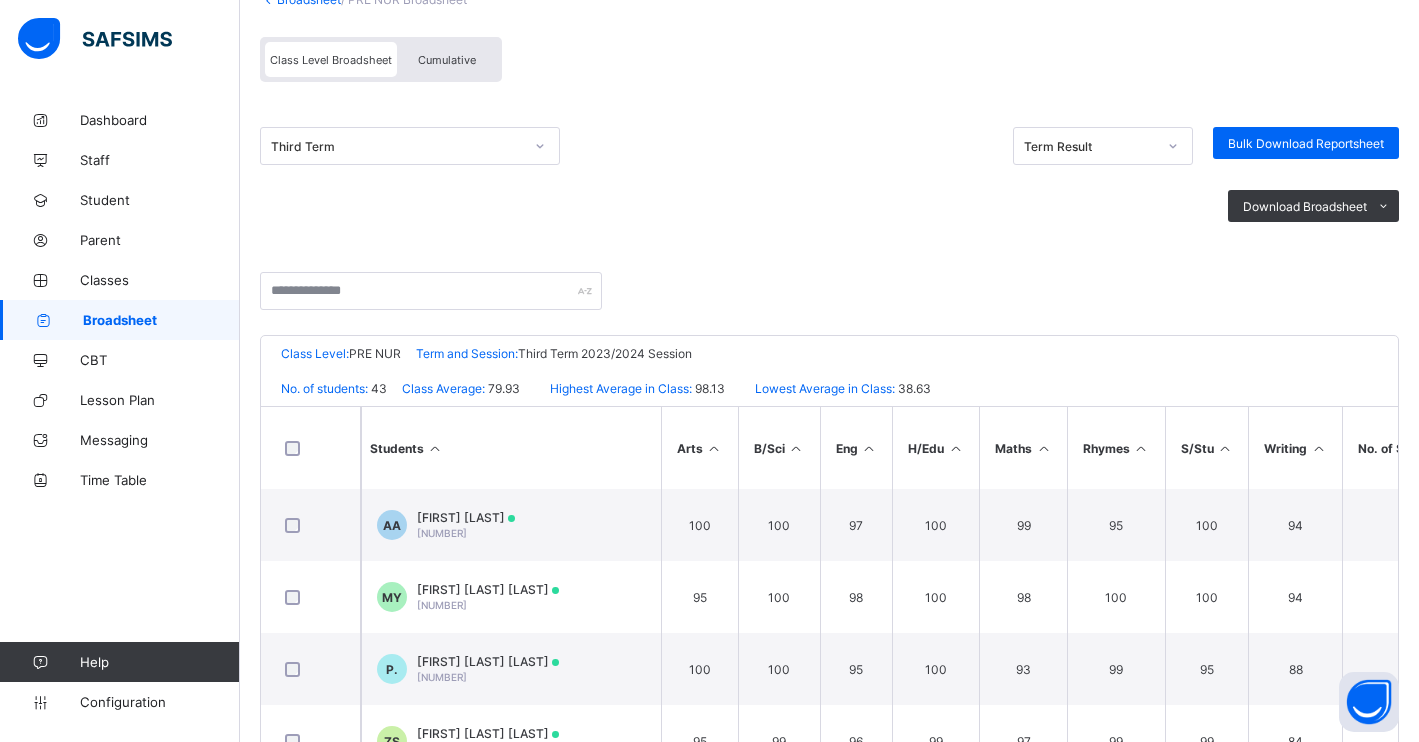 scroll, scrollTop: 125, scrollLeft: 0, axis: vertical 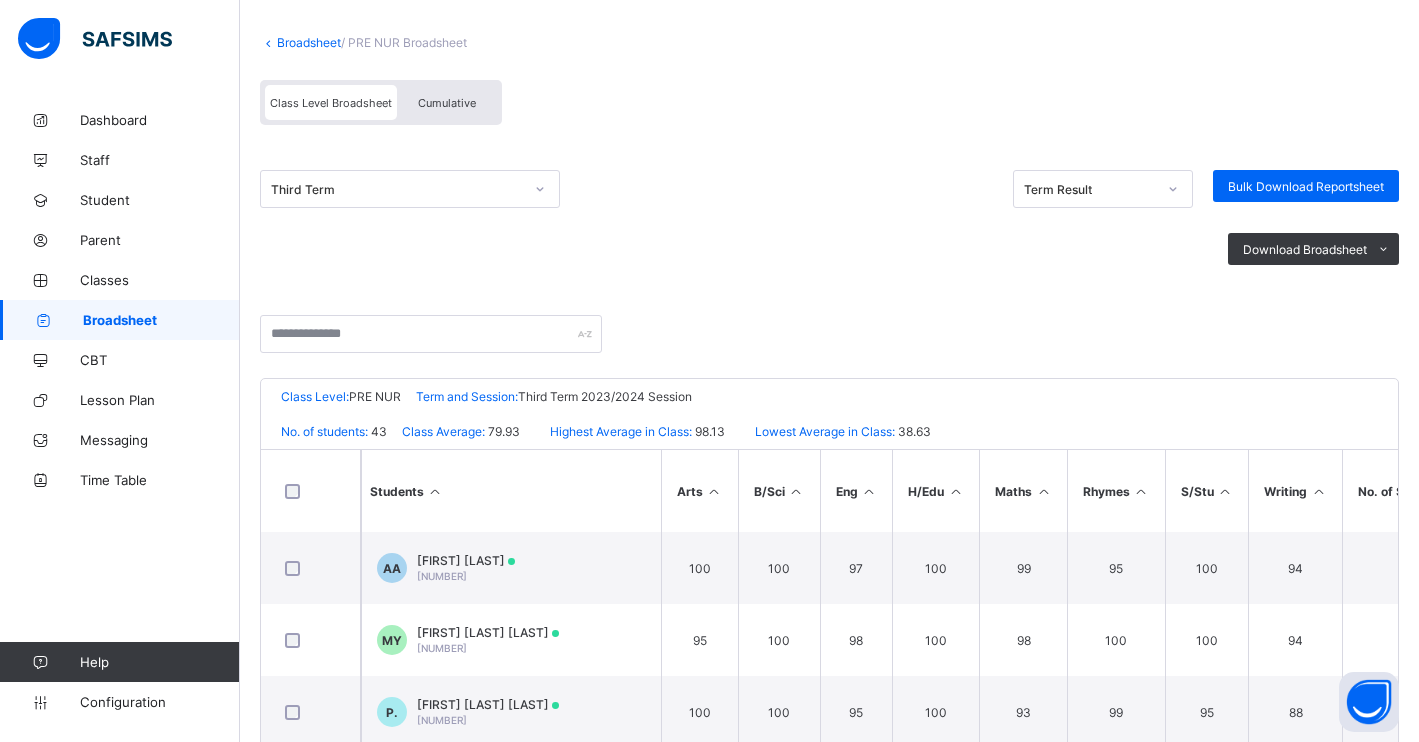 click on "Cumulative" at bounding box center (447, 103) 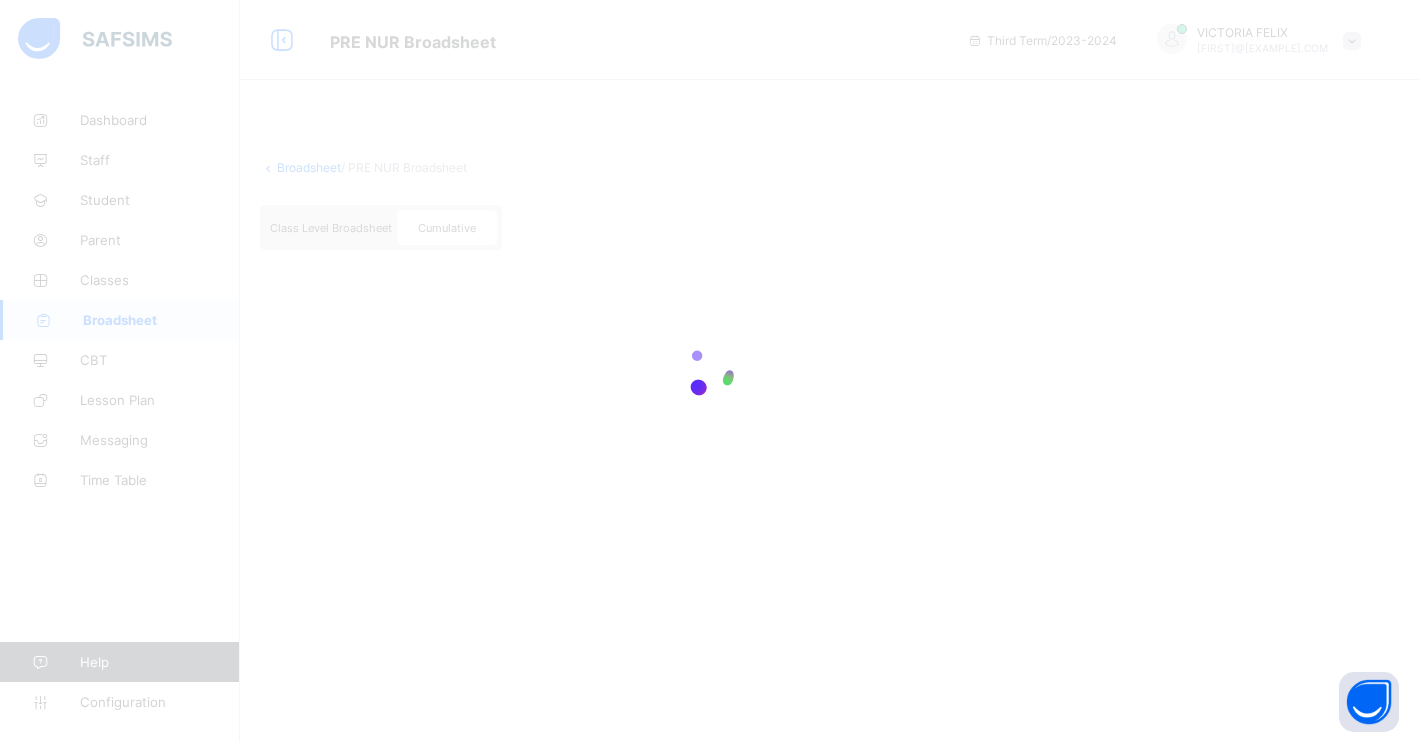 scroll, scrollTop: 0, scrollLeft: 0, axis: both 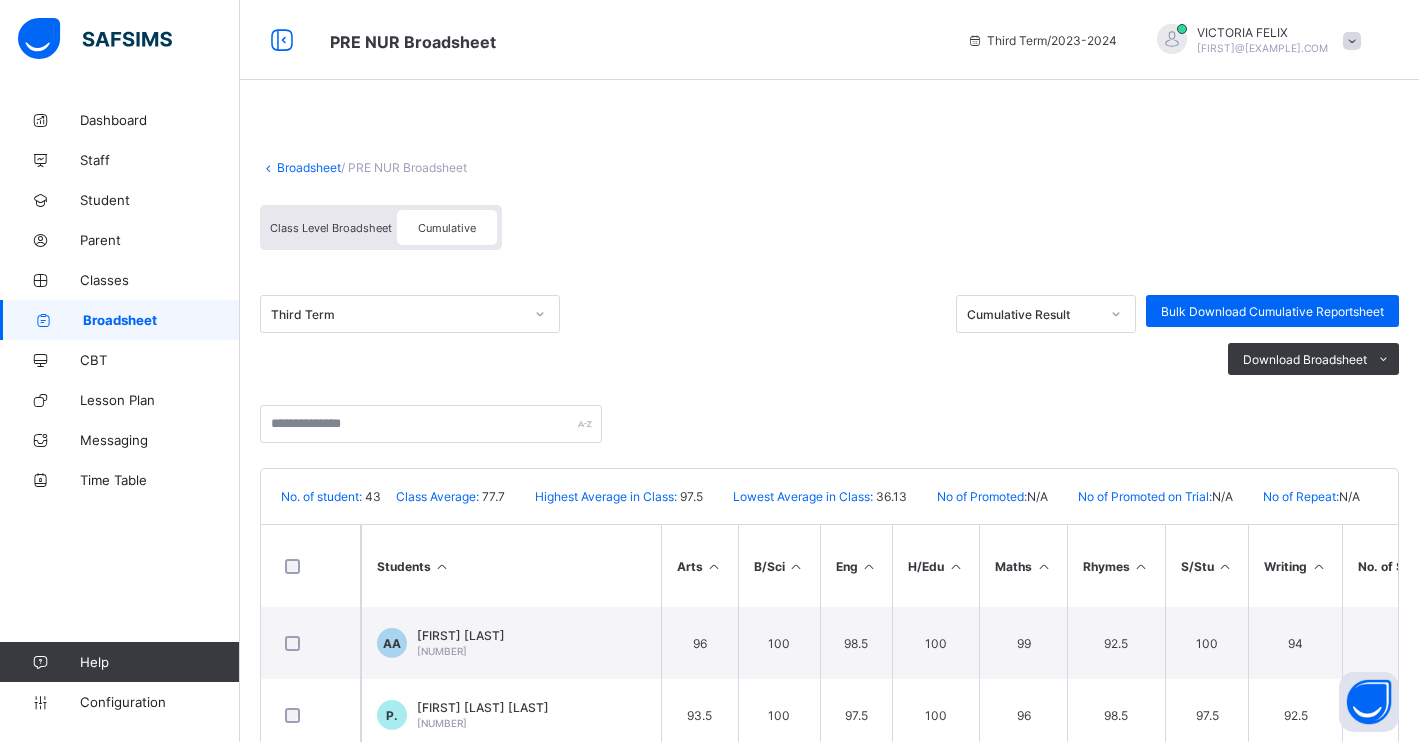 click on "Cumulative" at bounding box center [447, 228] 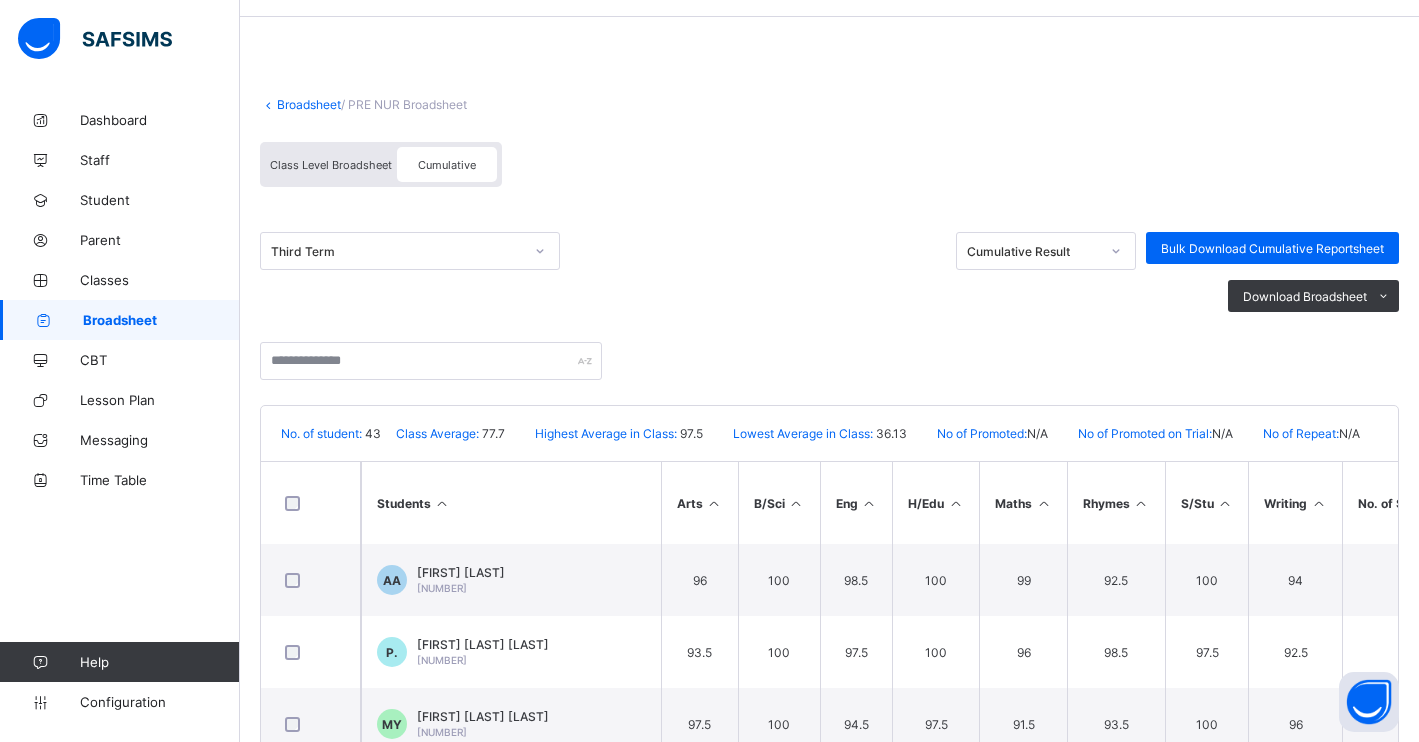 scroll, scrollTop: 0, scrollLeft: 0, axis: both 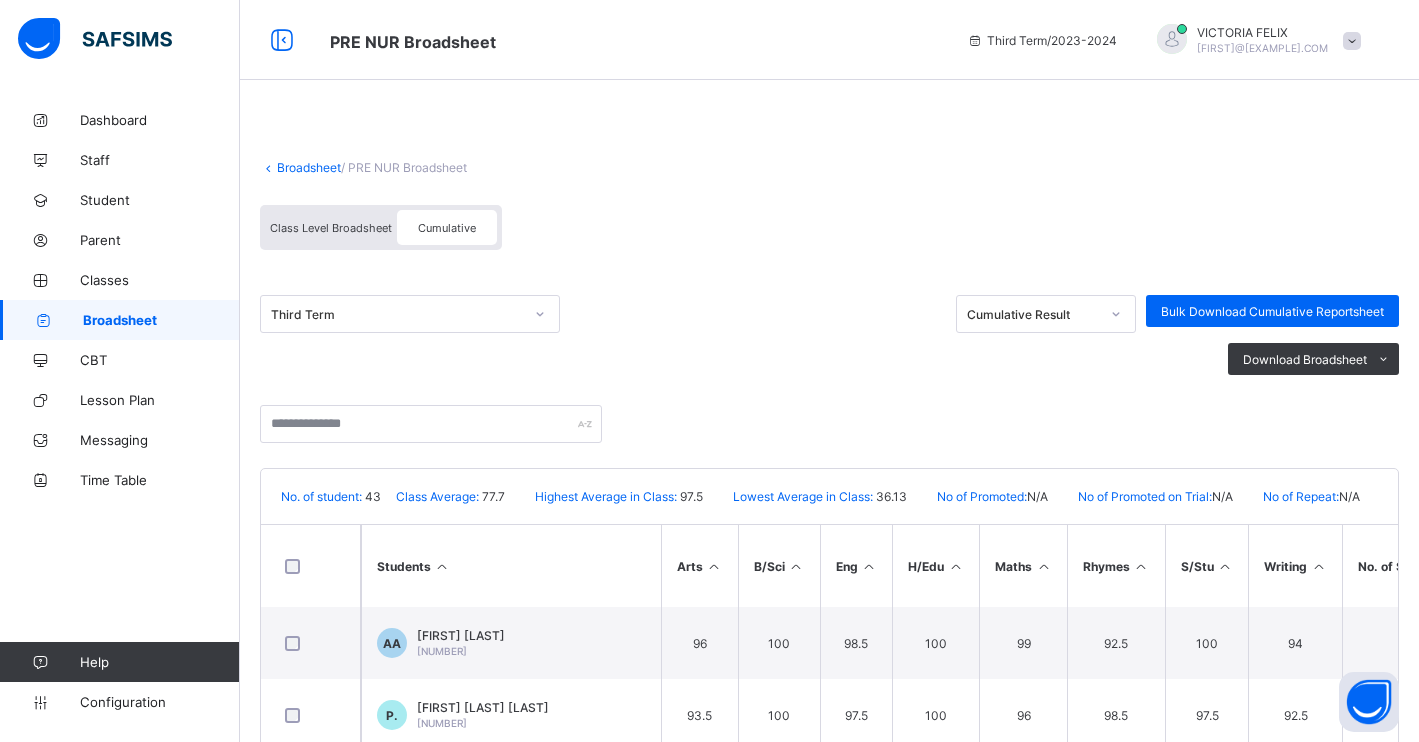 click on "Cumulative" at bounding box center (447, 228) 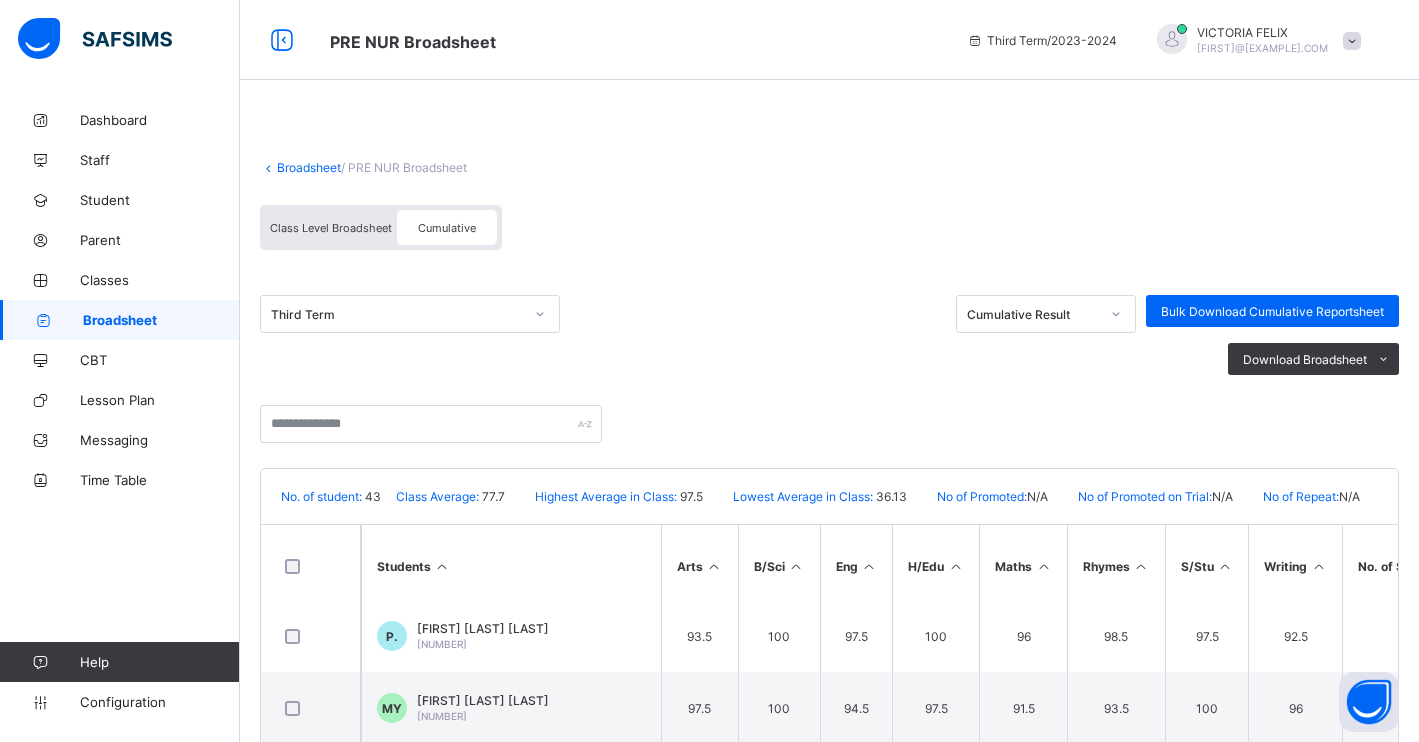 scroll, scrollTop: 0, scrollLeft: 0, axis: both 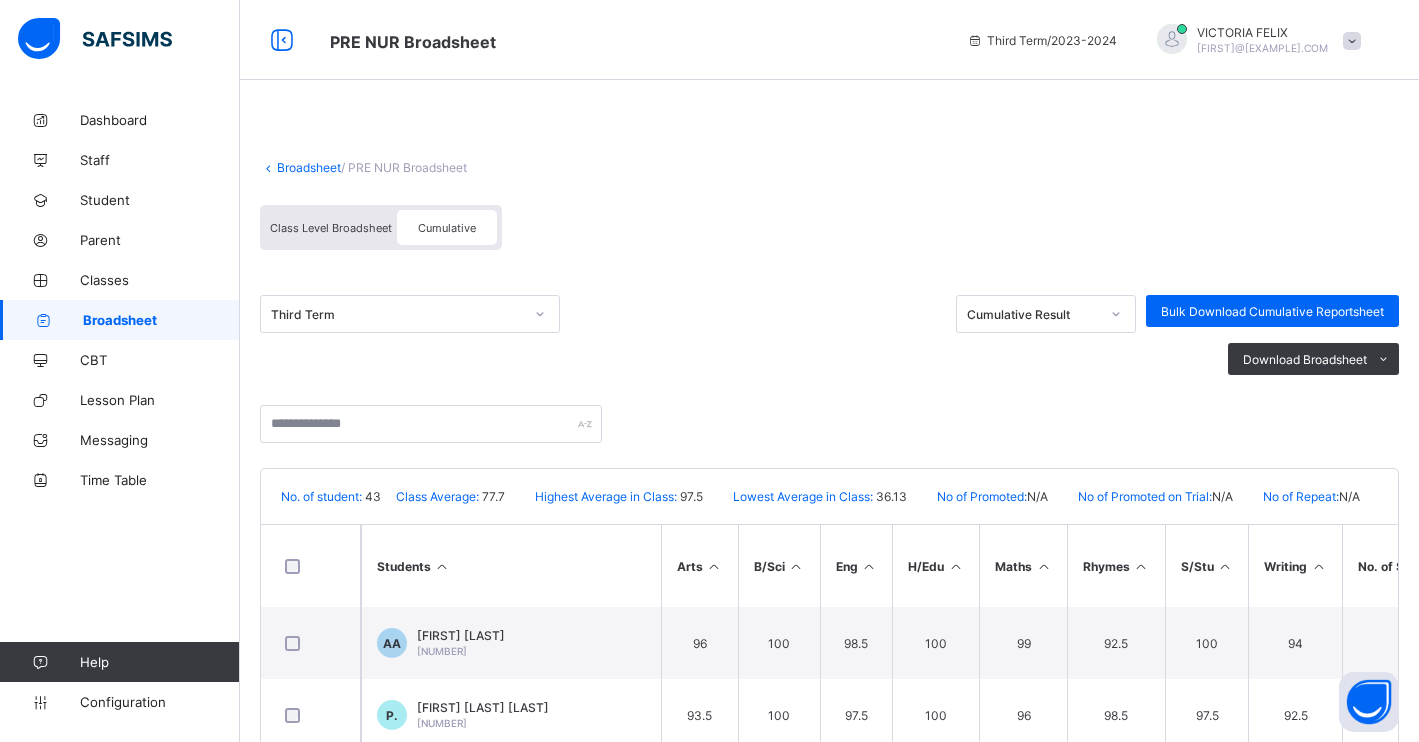 click on "Cumulative" at bounding box center (447, 228) 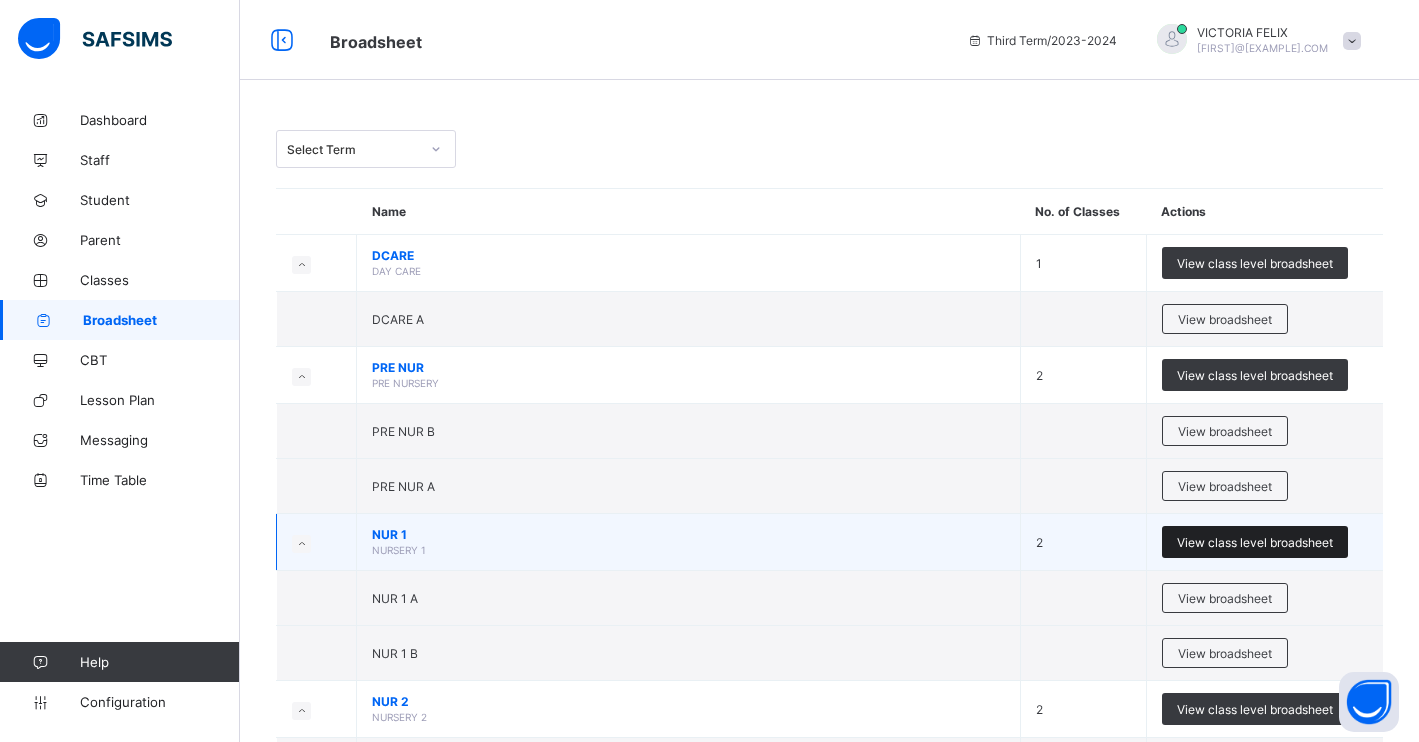 click on "View class level broadsheet" at bounding box center [1255, 542] 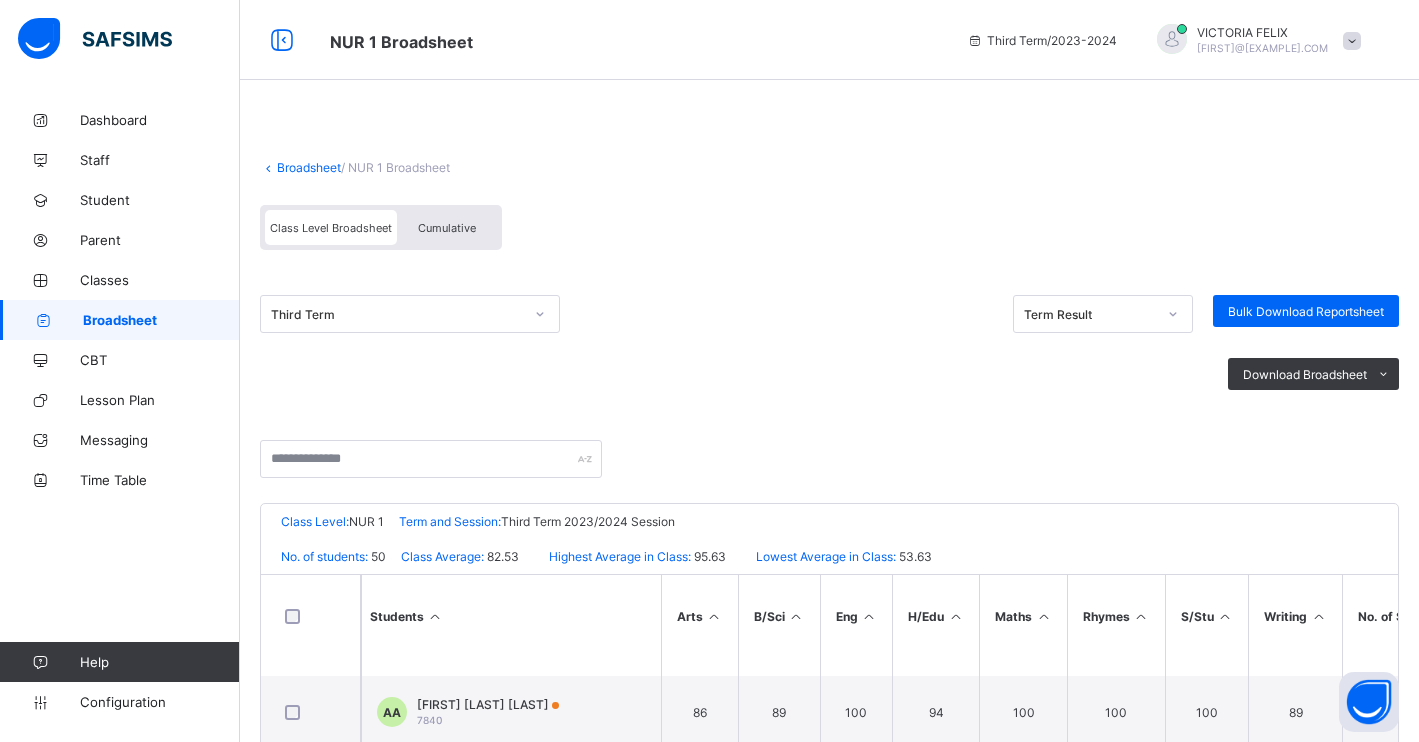 scroll, scrollTop: 0, scrollLeft: 0, axis: both 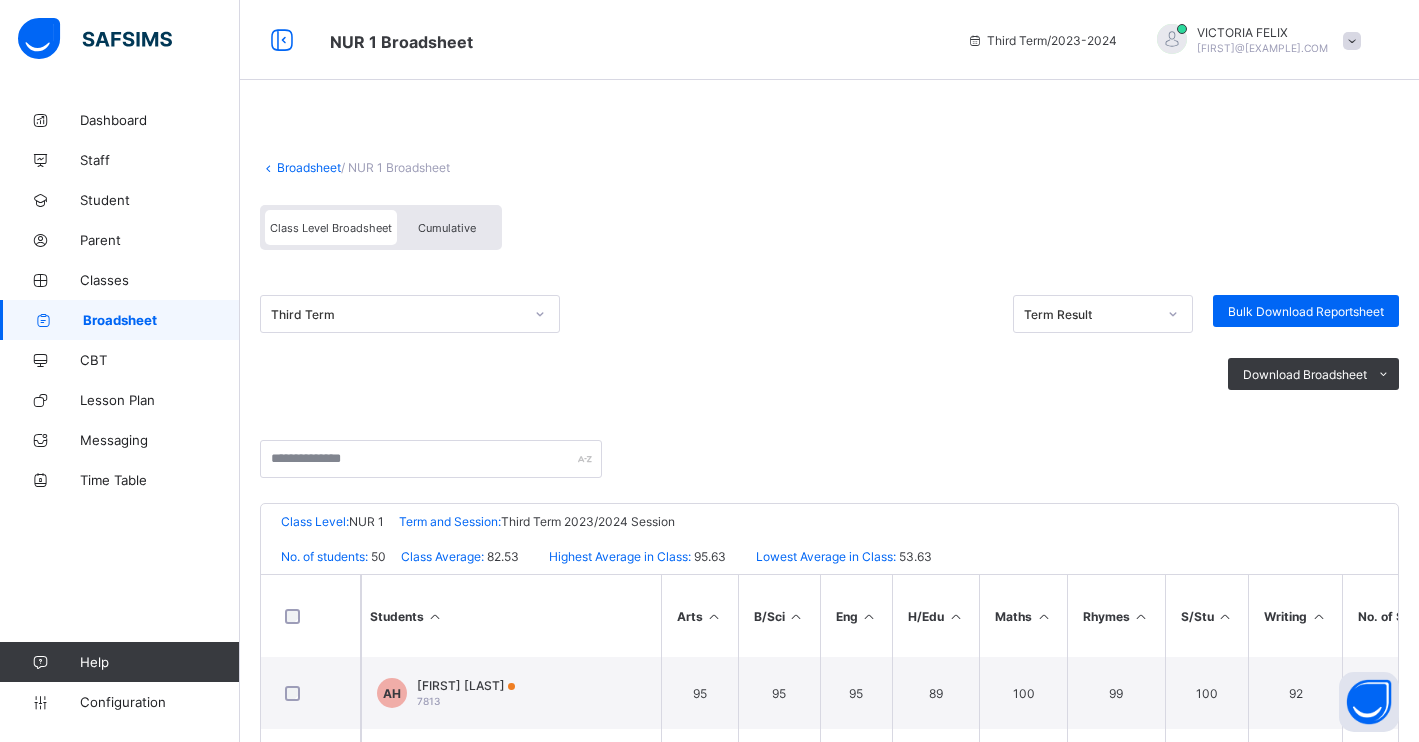 click on "Cumulative" at bounding box center [447, 228] 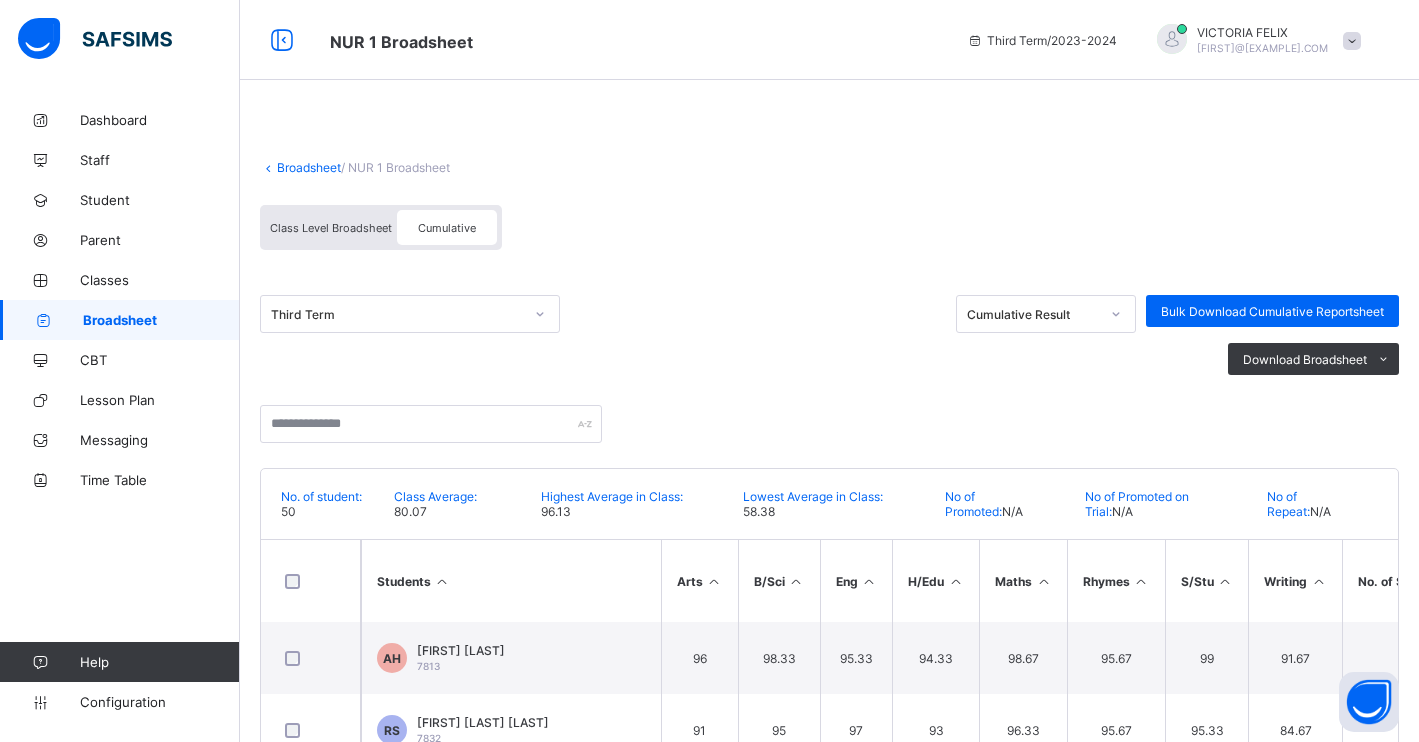 click on "Cumulative" at bounding box center (447, 228) 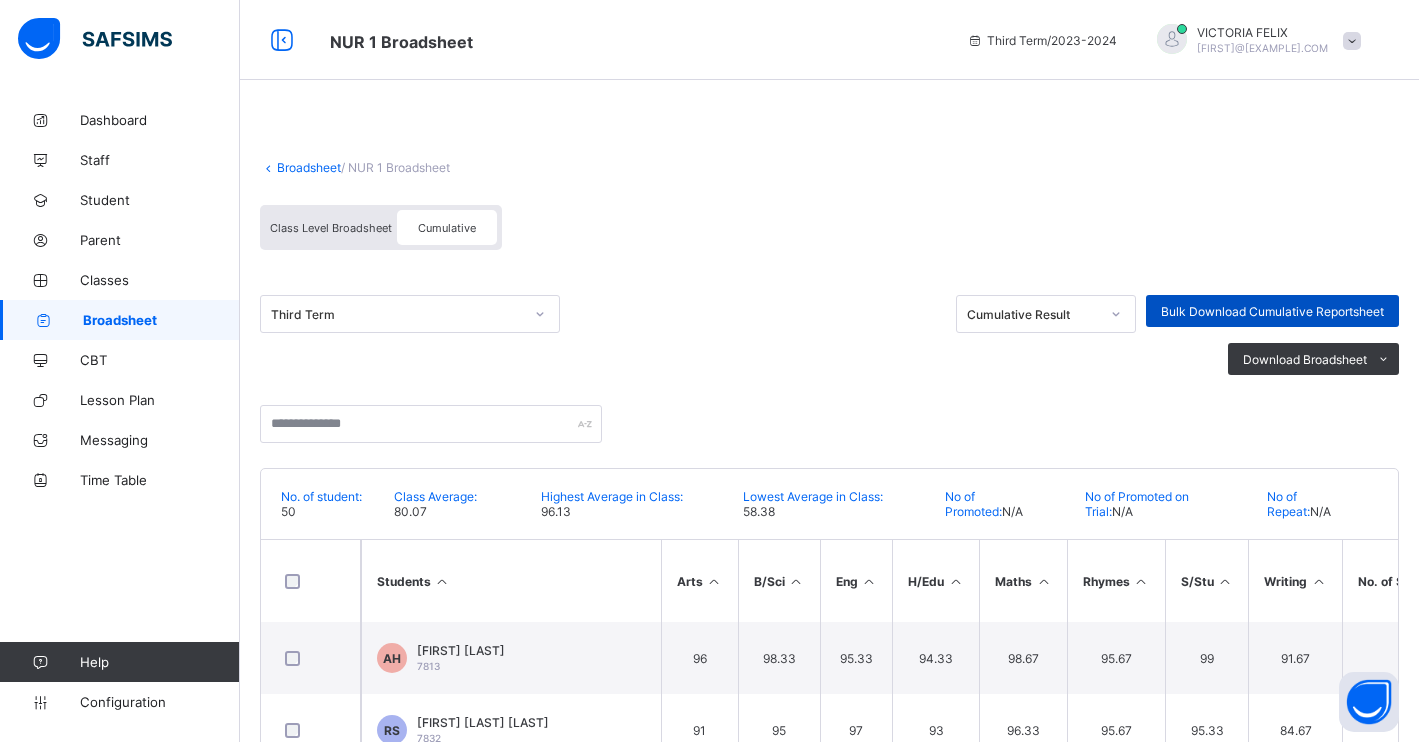 click on "Bulk Download Cumulative Reportsheet" at bounding box center [1272, 311] 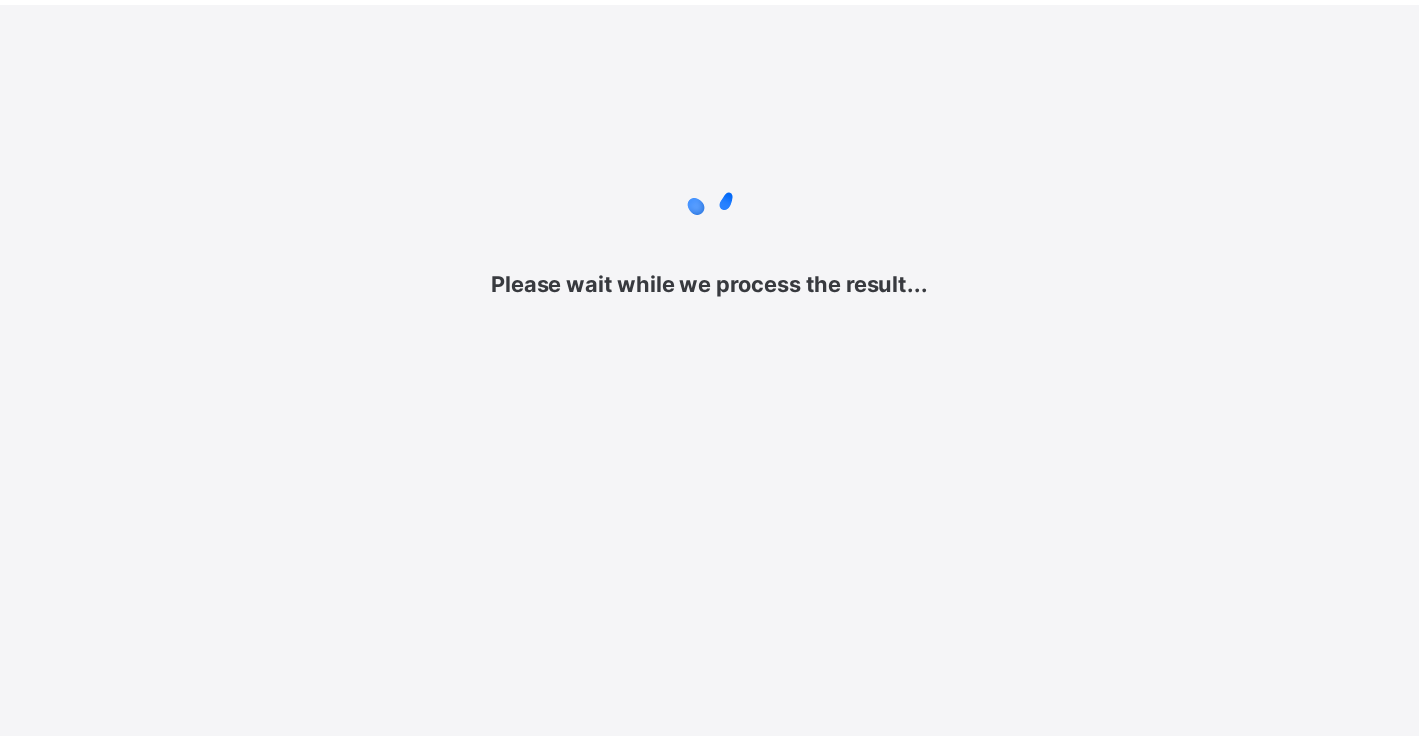 scroll, scrollTop: 0, scrollLeft: 0, axis: both 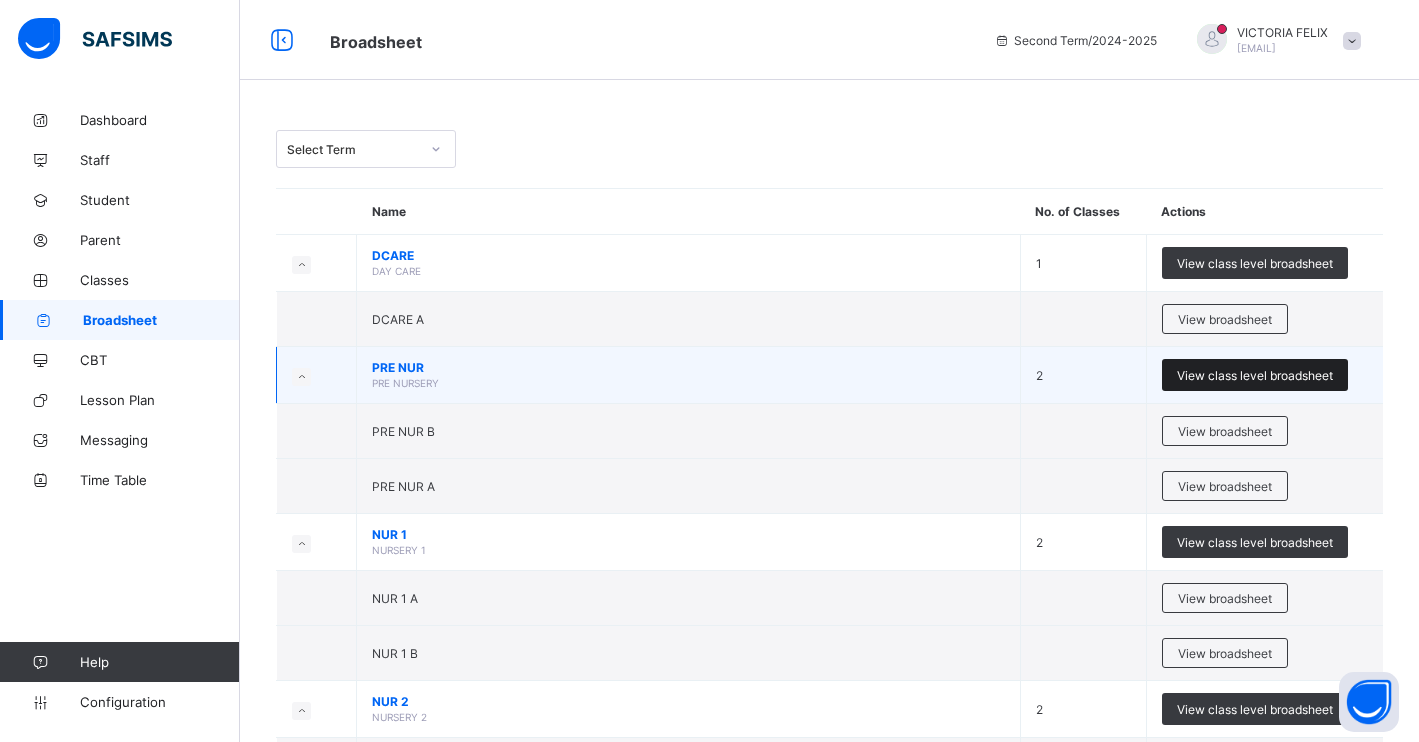 click on "View class level broadsheet" at bounding box center (1255, 375) 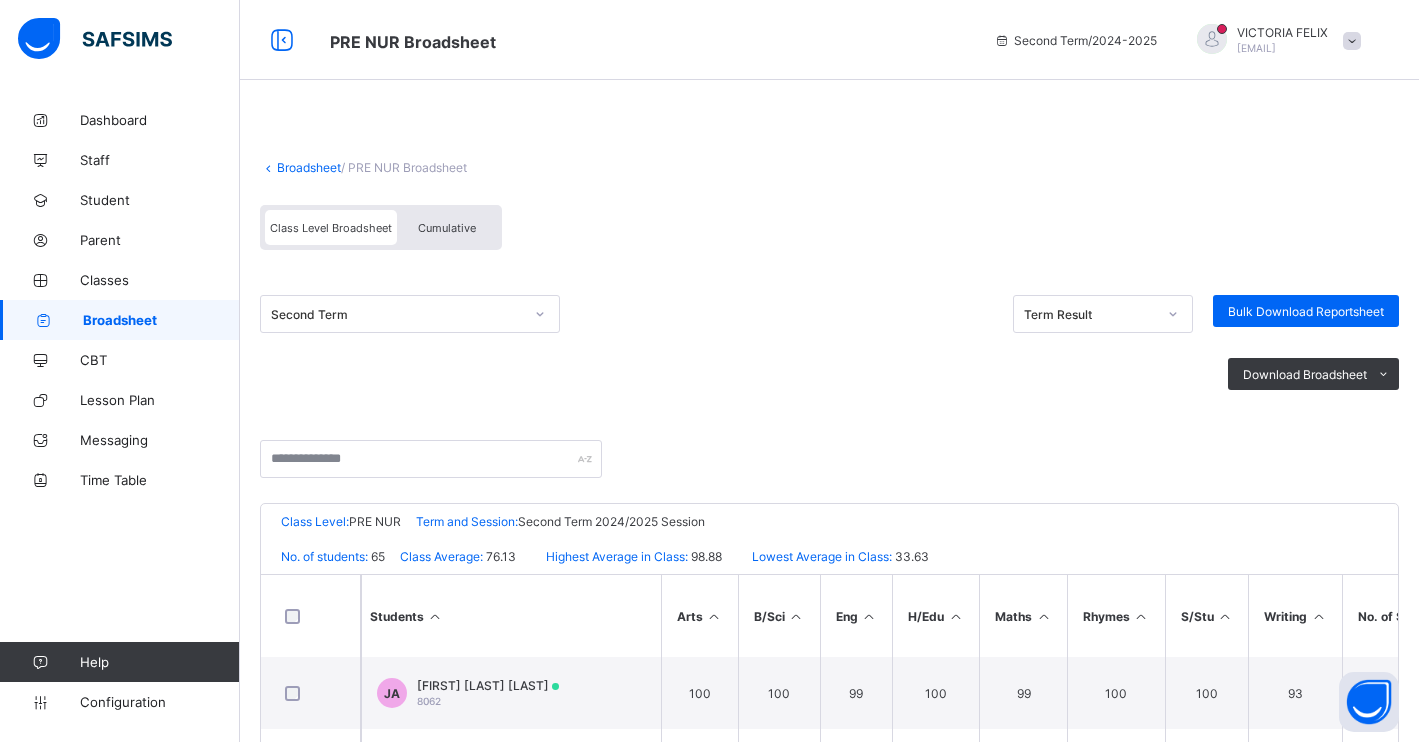 click 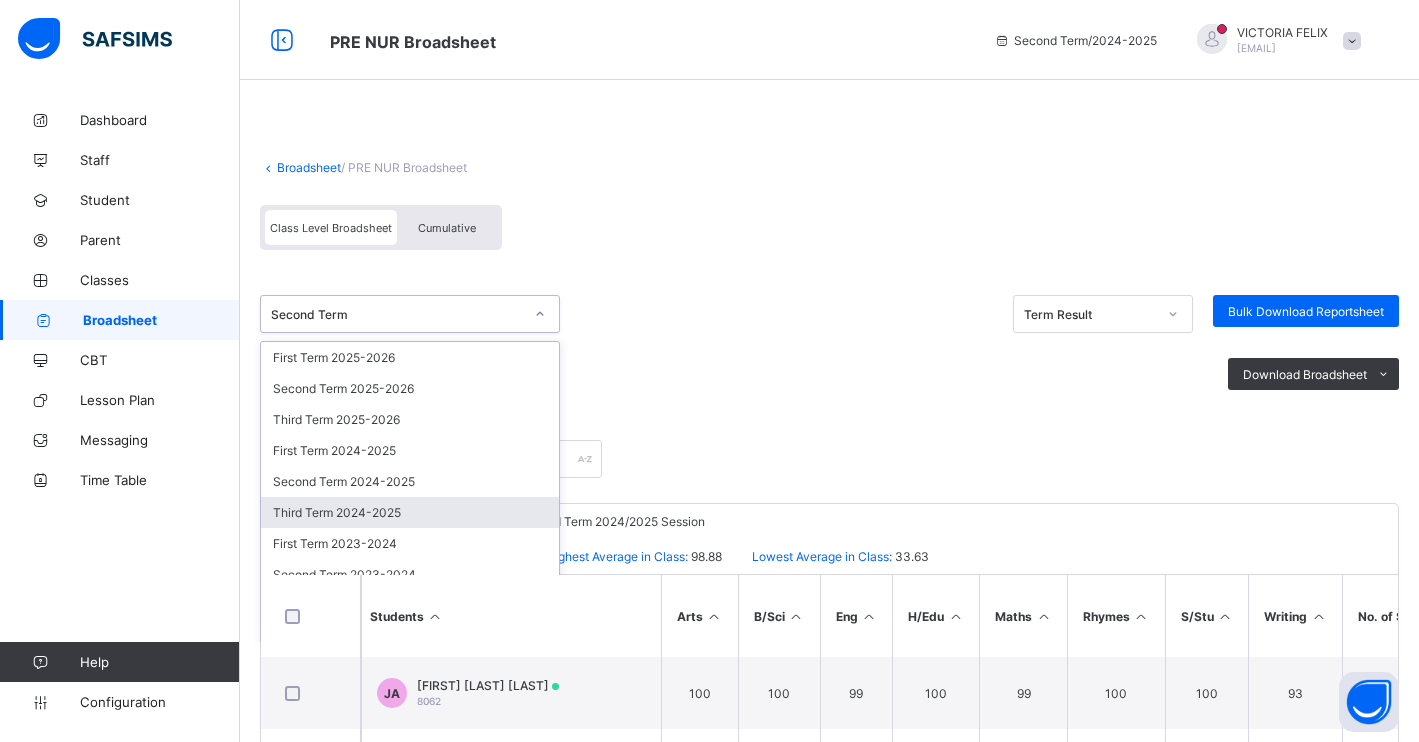 click on "Third Term 2024-2025" at bounding box center (410, 512) 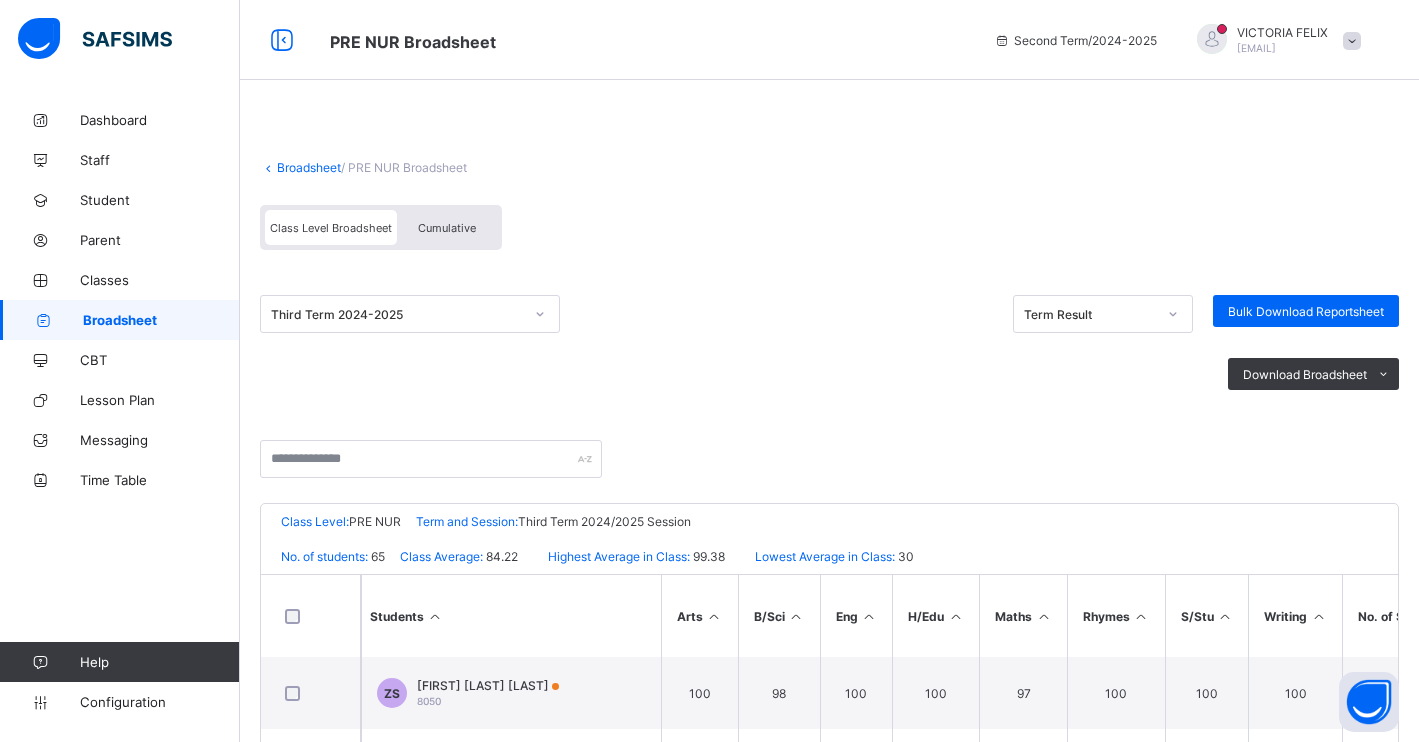 click on "Cumulative" at bounding box center [447, 228] 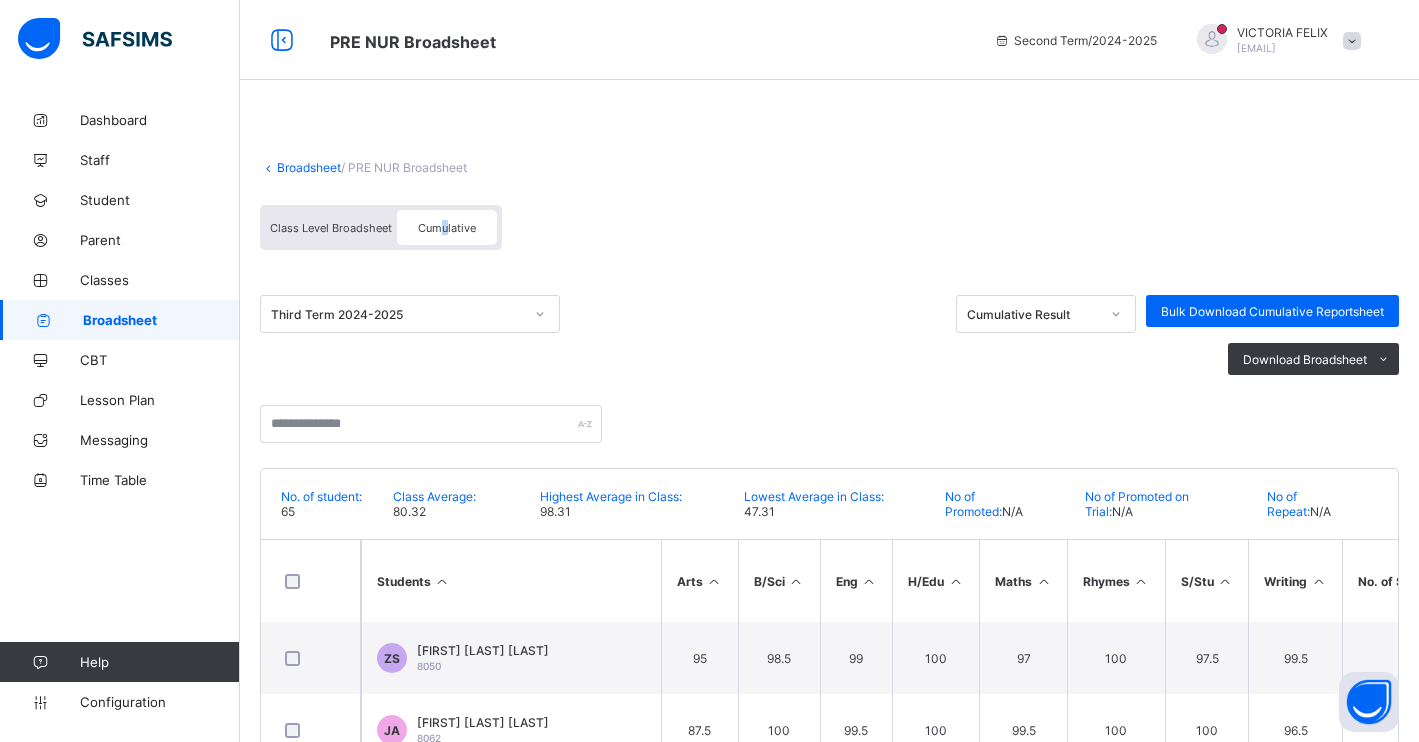click on "Cumulative" at bounding box center [447, 228] 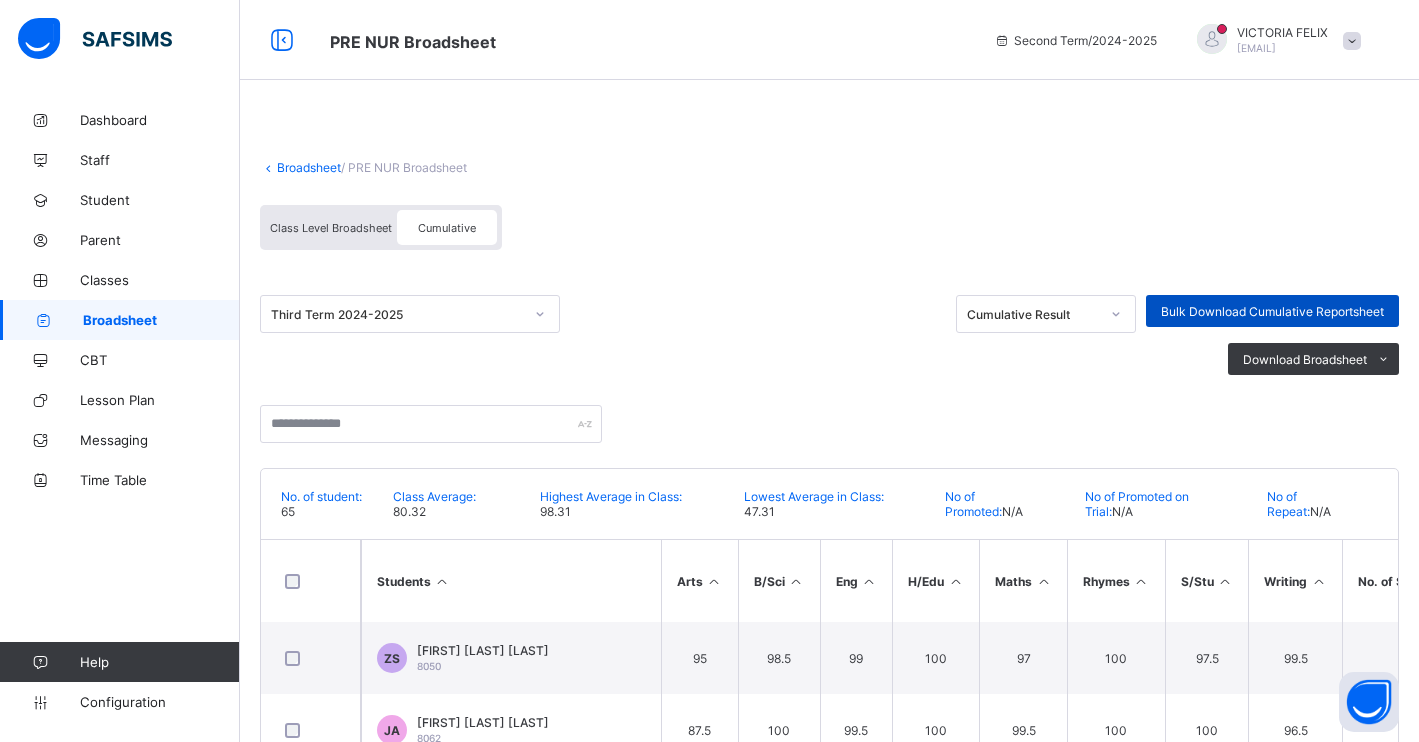 click on "Bulk Download Cumulative Reportsheet" at bounding box center [1272, 311] 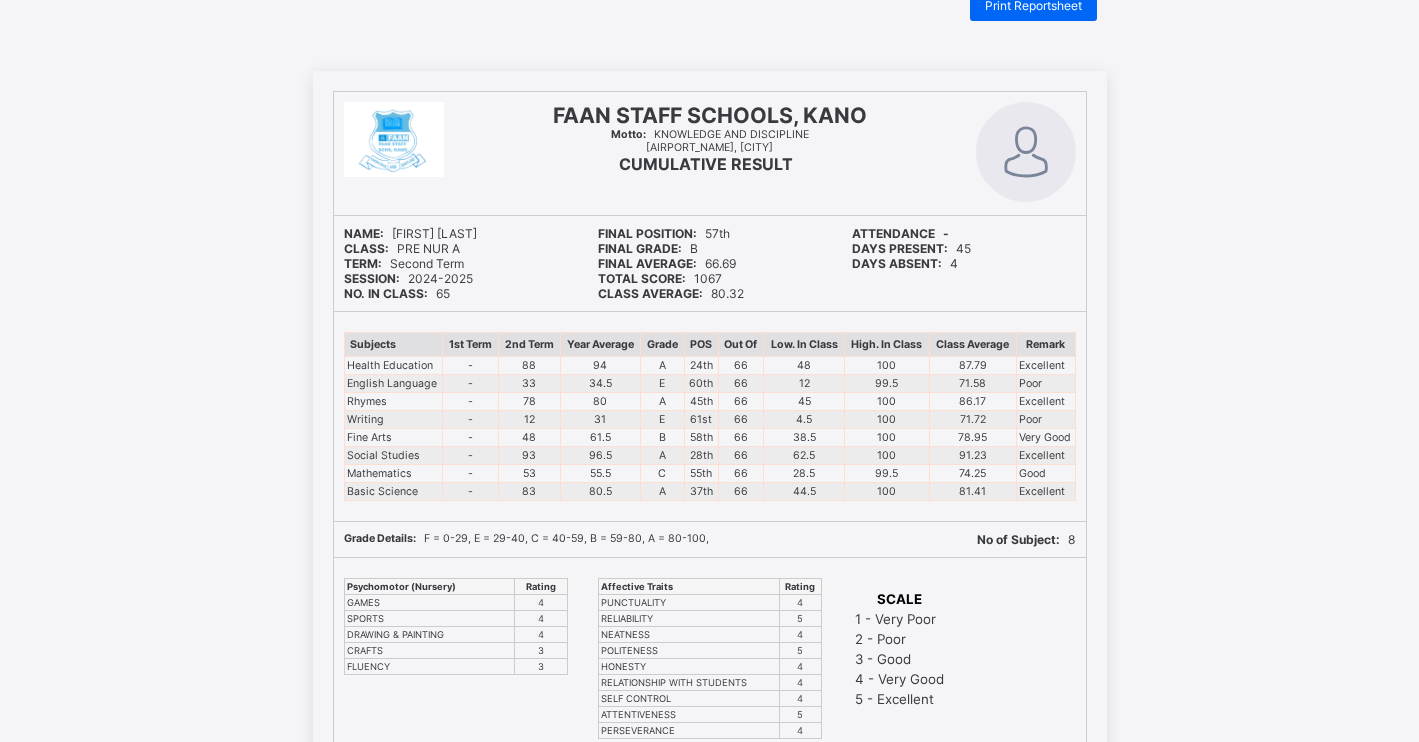 scroll, scrollTop: 0, scrollLeft: 0, axis: both 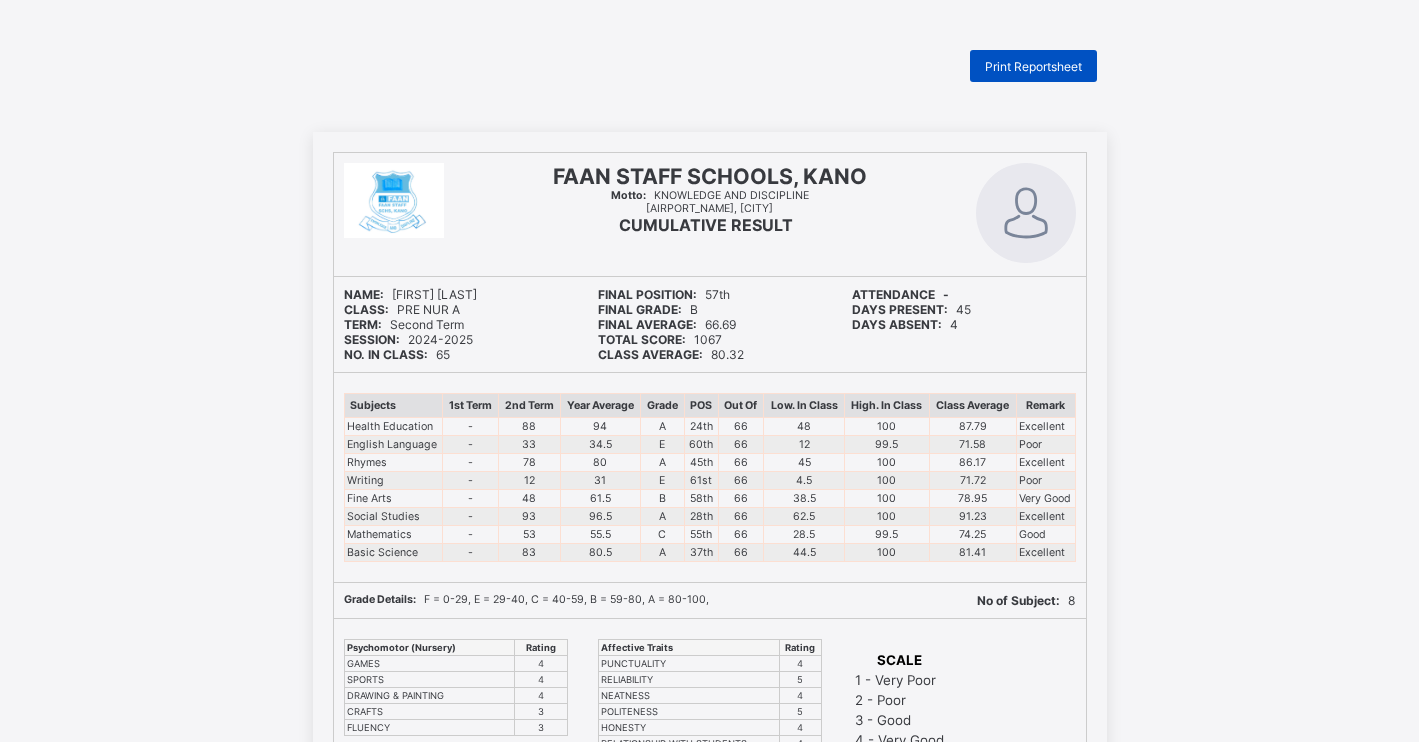 click on "Print Reportsheet" at bounding box center [1033, 66] 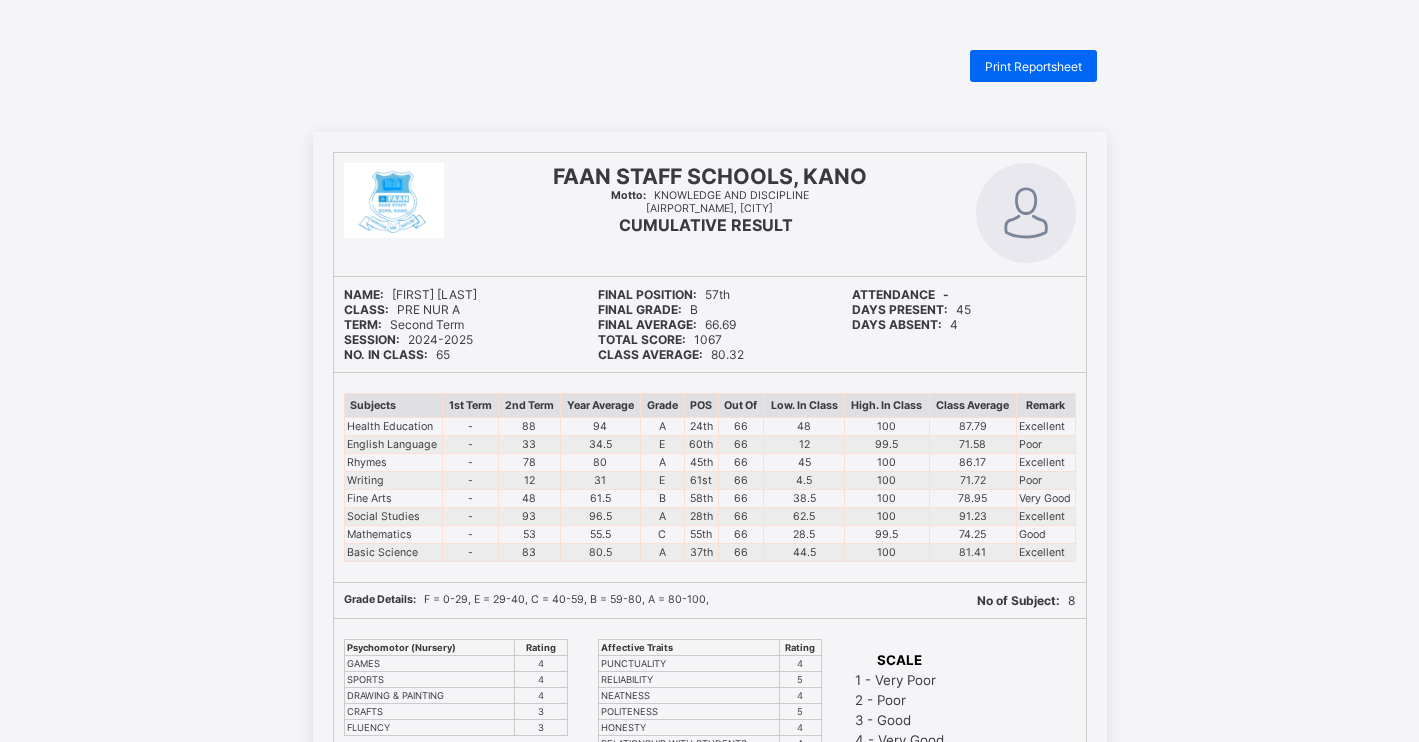 scroll, scrollTop: 0, scrollLeft: 0, axis: both 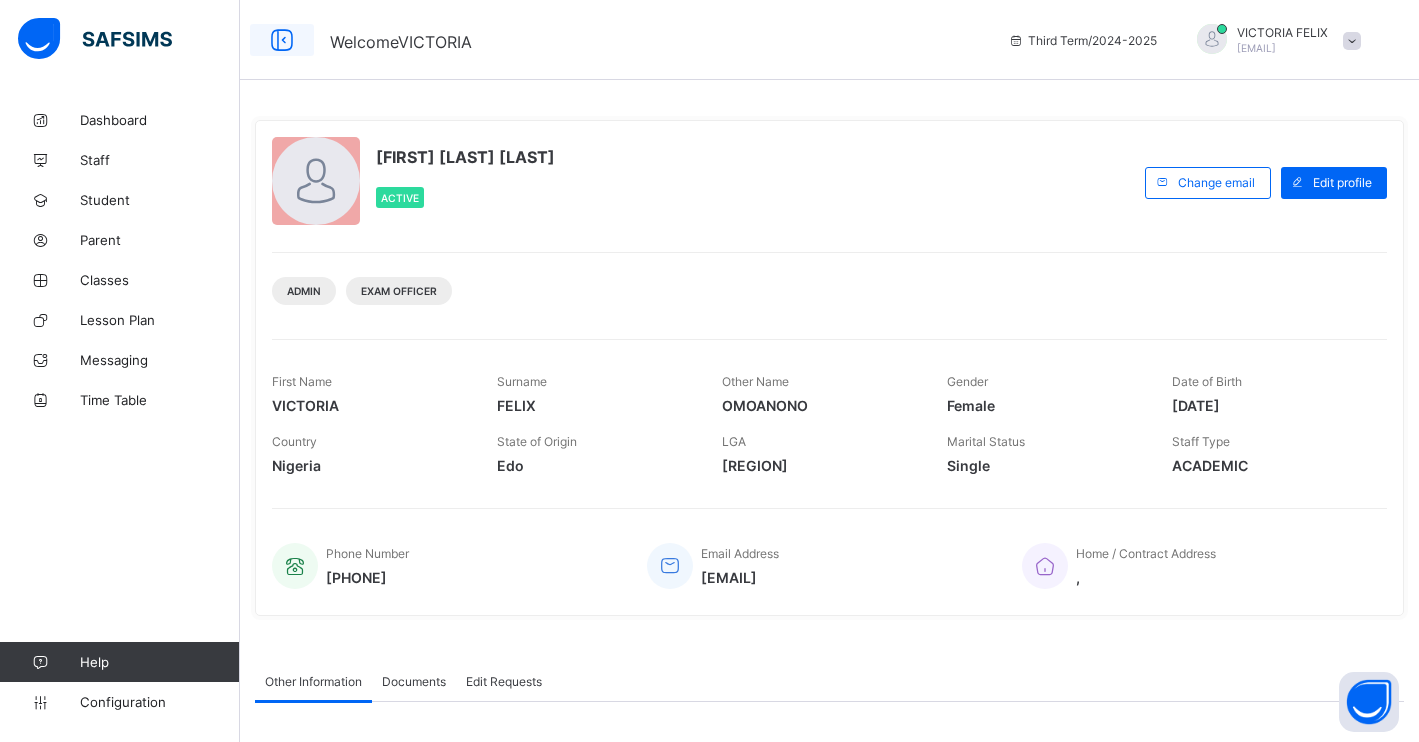 click at bounding box center [282, 40] 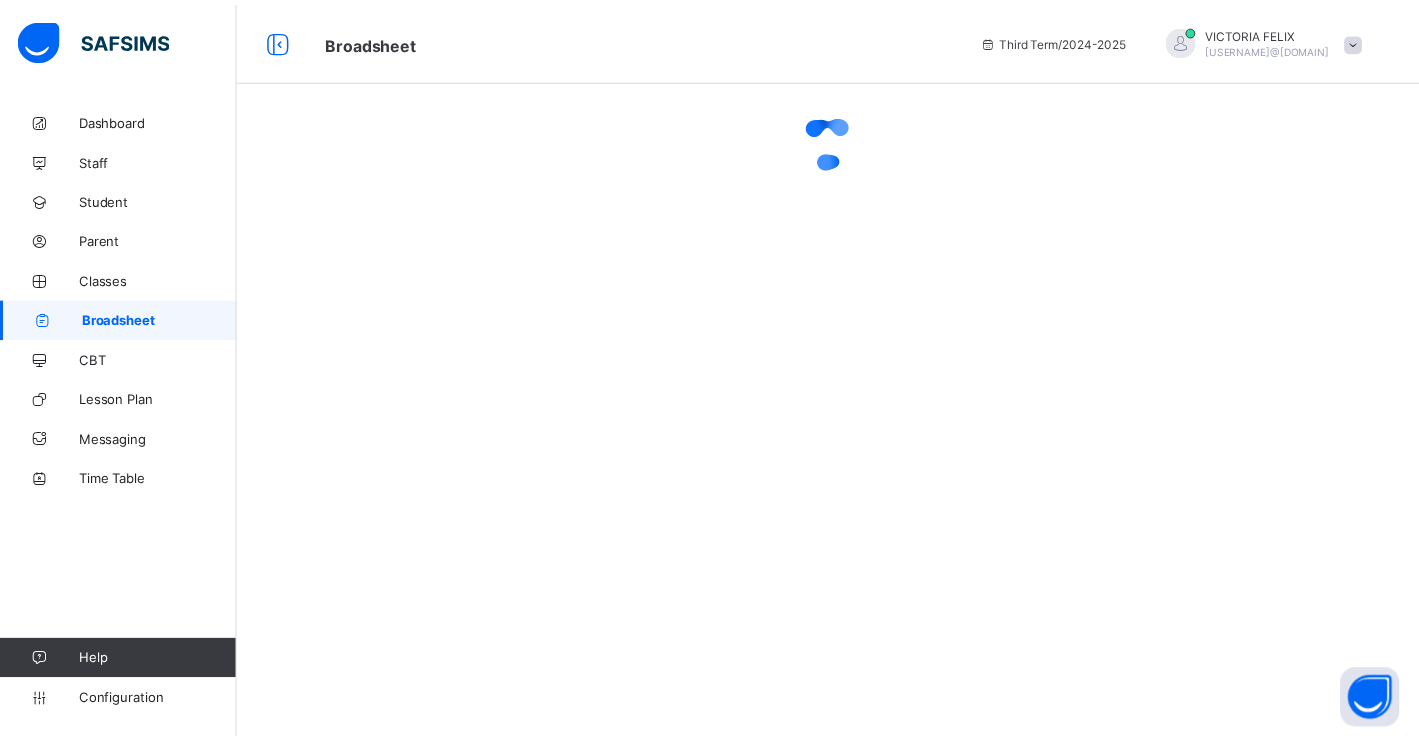 scroll, scrollTop: 0, scrollLeft: 0, axis: both 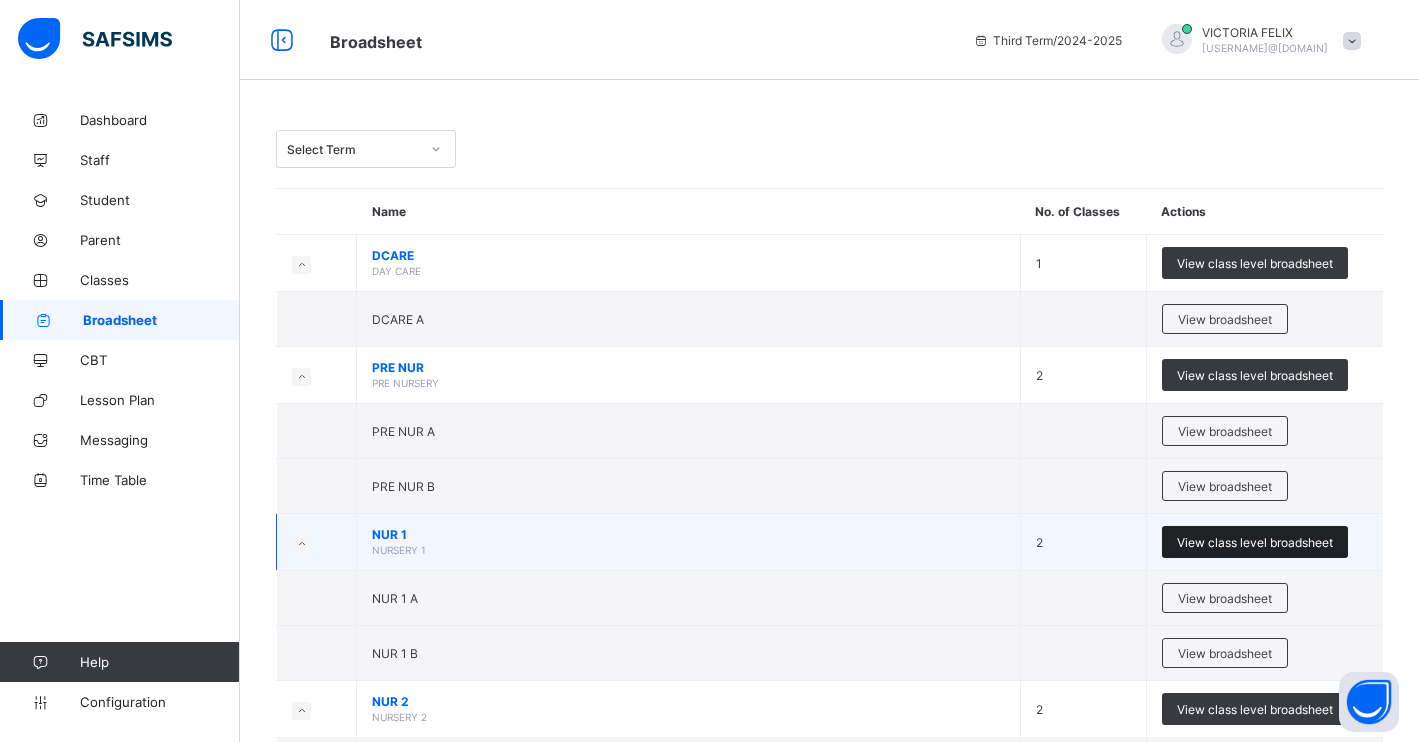 click on "View class level broadsheet" at bounding box center (1255, 542) 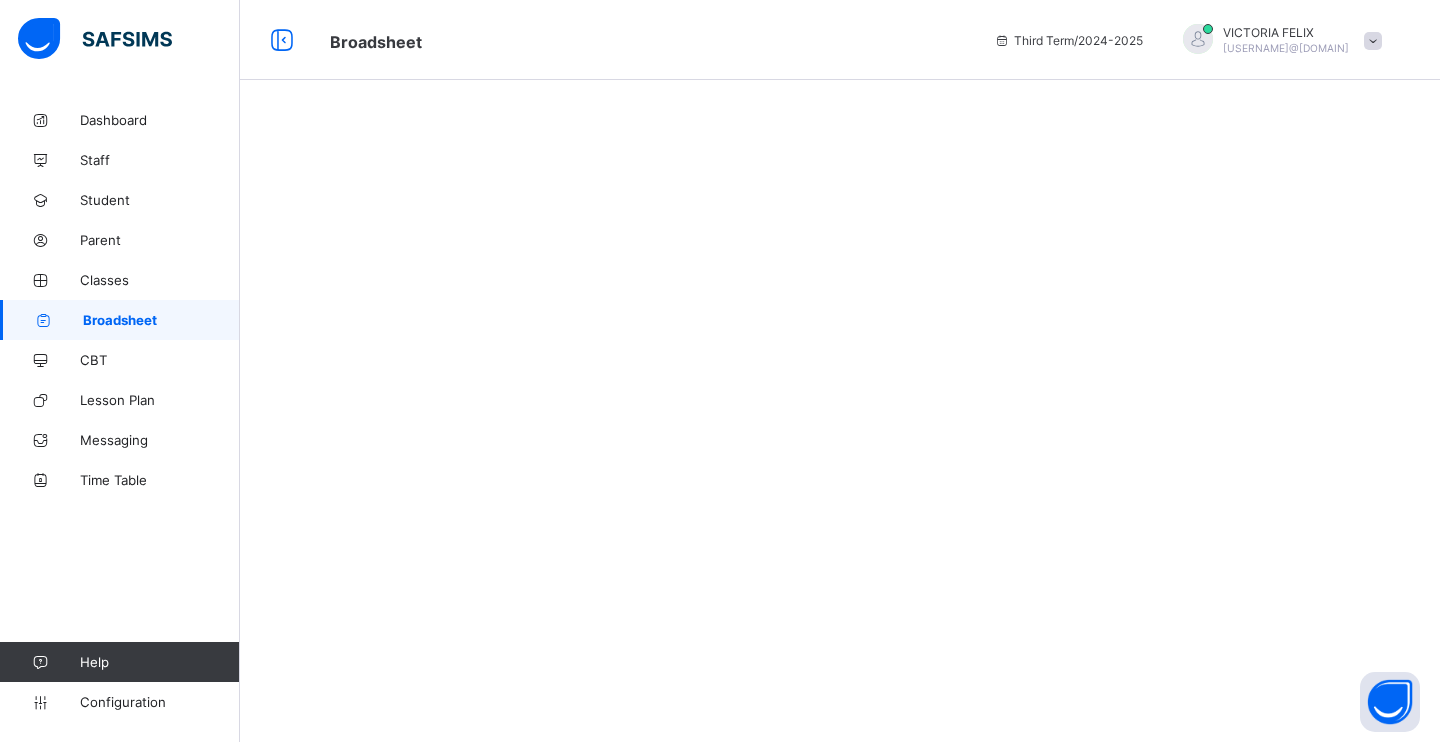 click on "Broadsheet" at bounding box center (161, 320) 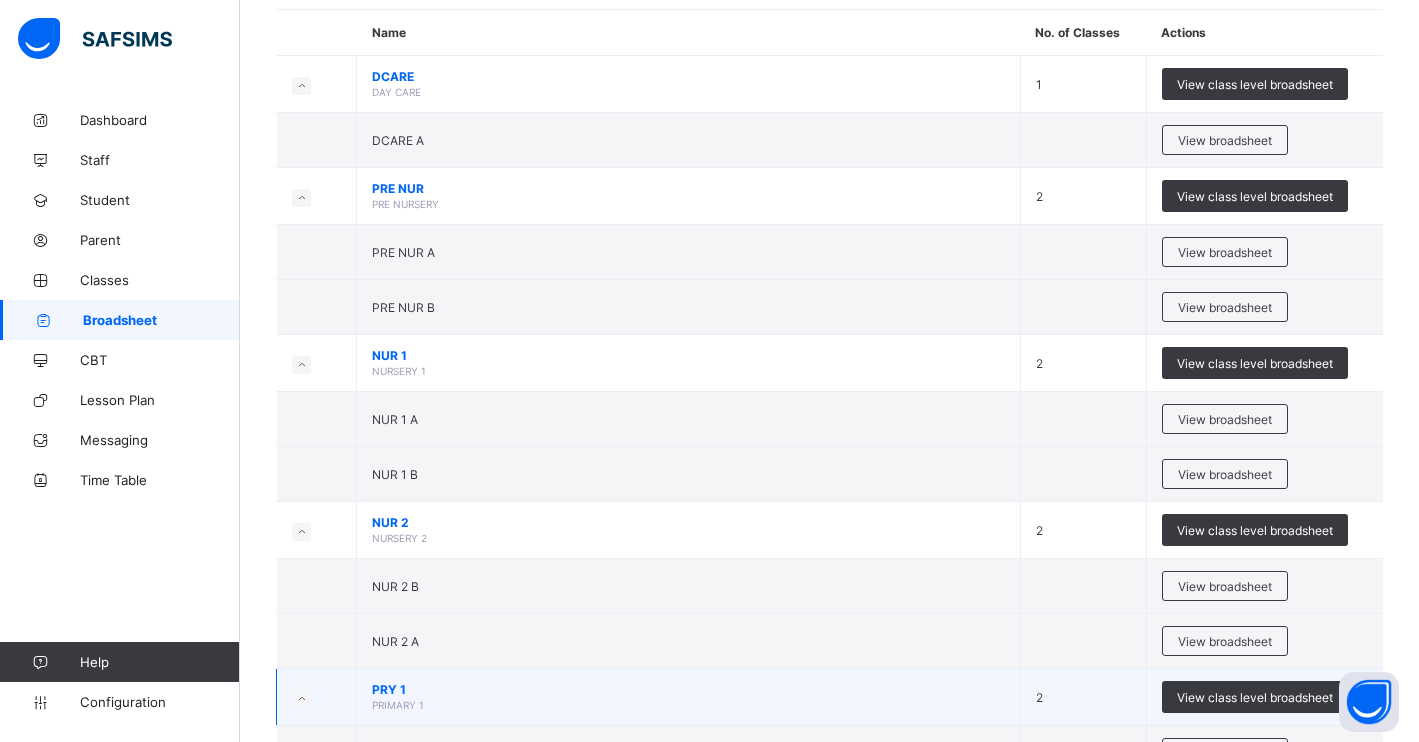 scroll, scrollTop: 250, scrollLeft: 0, axis: vertical 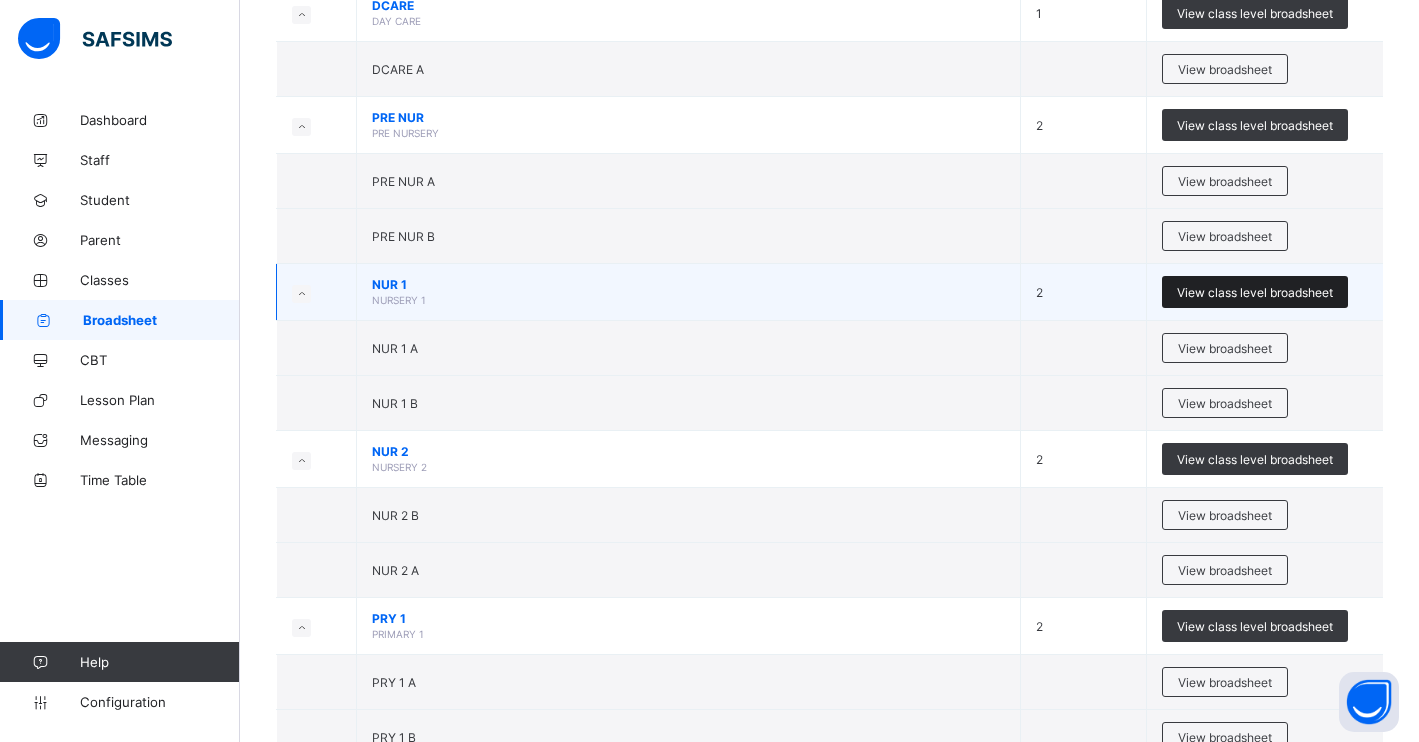click on "View class level broadsheet" at bounding box center (1255, 292) 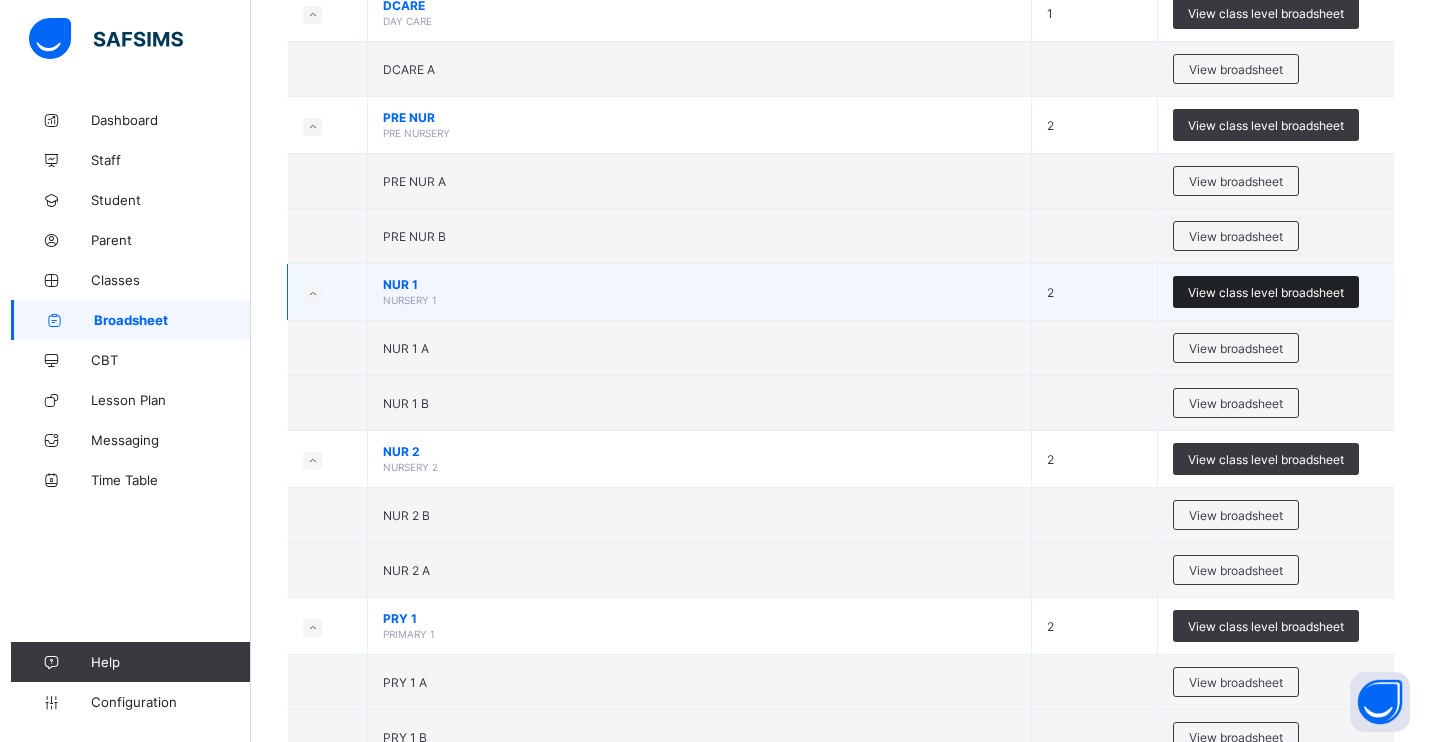 scroll, scrollTop: 0, scrollLeft: 0, axis: both 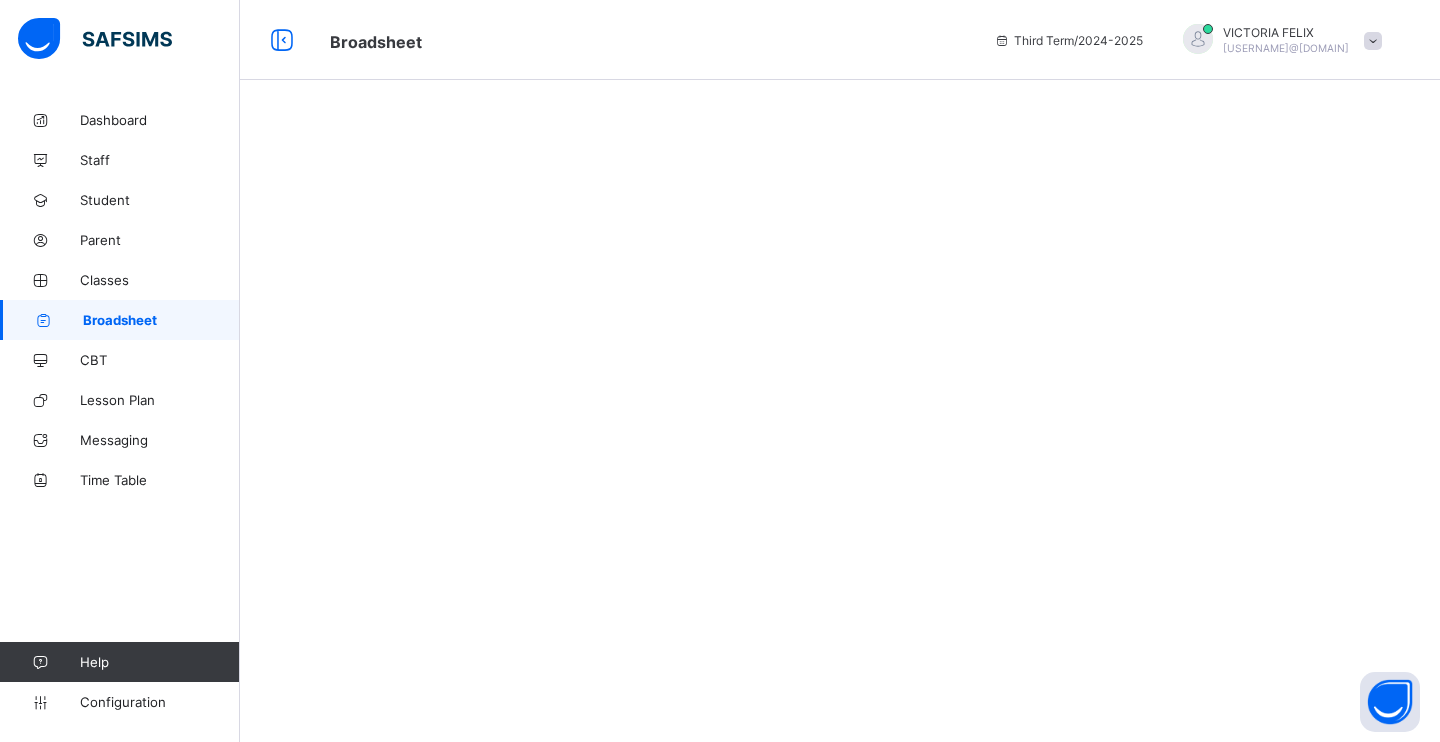 click on "Broadsheet" at bounding box center (161, 320) 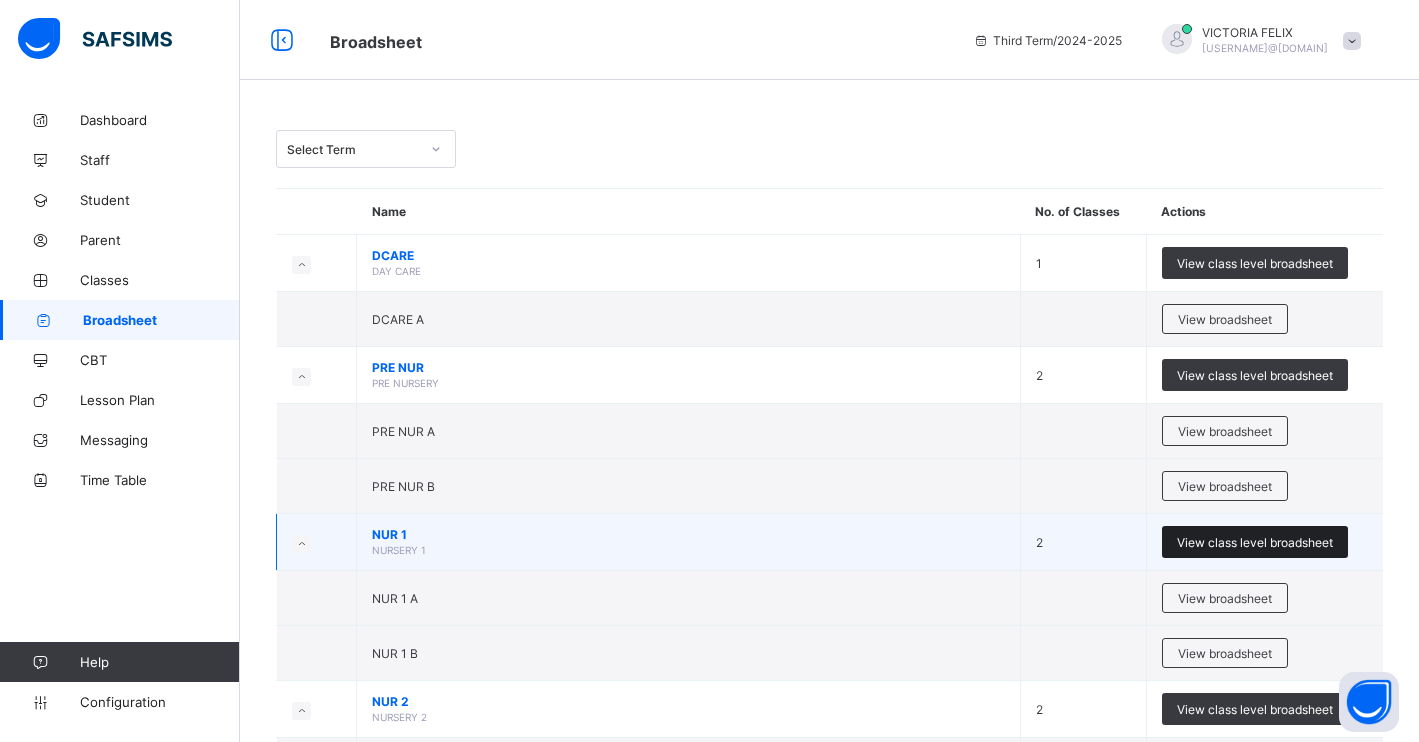 click on "View class level broadsheet" at bounding box center (1255, 542) 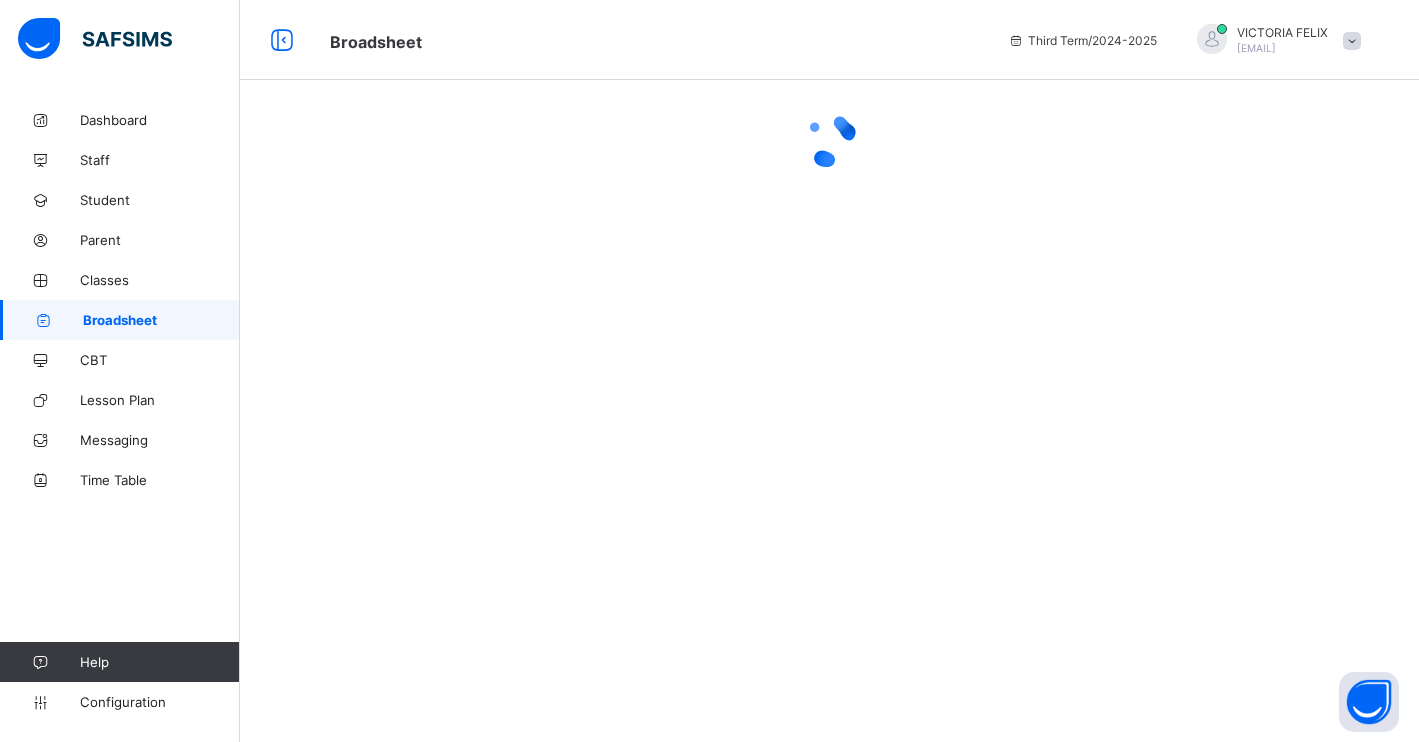 scroll, scrollTop: 0, scrollLeft: 0, axis: both 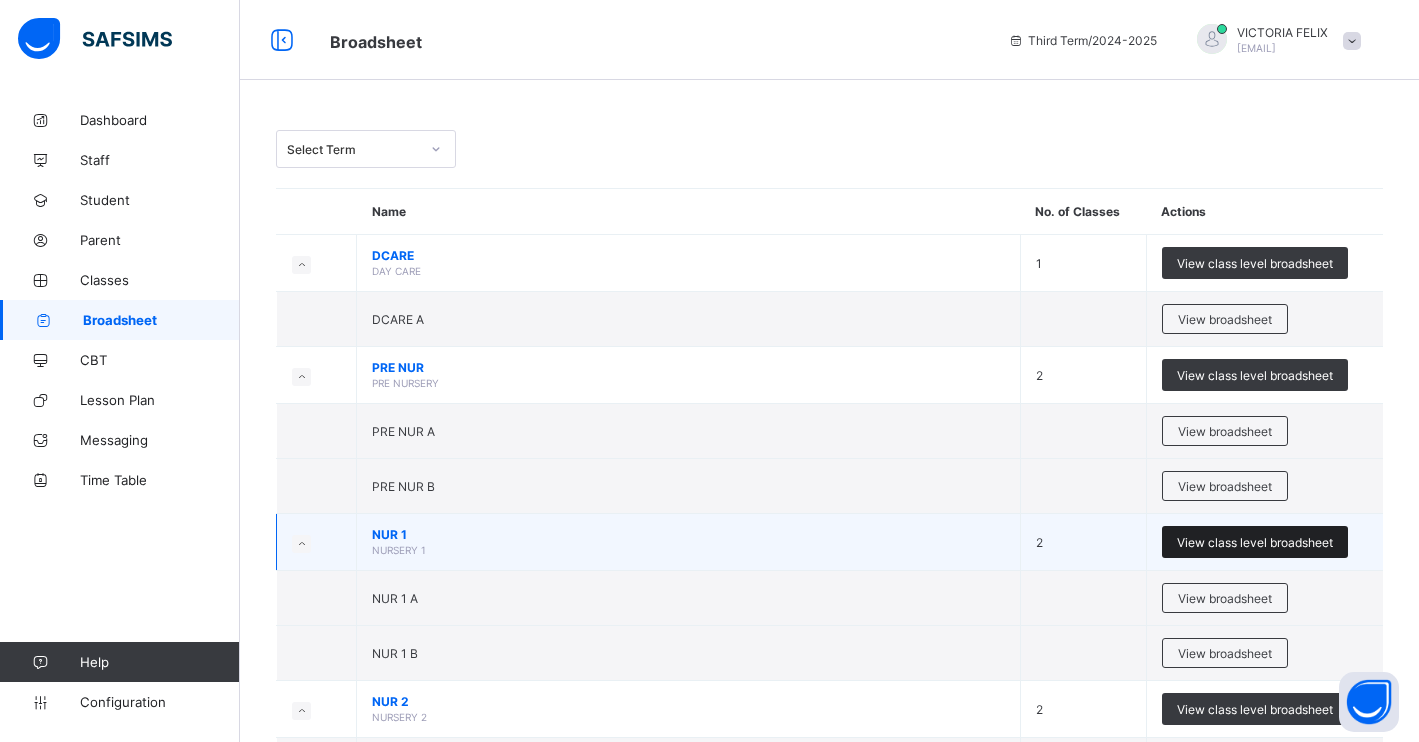 click on "View class level broadsheet" at bounding box center (1255, 542) 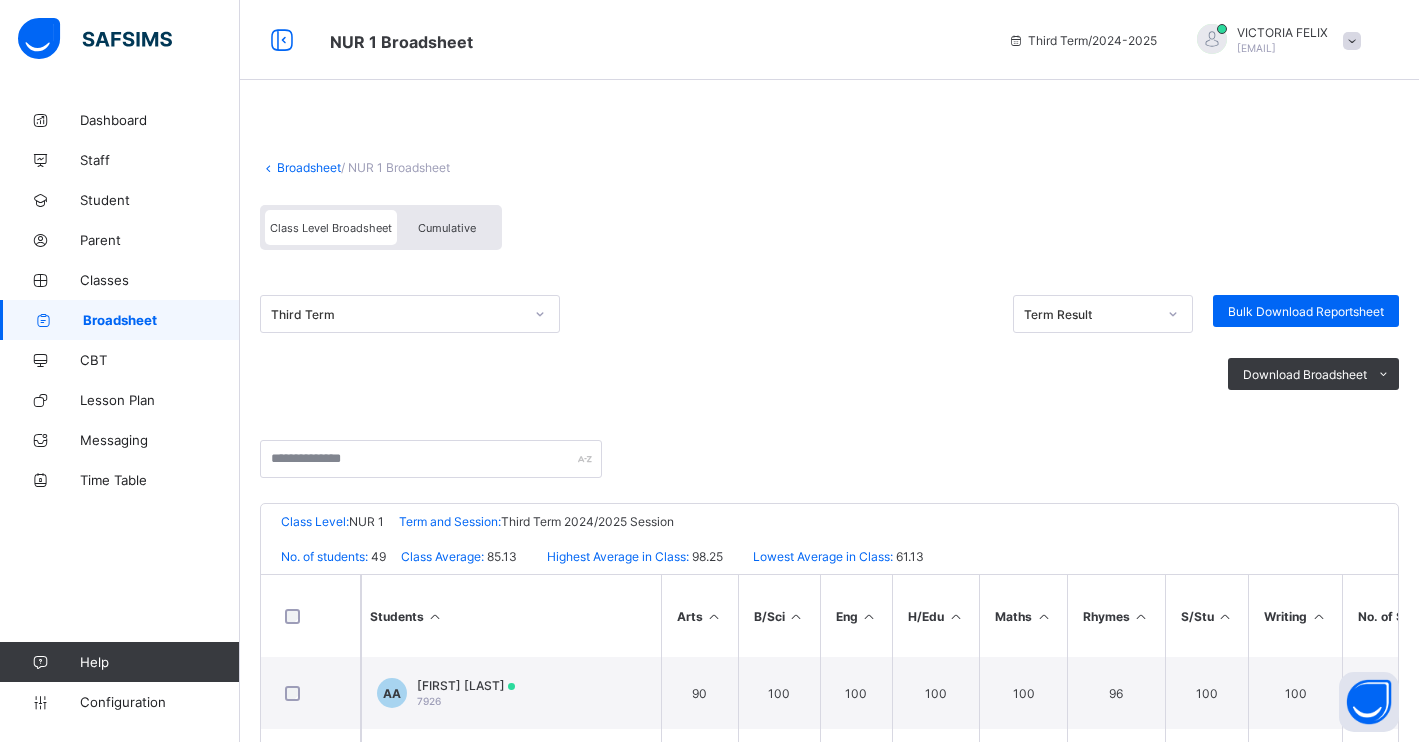 click on "Cumulative" at bounding box center [447, 228] 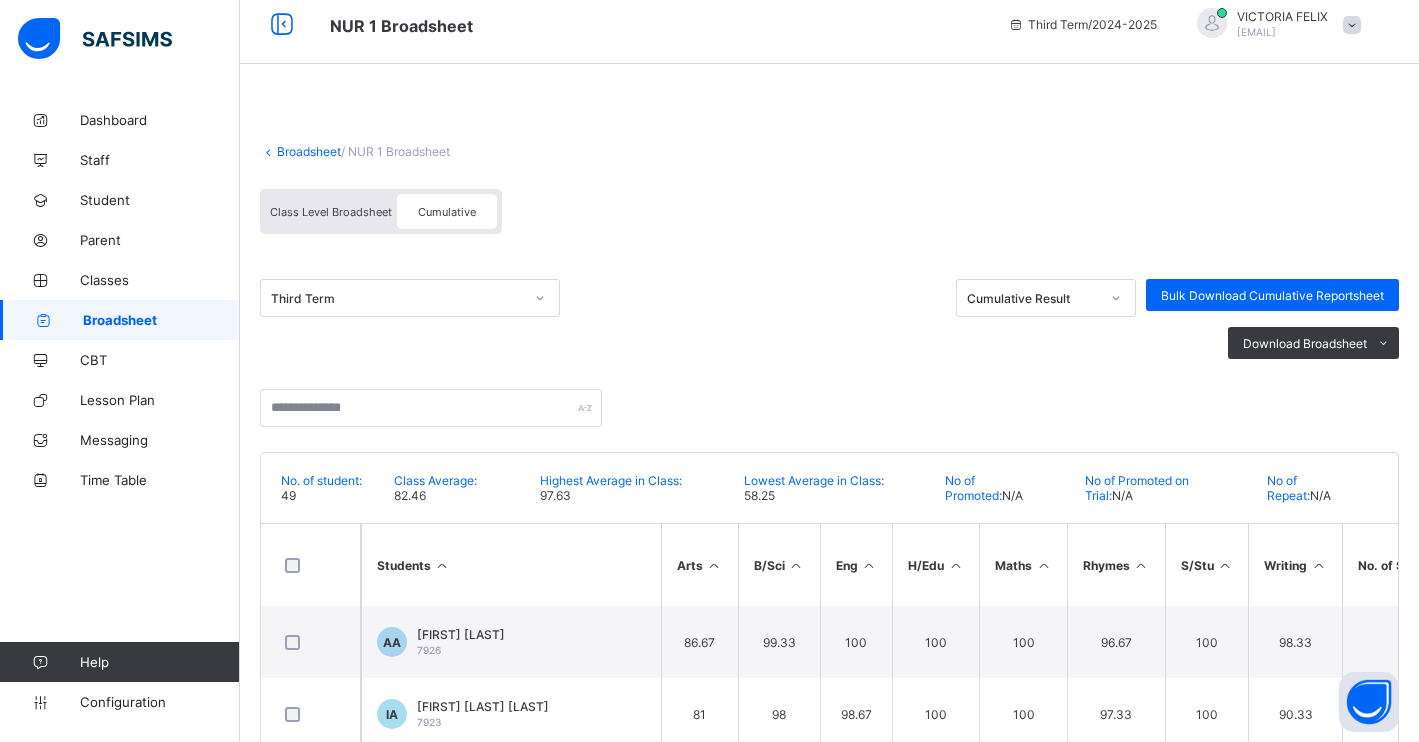 scroll, scrollTop: 0, scrollLeft: 0, axis: both 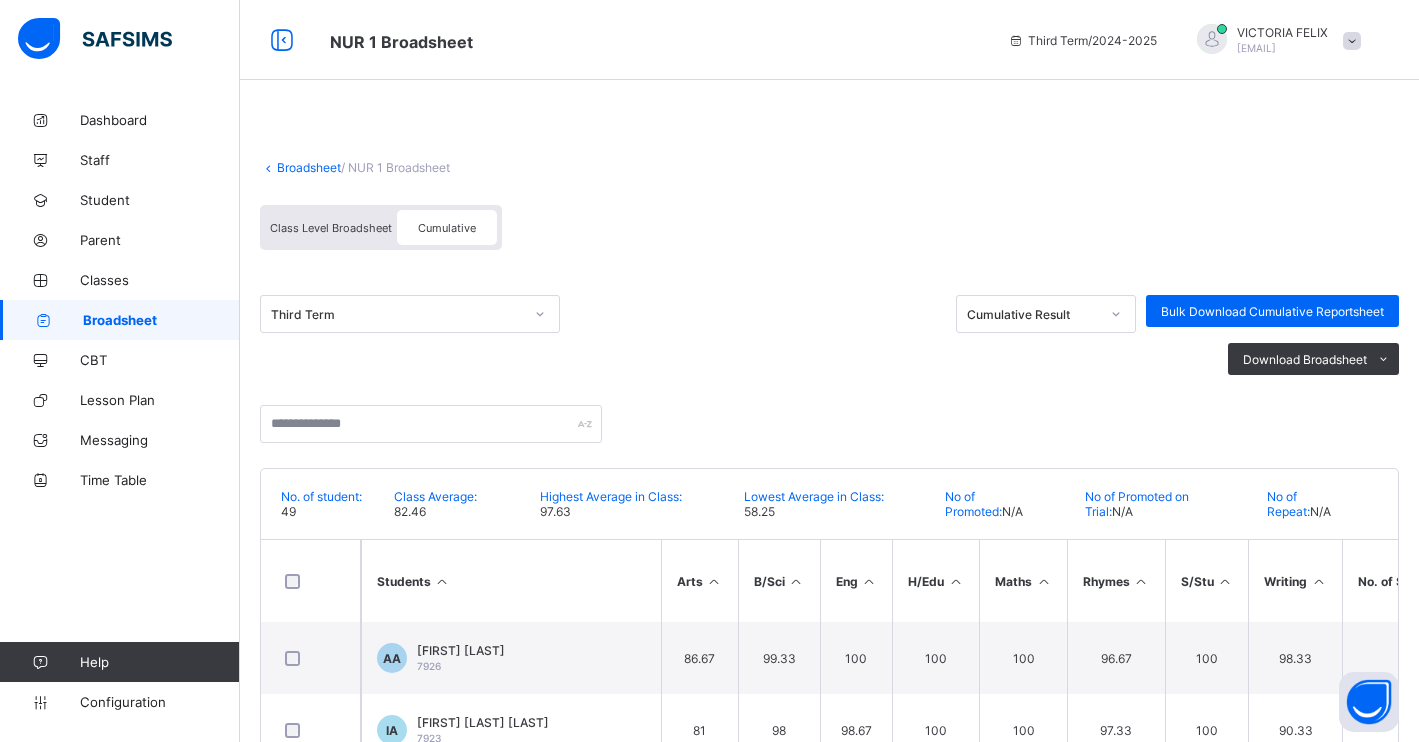 click on "Cumulative" at bounding box center [447, 228] 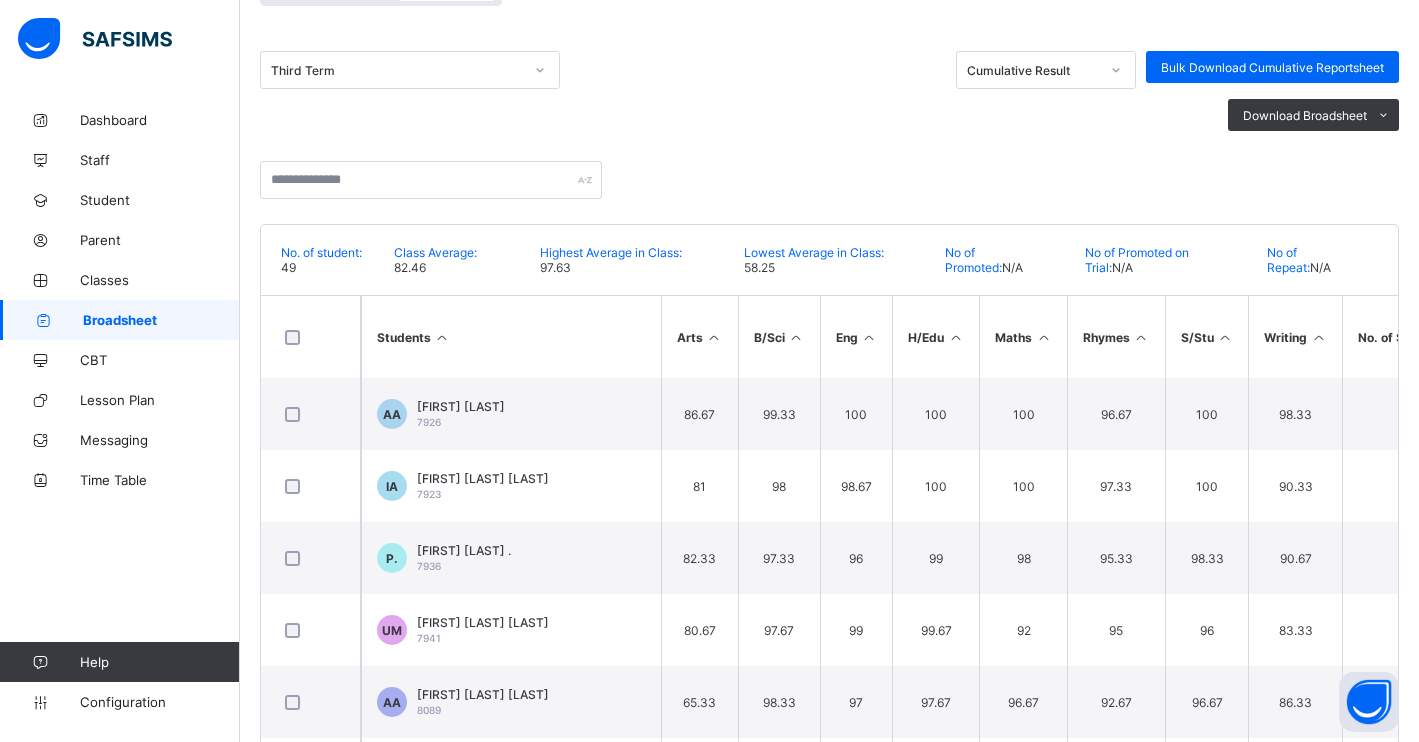 scroll, scrollTop: 250, scrollLeft: 0, axis: vertical 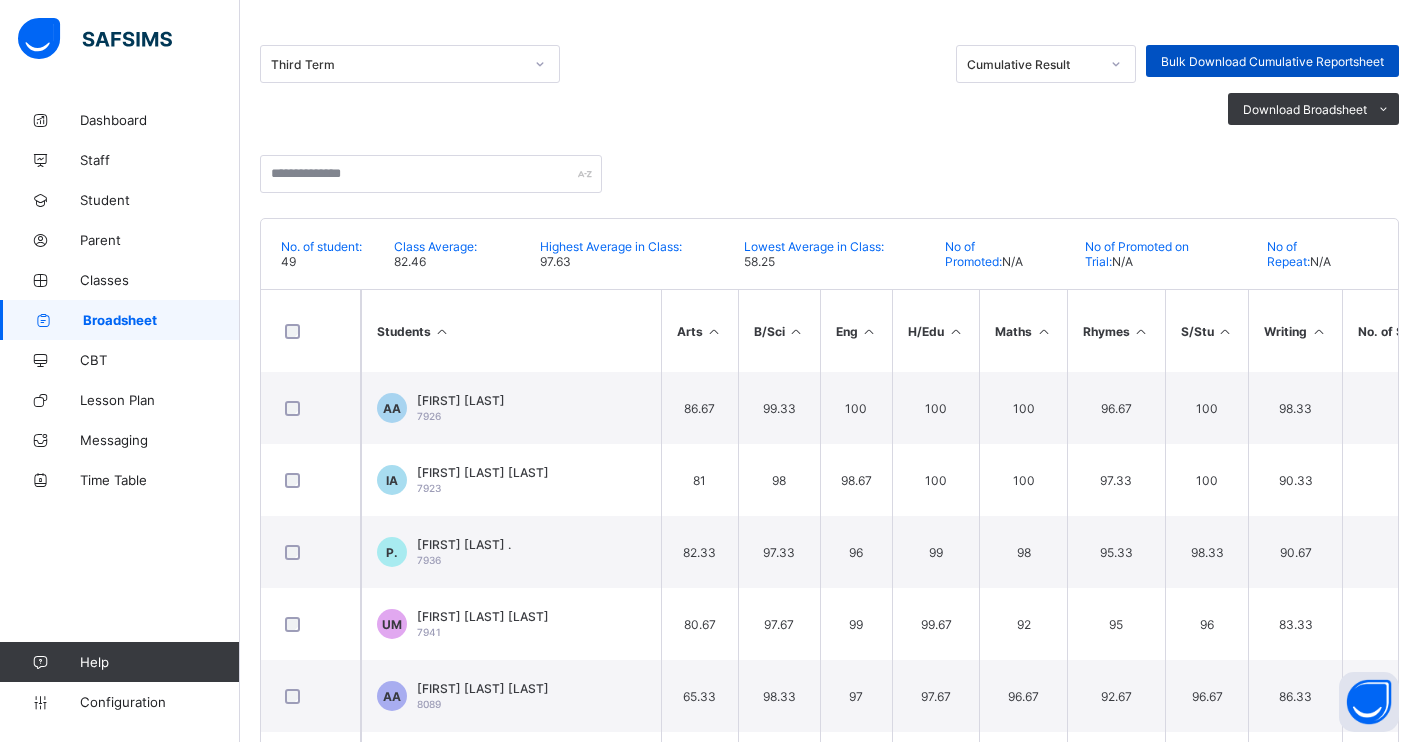 click on "Bulk Download Cumulative Reportsheet" at bounding box center (1272, 61) 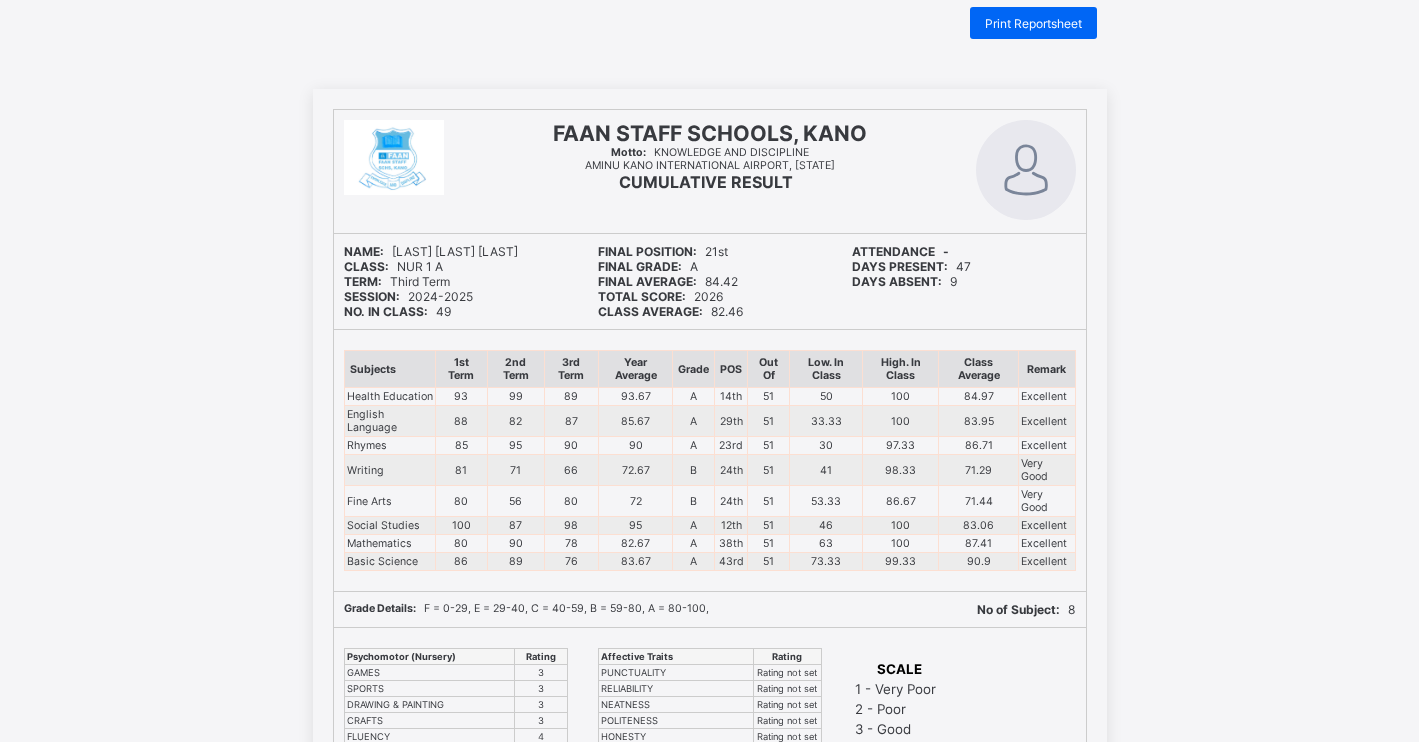 scroll, scrollTop: 0, scrollLeft: 0, axis: both 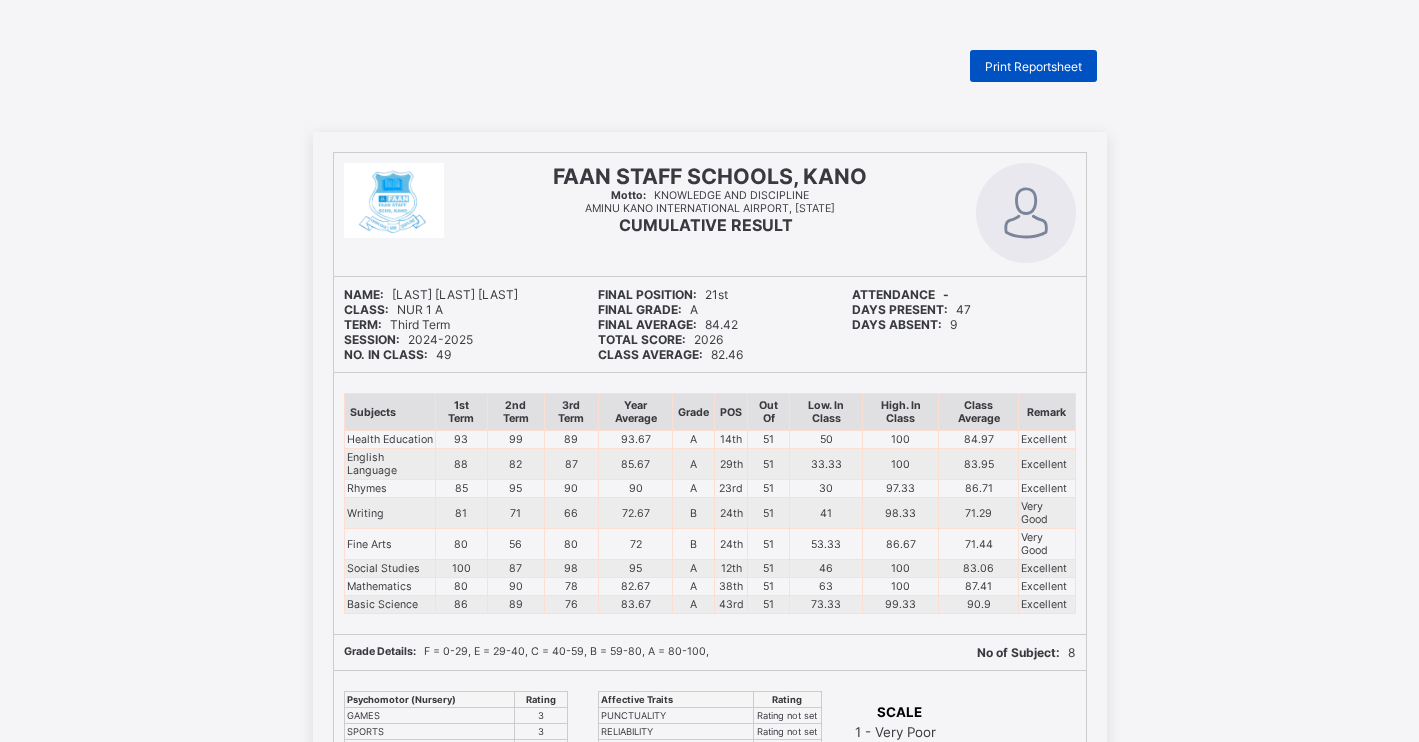 click on "Print Reportsheet" at bounding box center [1033, 66] 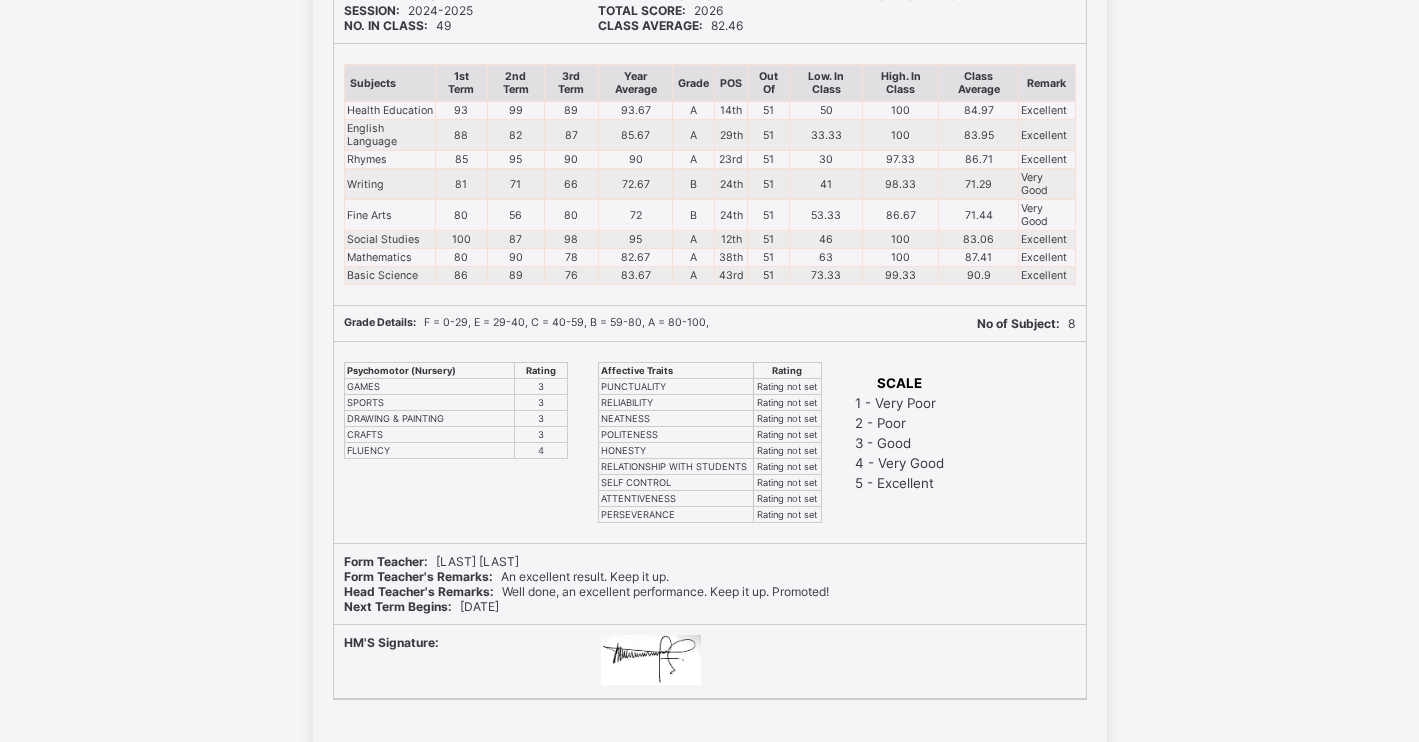 scroll, scrollTop: 0, scrollLeft: 0, axis: both 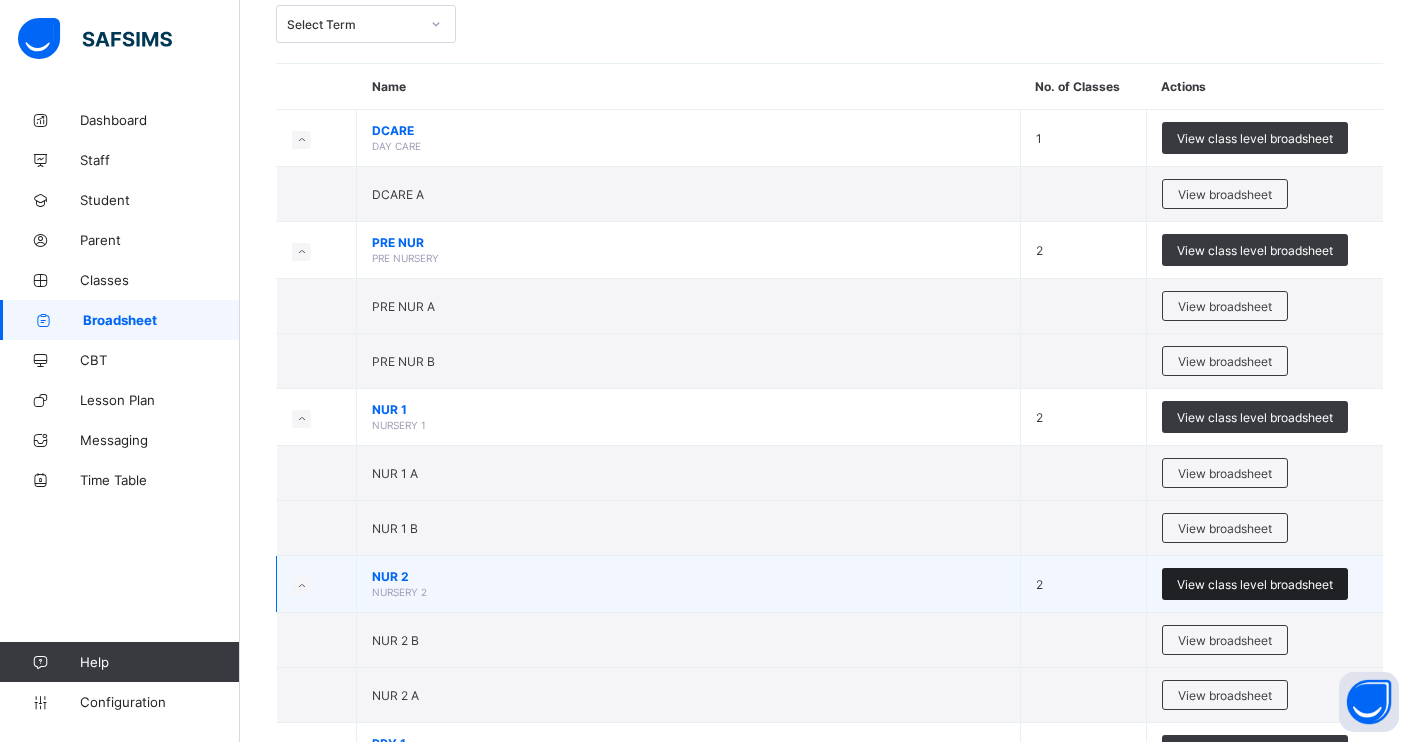 click on "View class level broadsheet" at bounding box center (1255, 584) 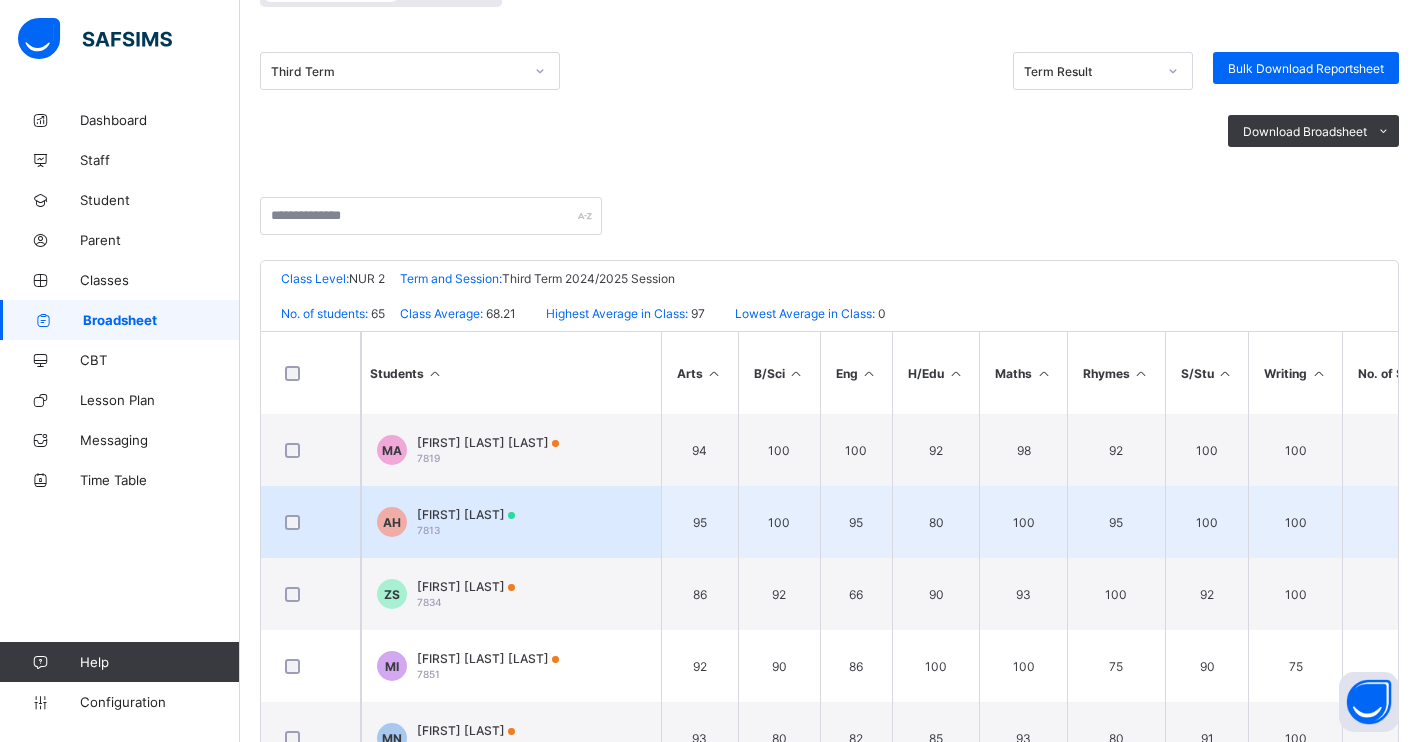 scroll, scrollTop: 0, scrollLeft: 0, axis: both 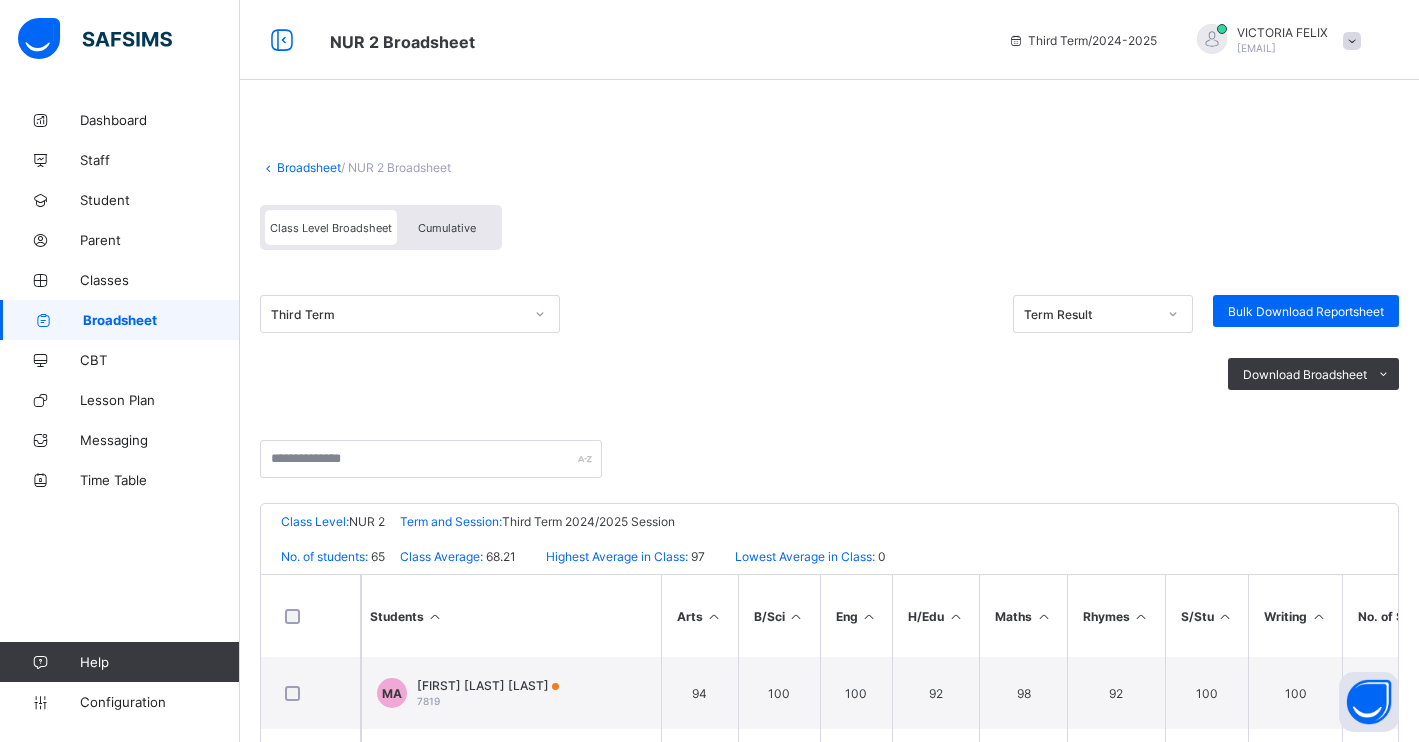 click on "Cumulative" at bounding box center [447, 228] 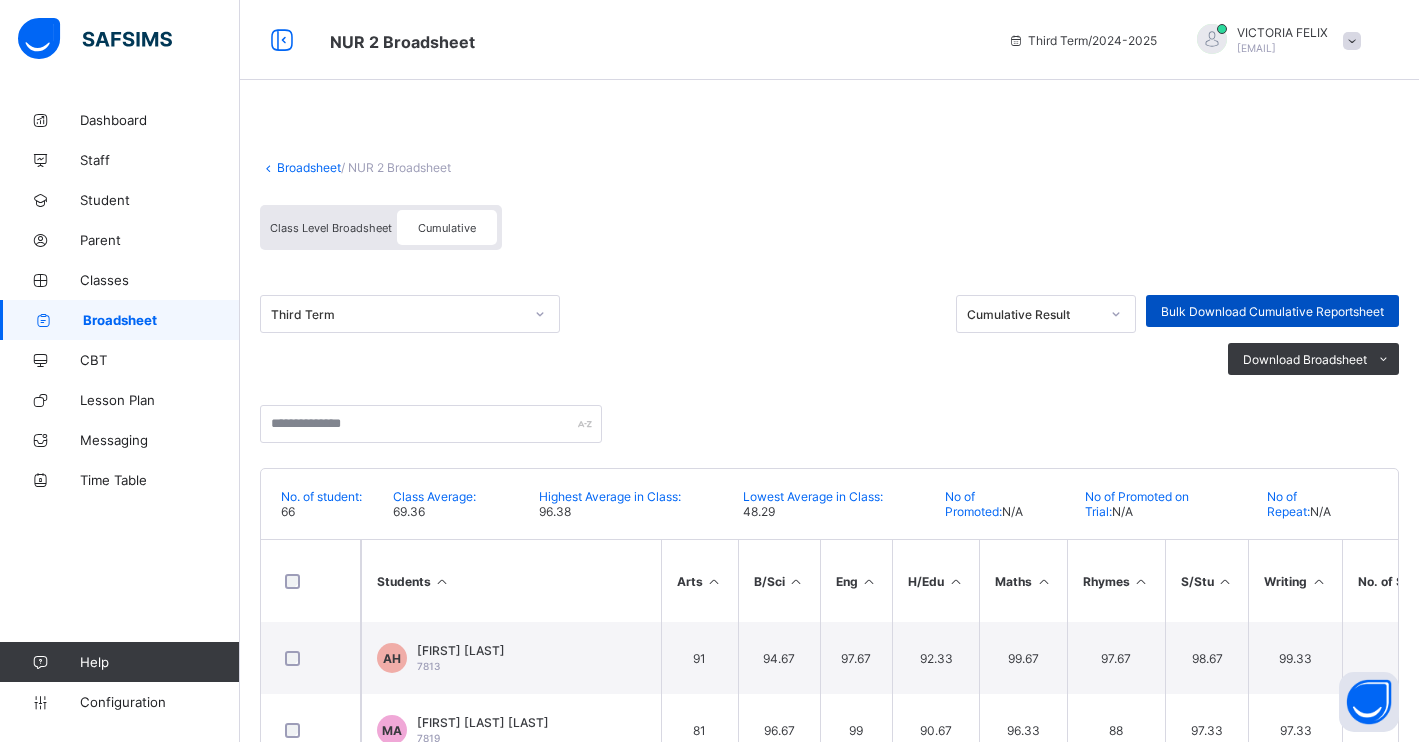 click on "Bulk Download Cumulative Reportsheet" at bounding box center (1272, 311) 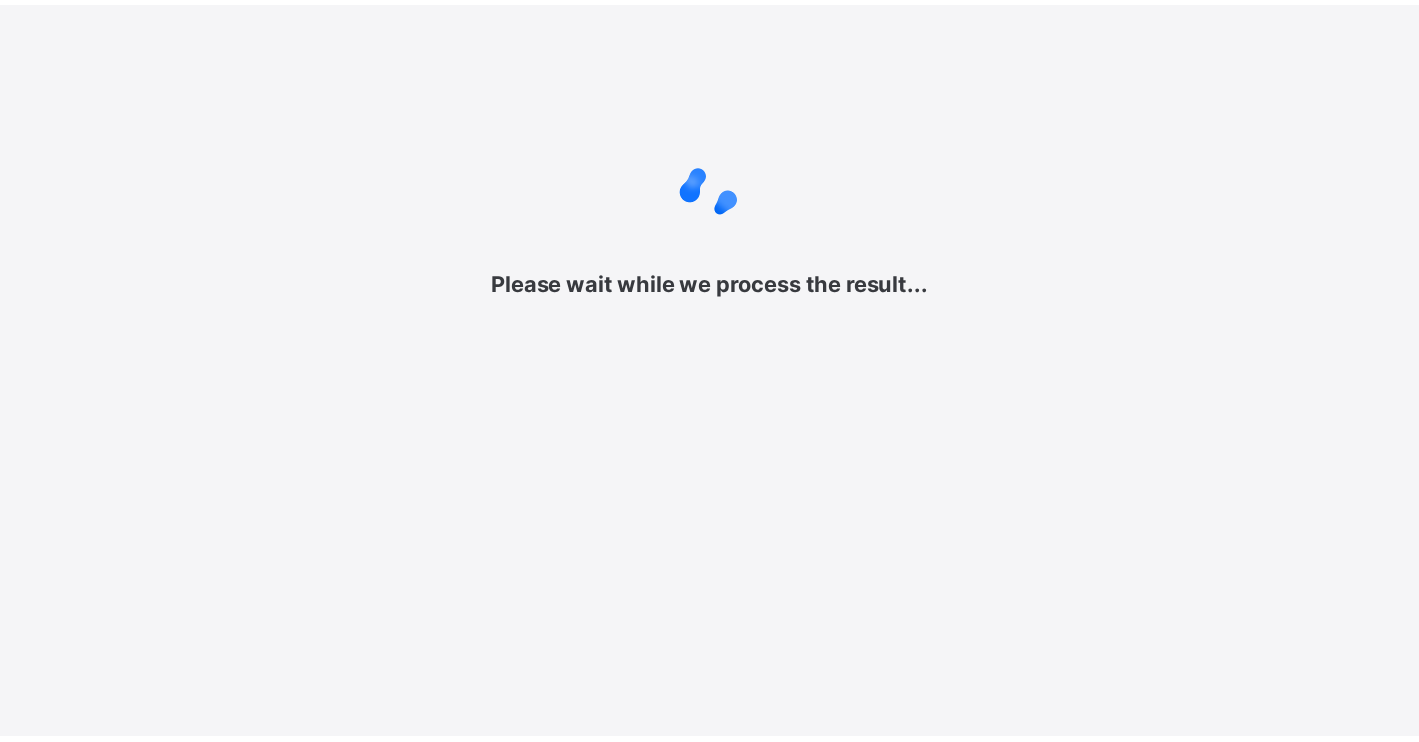 scroll, scrollTop: 0, scrollLeft: 0, axis: both 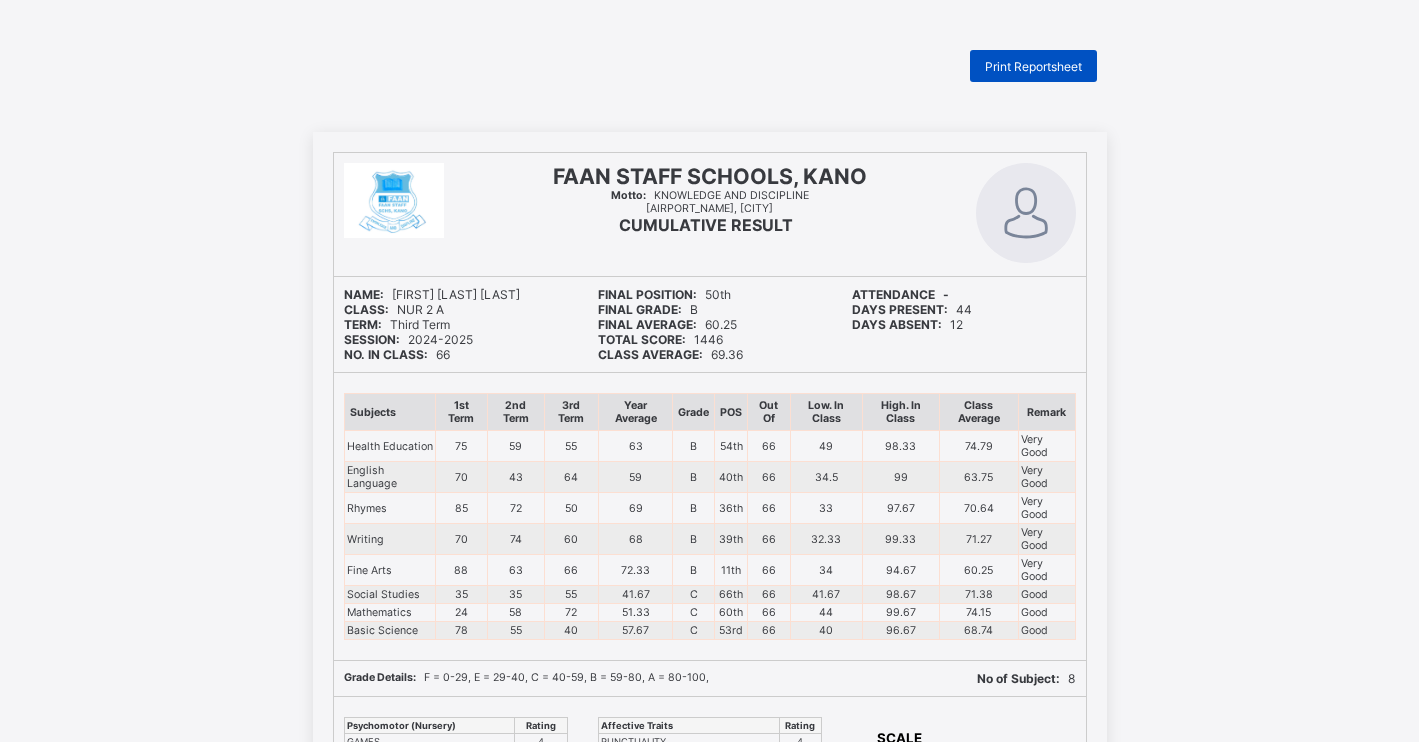 click on "Print Reportsheet" at bounding box center (1033, 66) 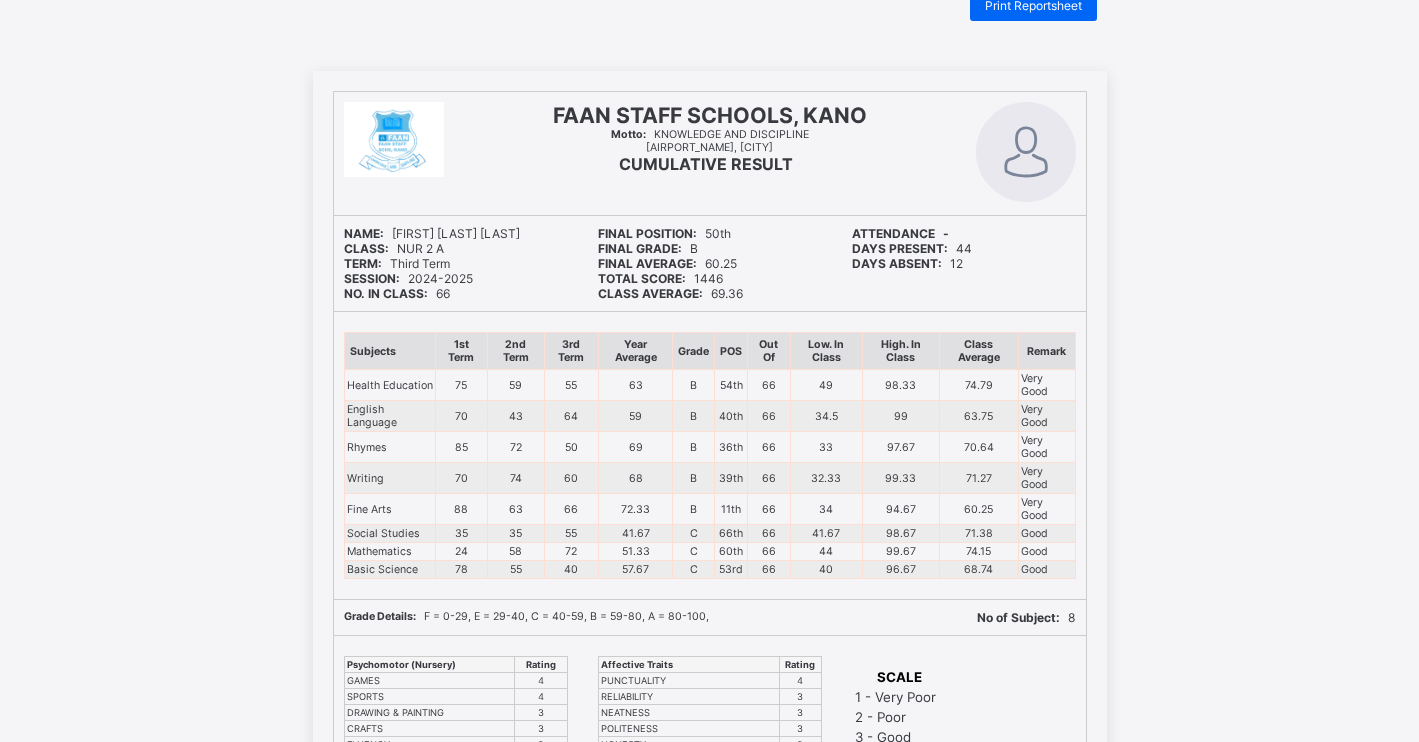 scroll, scrollTop: 0, scrollLeft: 0, axis: both 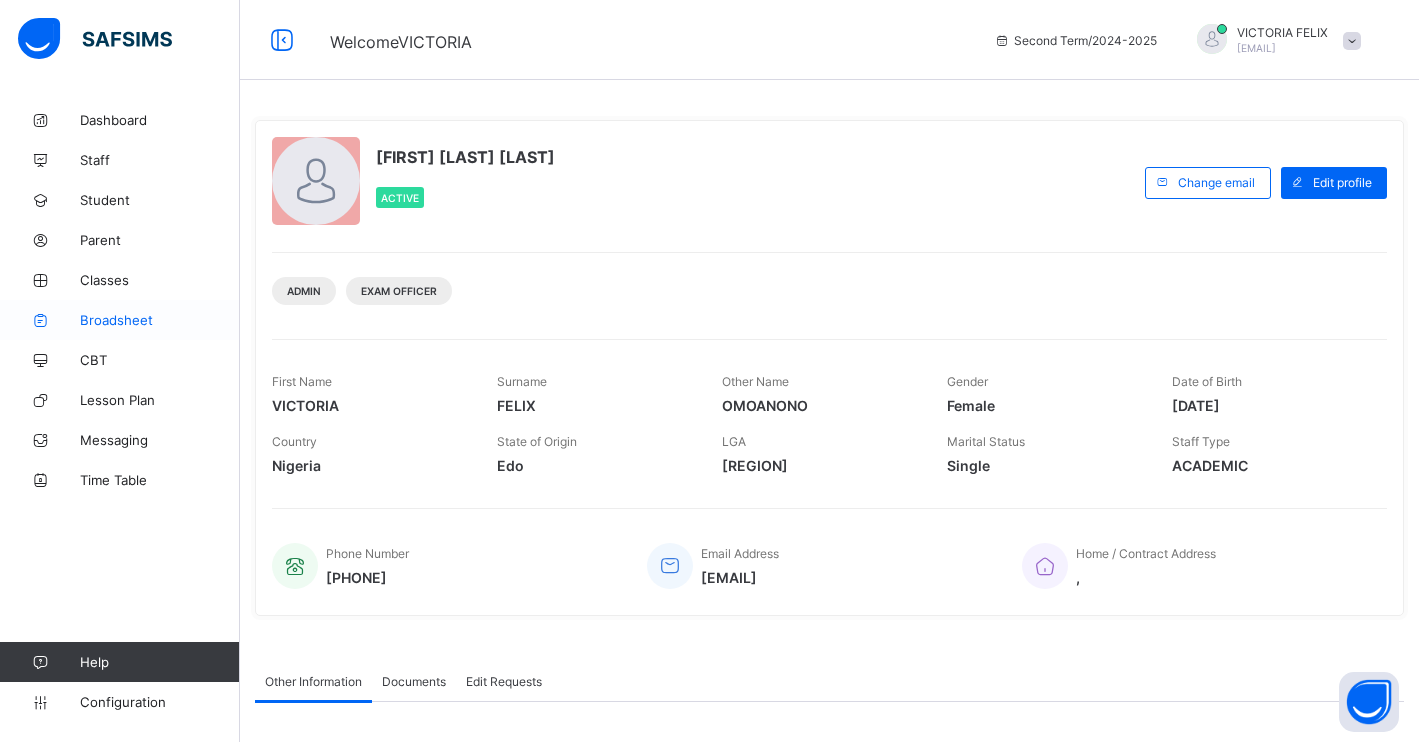 click on "Broadsheet" at bounding box center [160, 320] 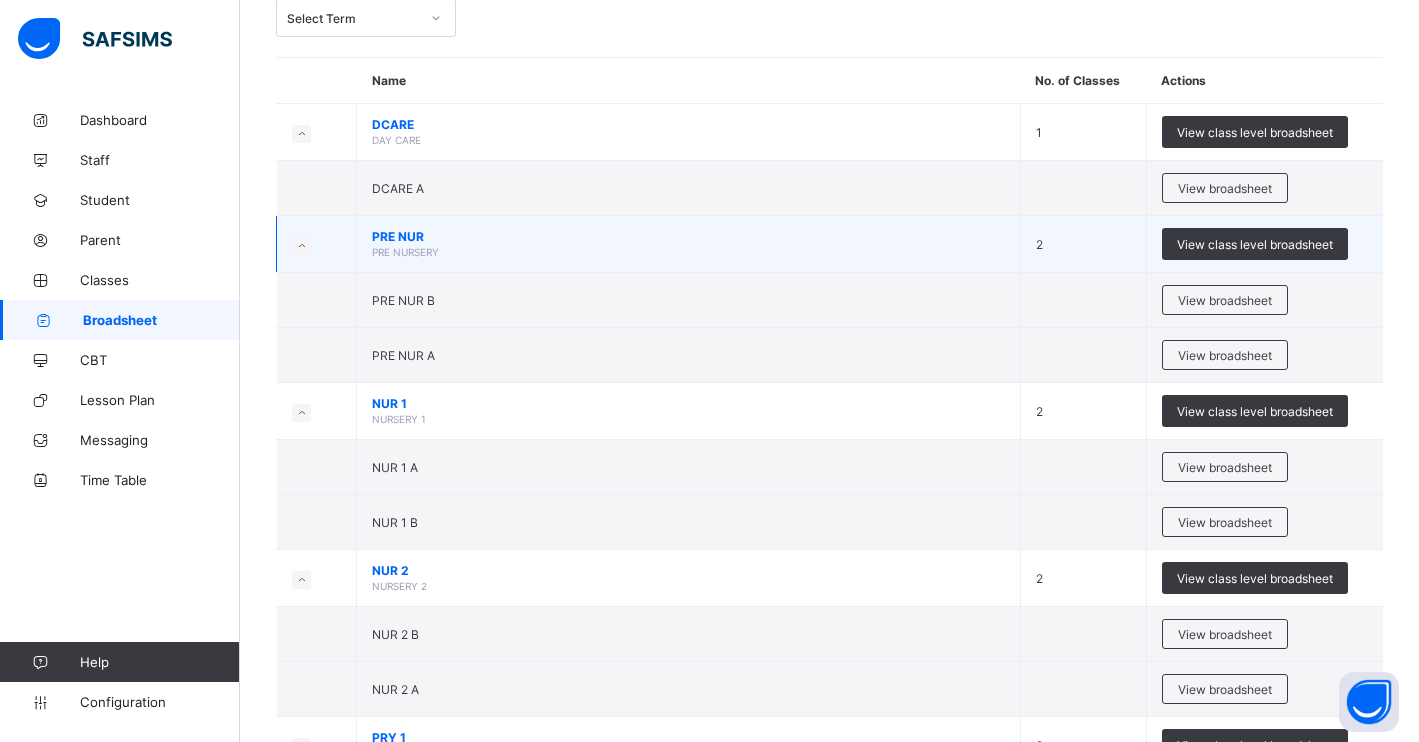 scroll, scrollTop: 125, scrollLeft: 0, axis: vertical 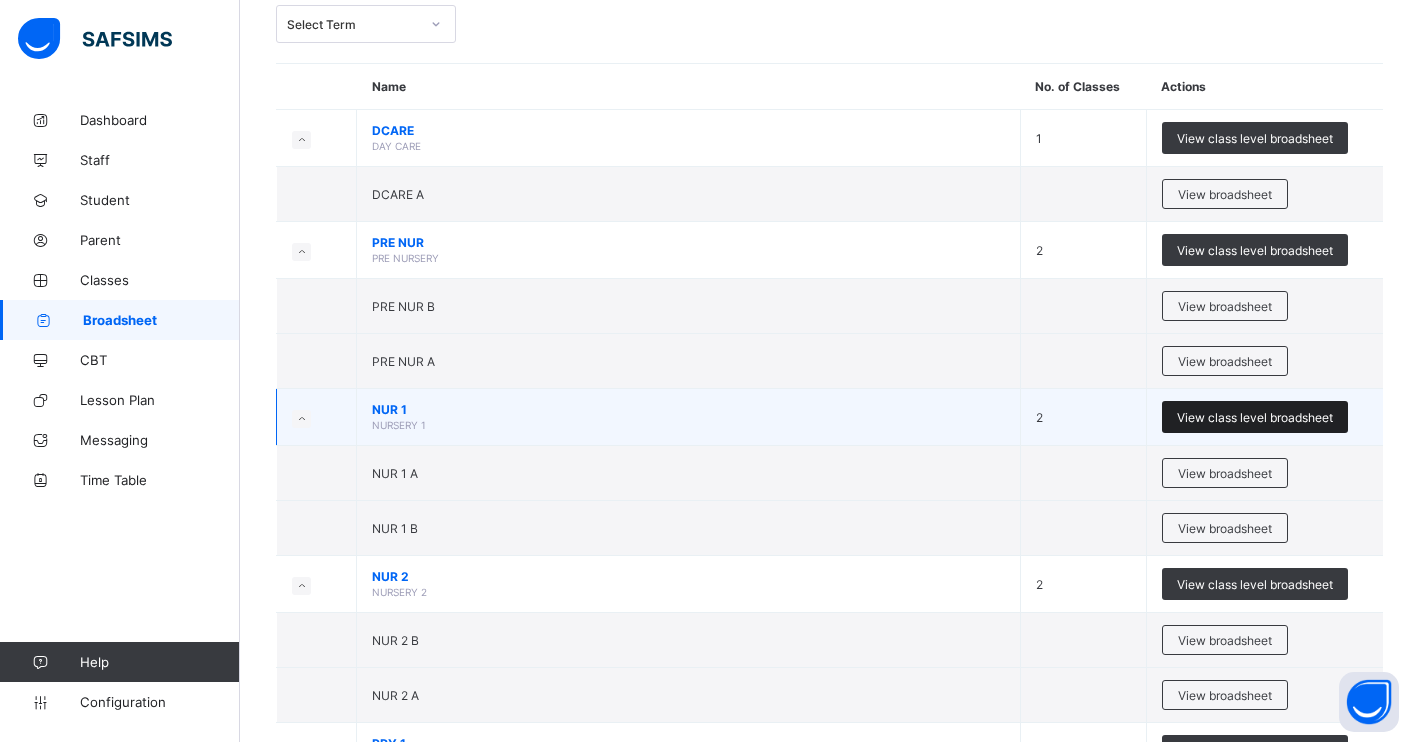 click on "View class level broadsheet" at bounding box center (1255, 417) 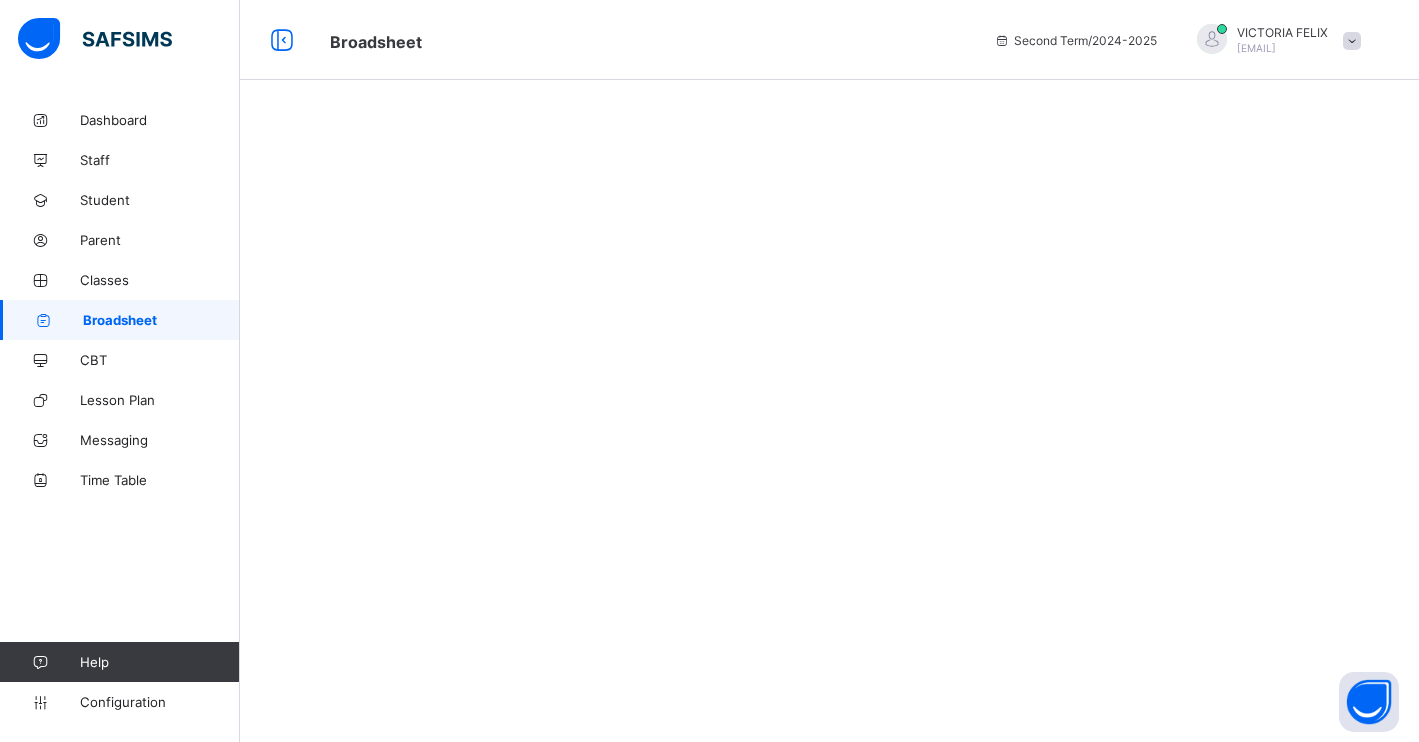 scroll, scrollTop: 0, scrollLeft: 0, axis: both 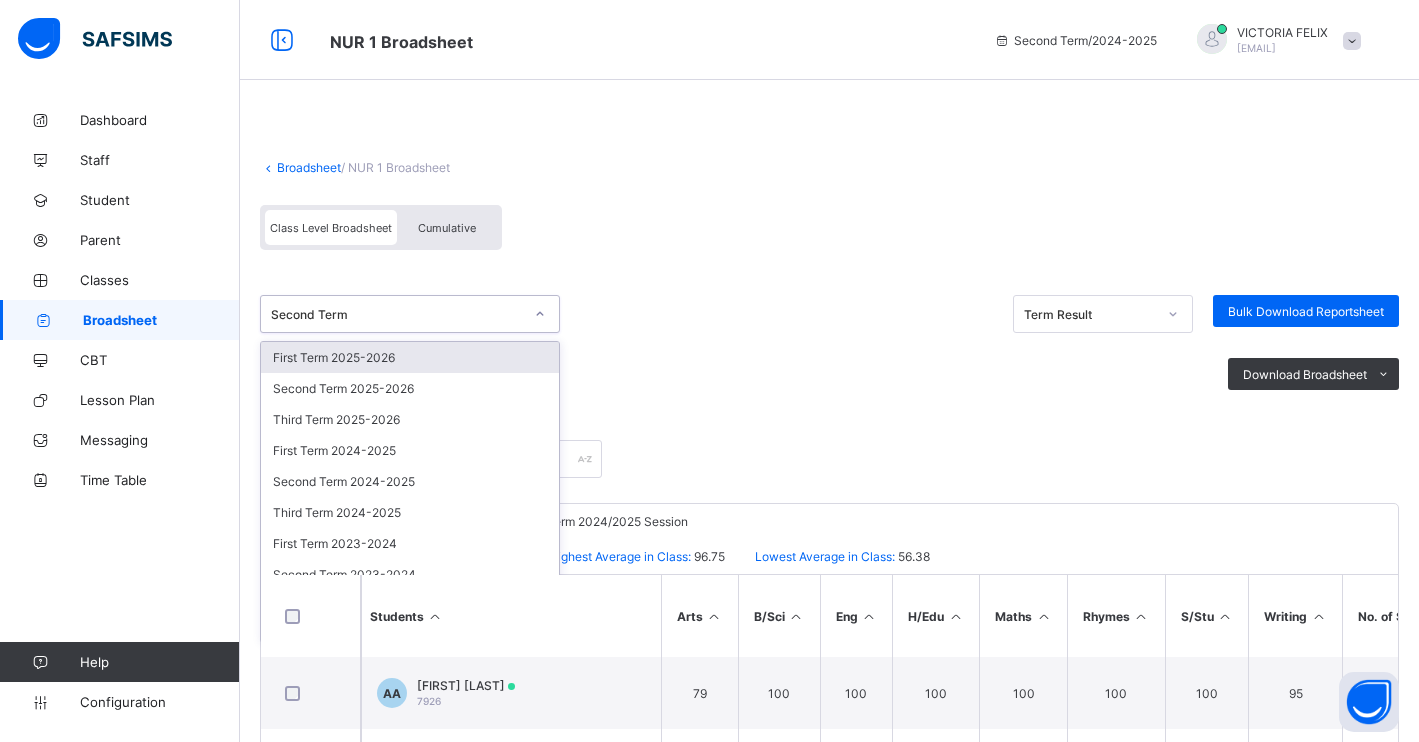 click 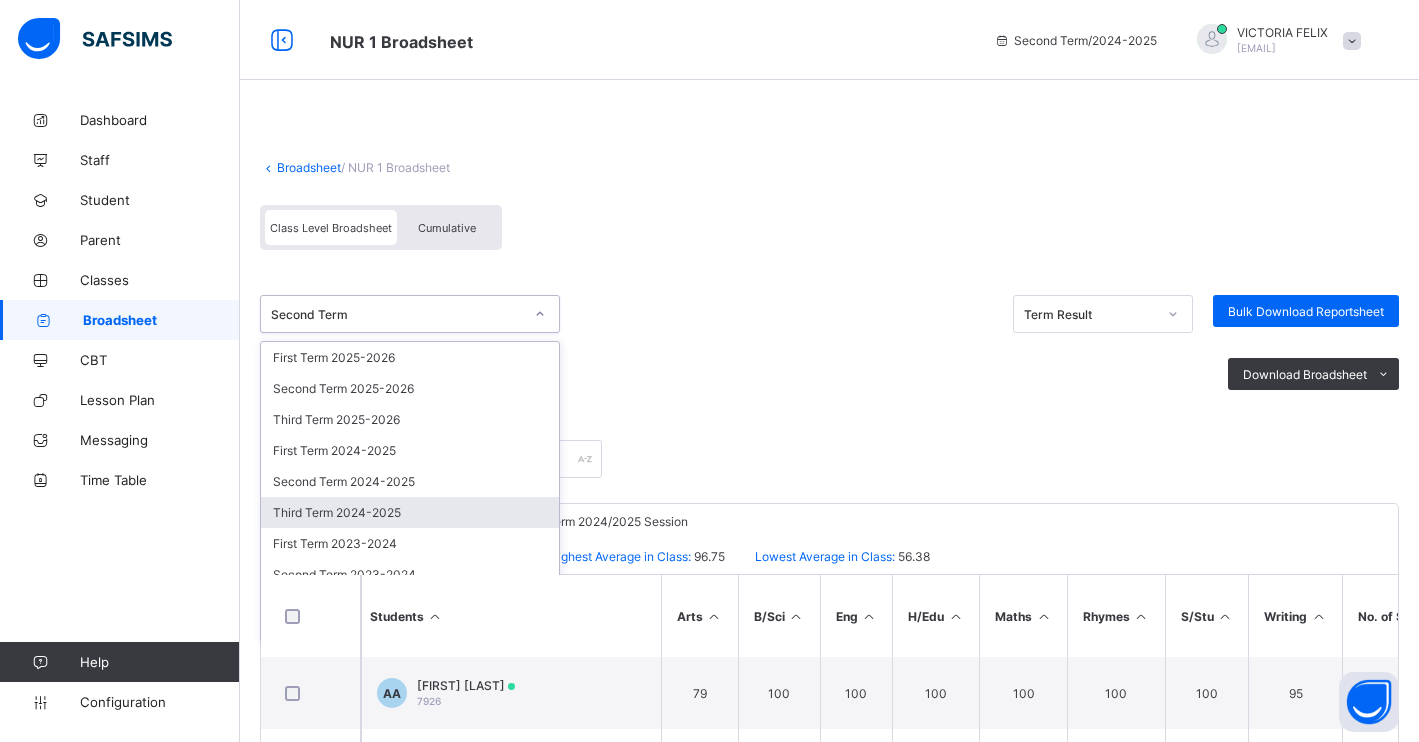 click on "Third Term 2024-2025" at bounding box center [410, 512] 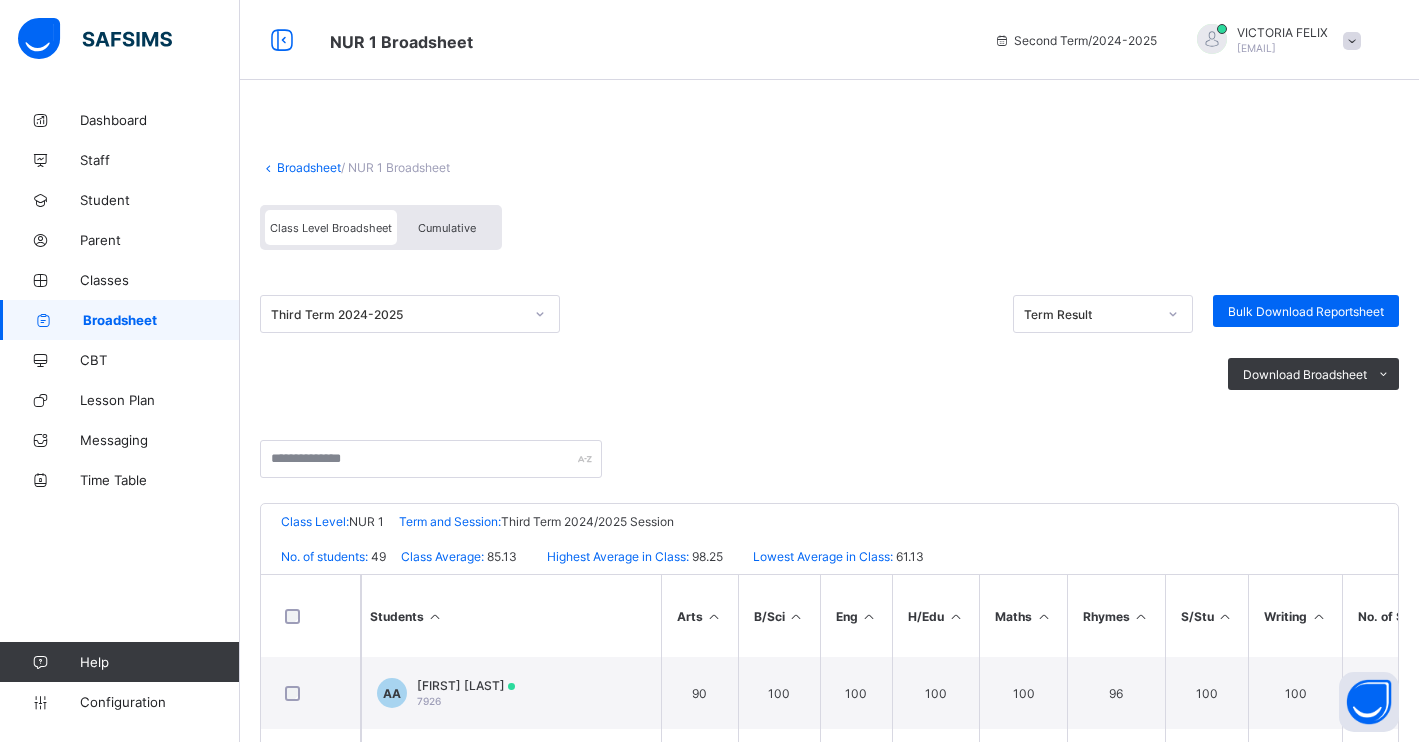click on "Cumulative" at bounding box center (447, 228) 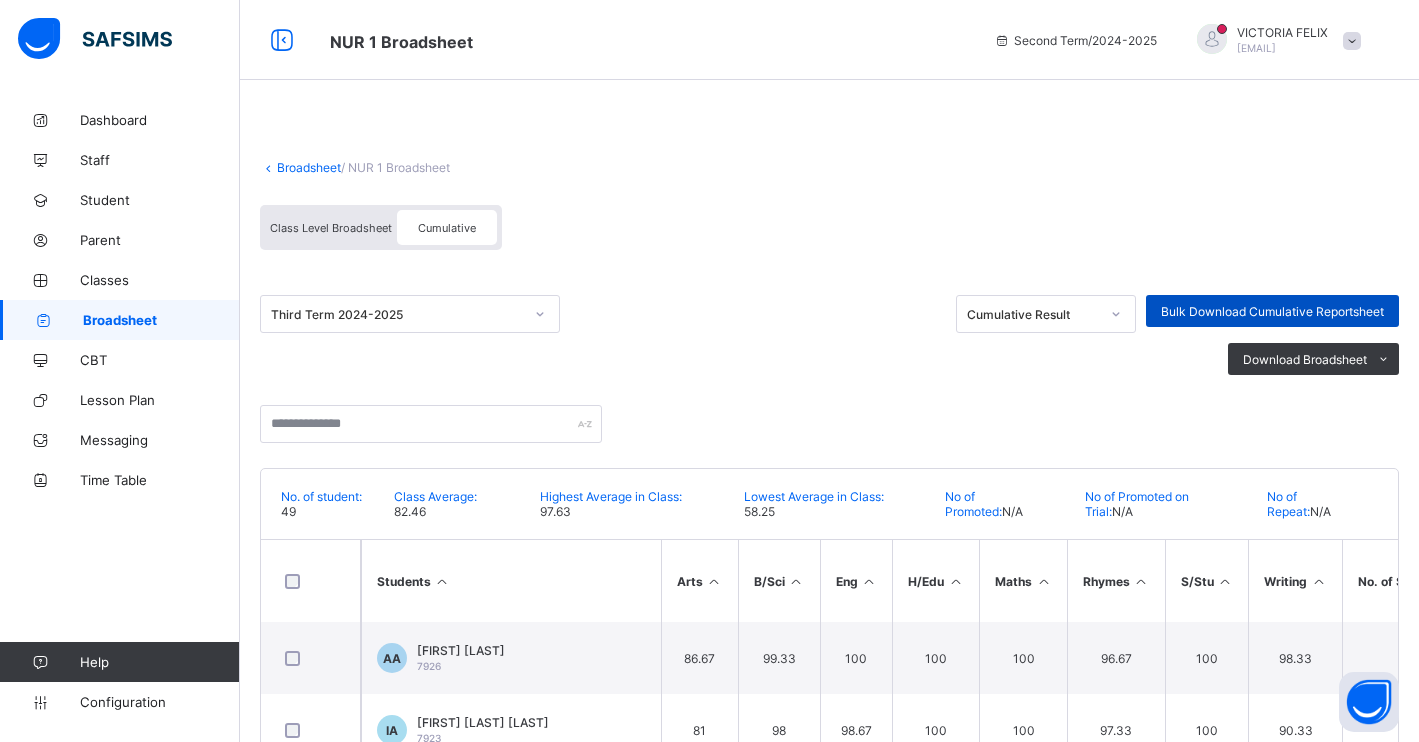 click on "Bulk Download Cumulative Reportsheet" at bounding box center (1272, 311) 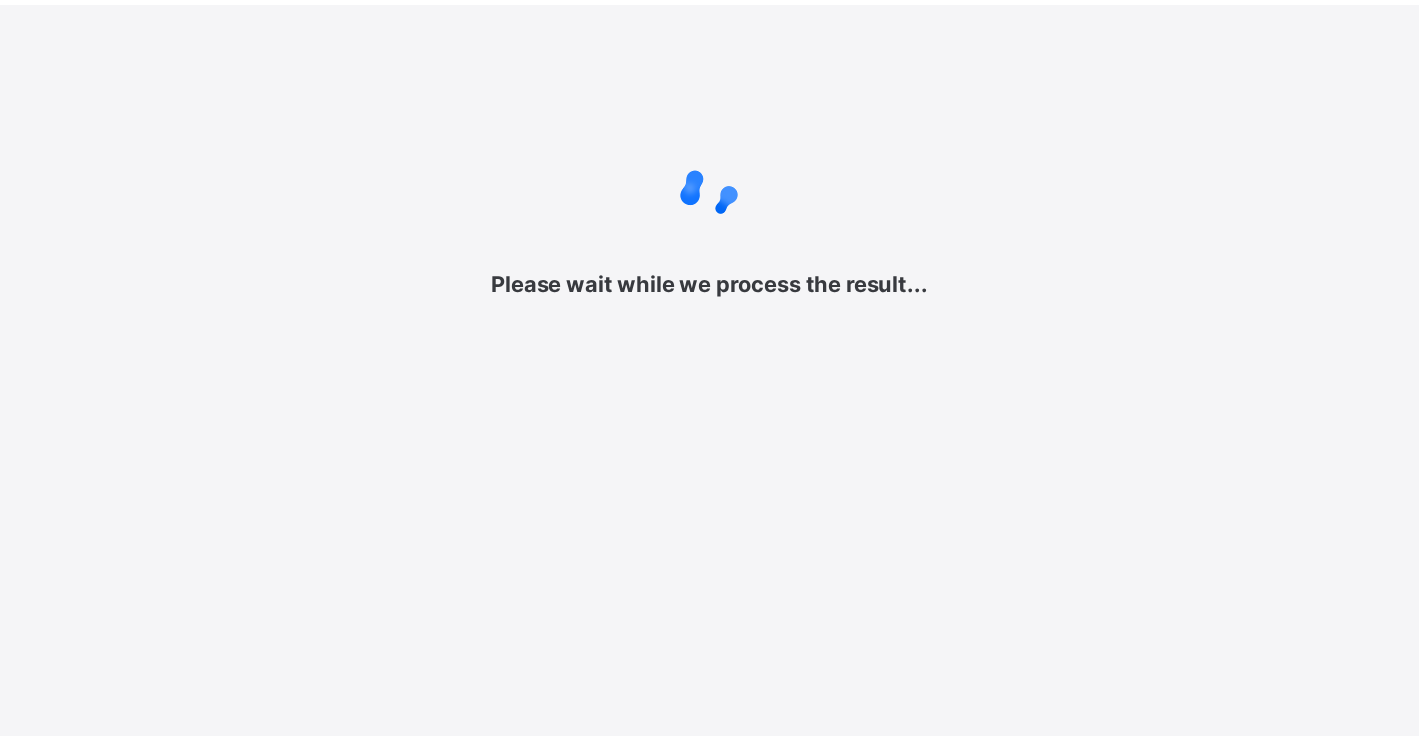 scroll, scrollTop: 0, scrollLeft: 0, axis: both 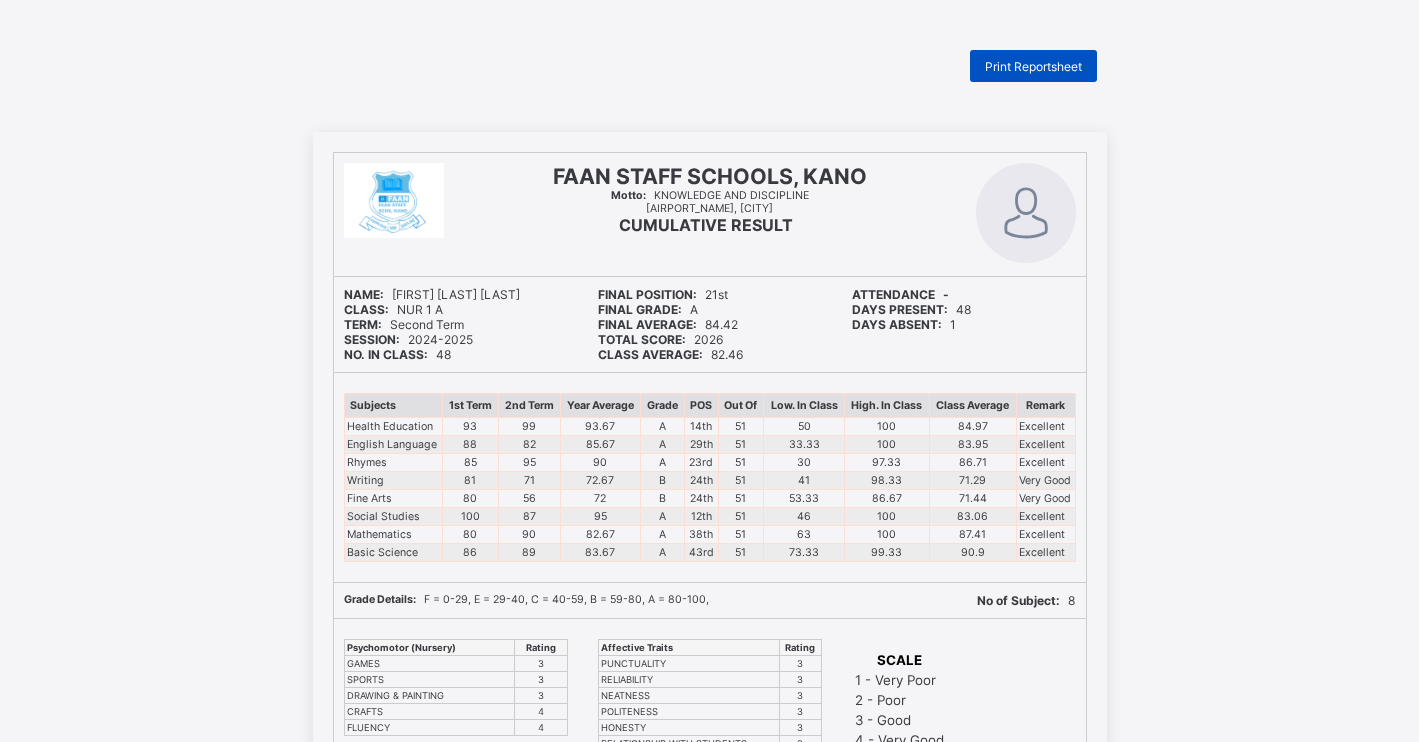 click on "Print Reportsheet" at bounding box center [1033, 66] 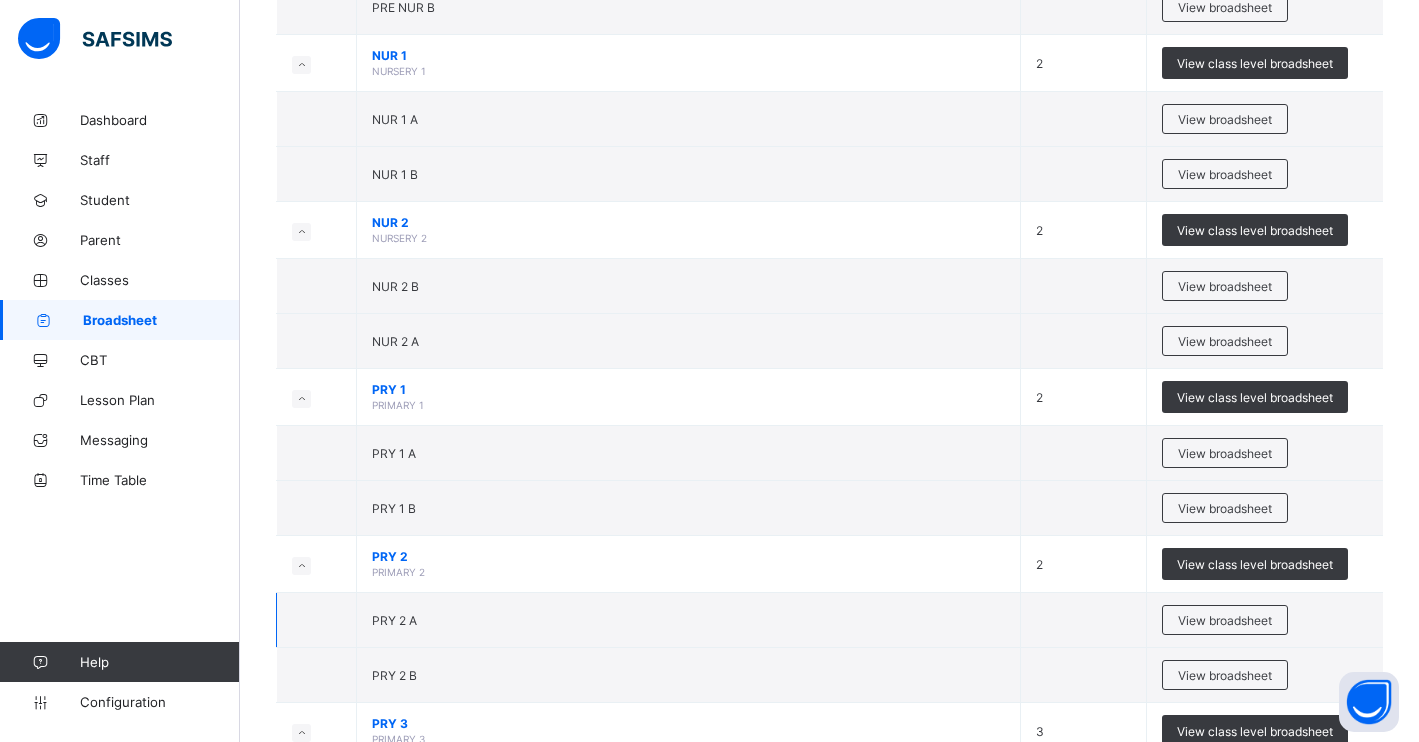 scroll, scrollTop: 500, scrollLeft: 0, axis: vertical 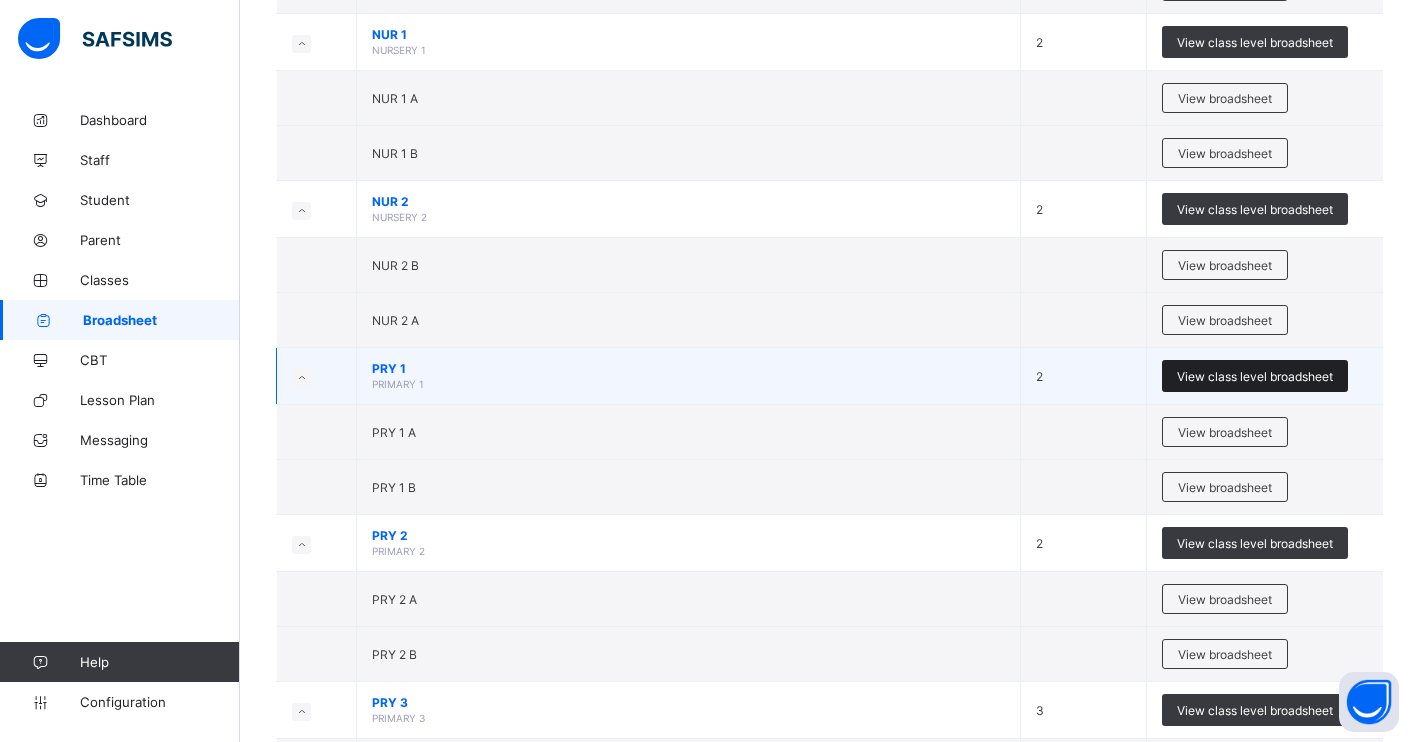 click on "View class level broadsheet" at bounding box center [1255, 376] 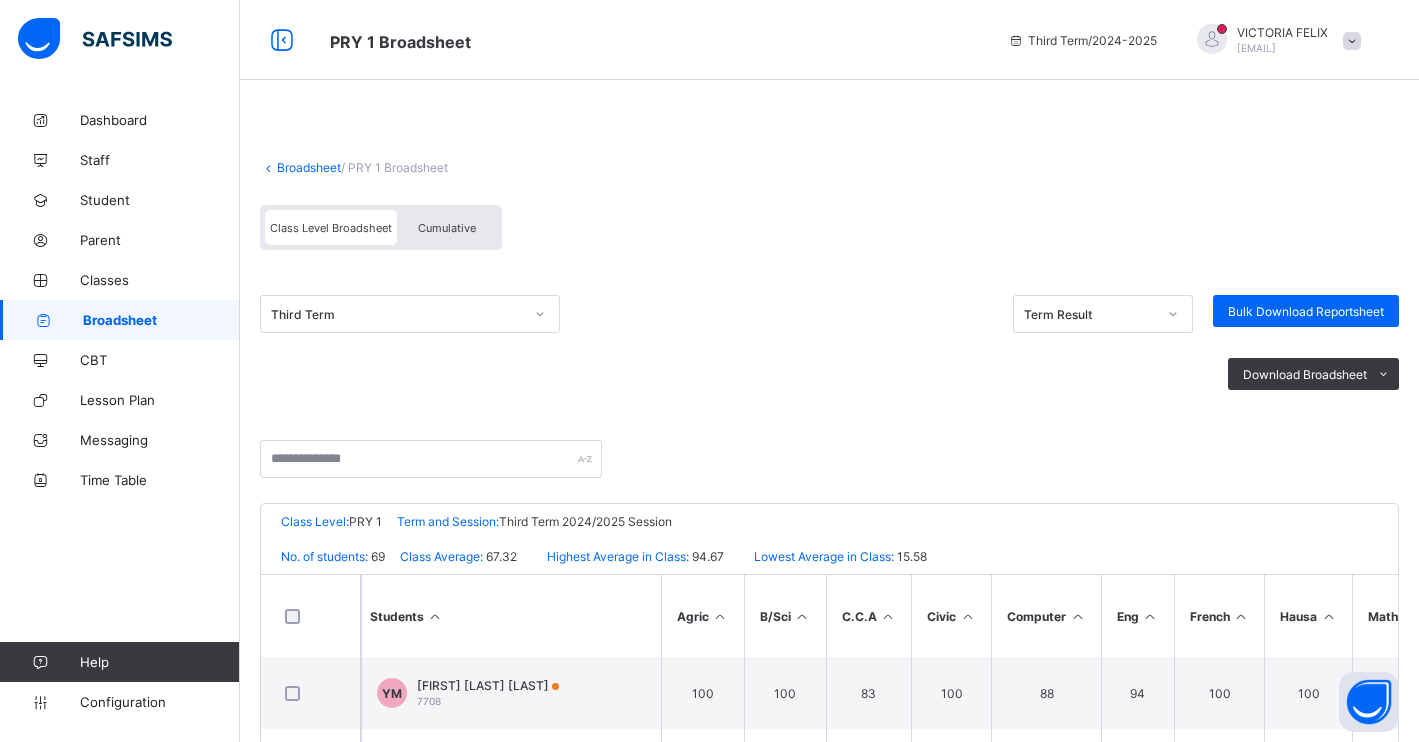 click on "Cumulative" at bounding box center (447, 228) 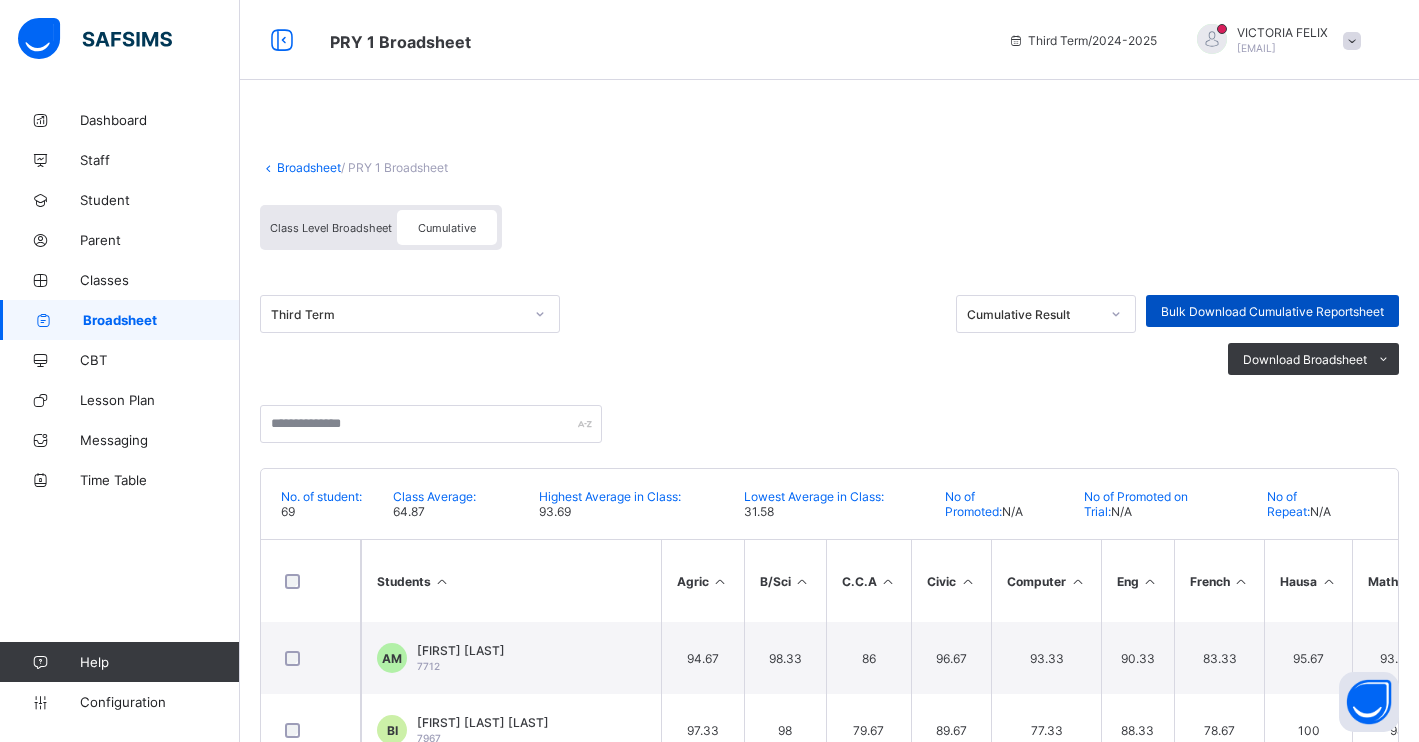 click on "Bulk Download Cumulative Reportsheet" at bounding box center [1272, 311] 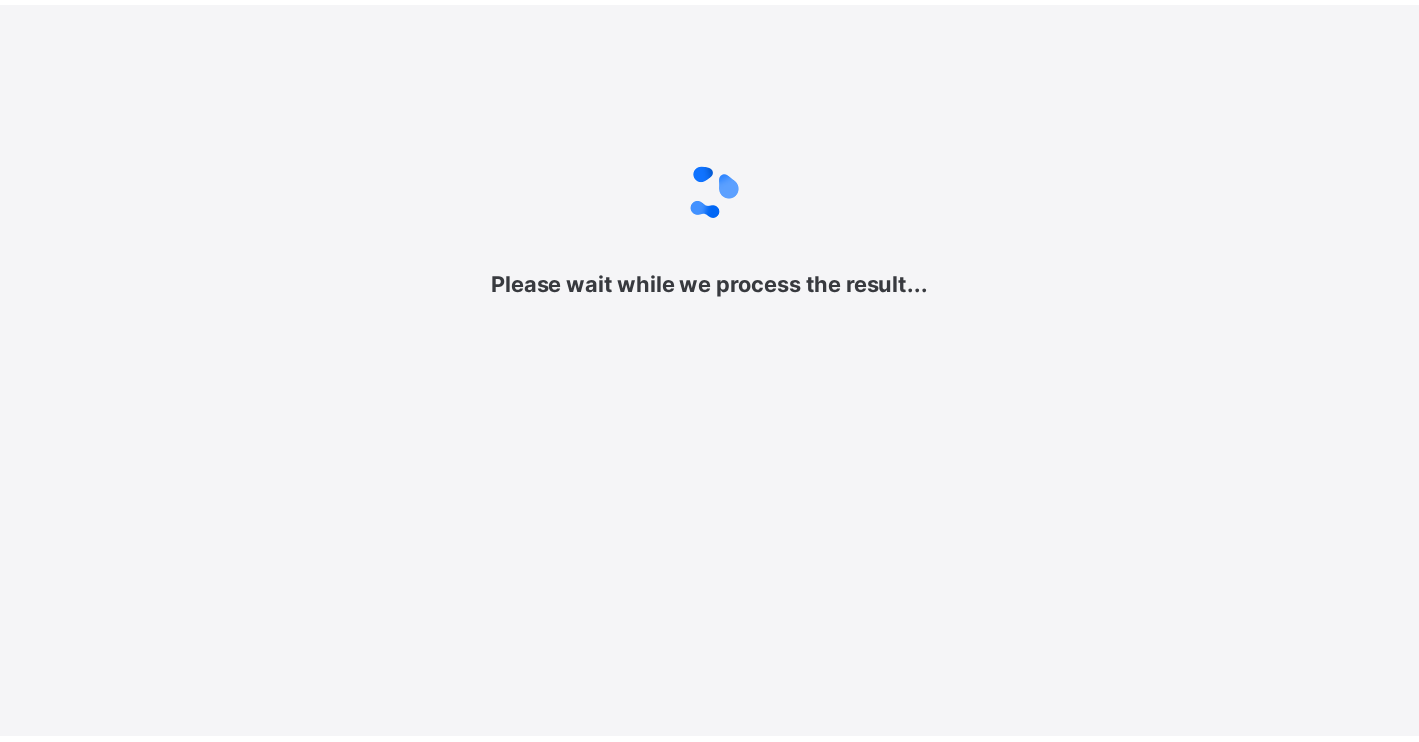 scroll, scrollTop: 0, scrollLeft: 0, axis: both 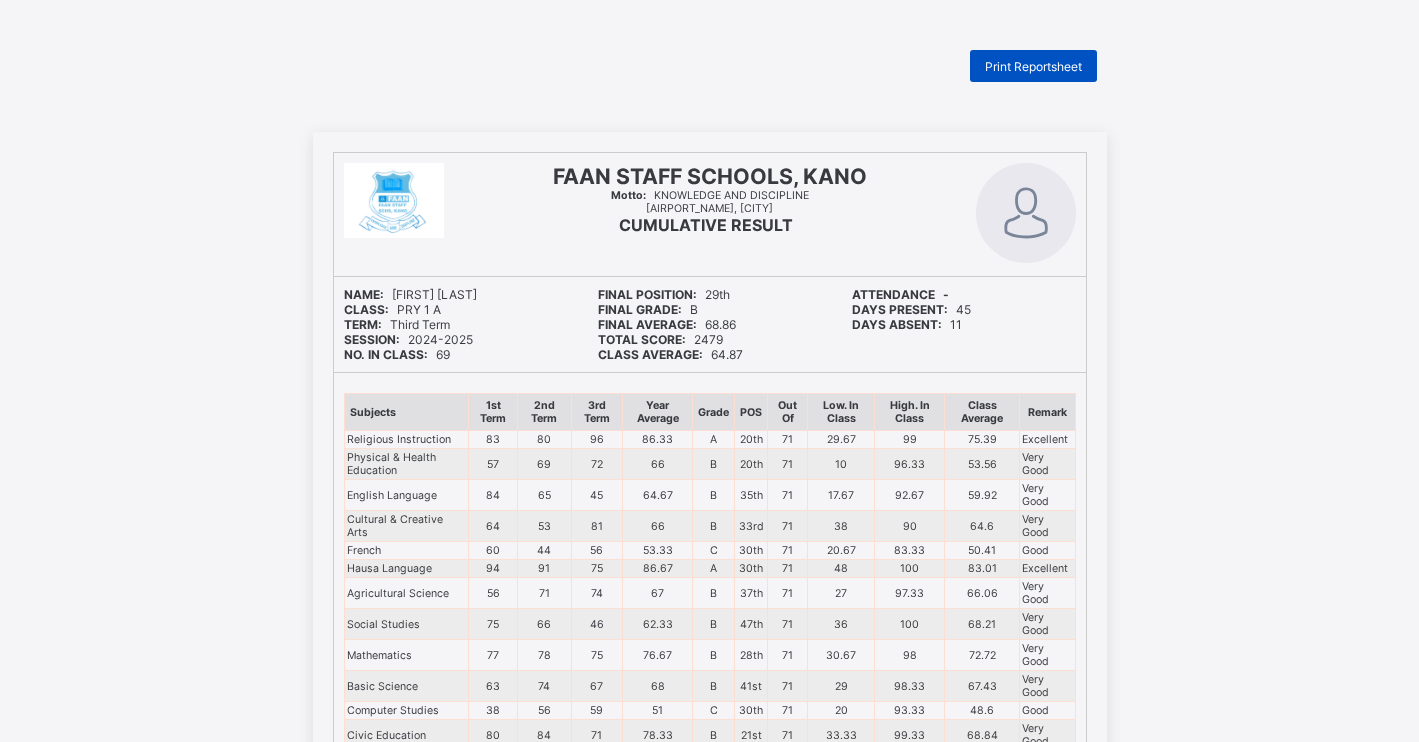 click on "Print Reportsheet" at bounding box center (1033, 66) 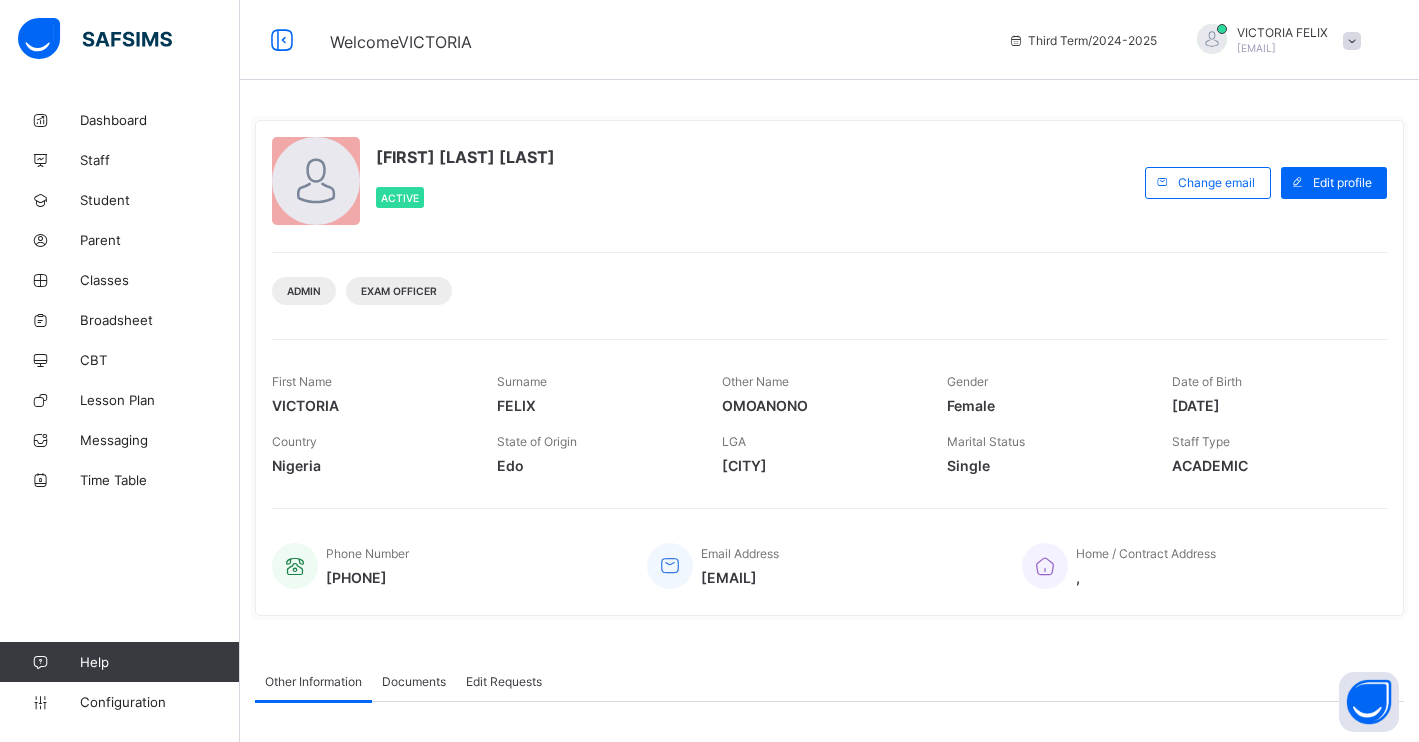 scroll, scrollTop: 0, scrollLeft: 0, axis: both 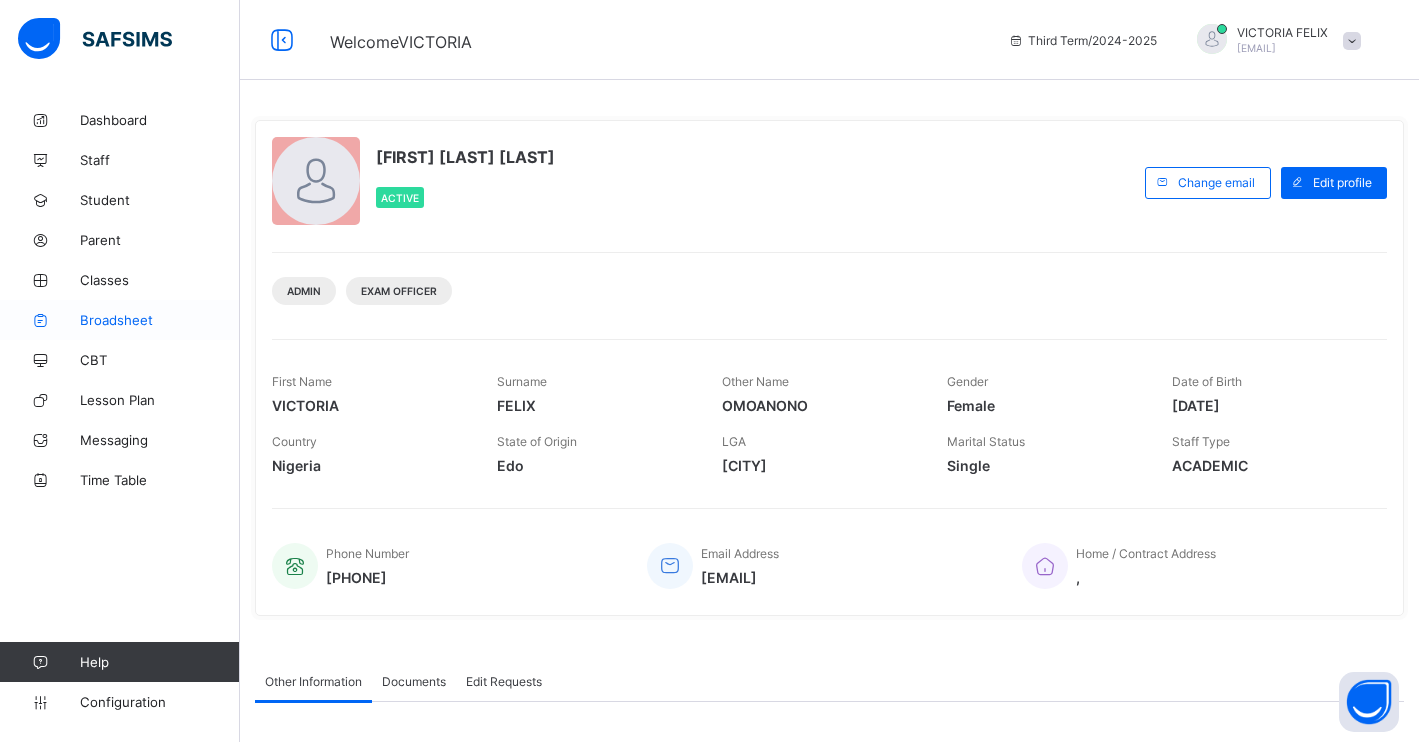 click on "Broadsheet" at bounding box center (160, 320) 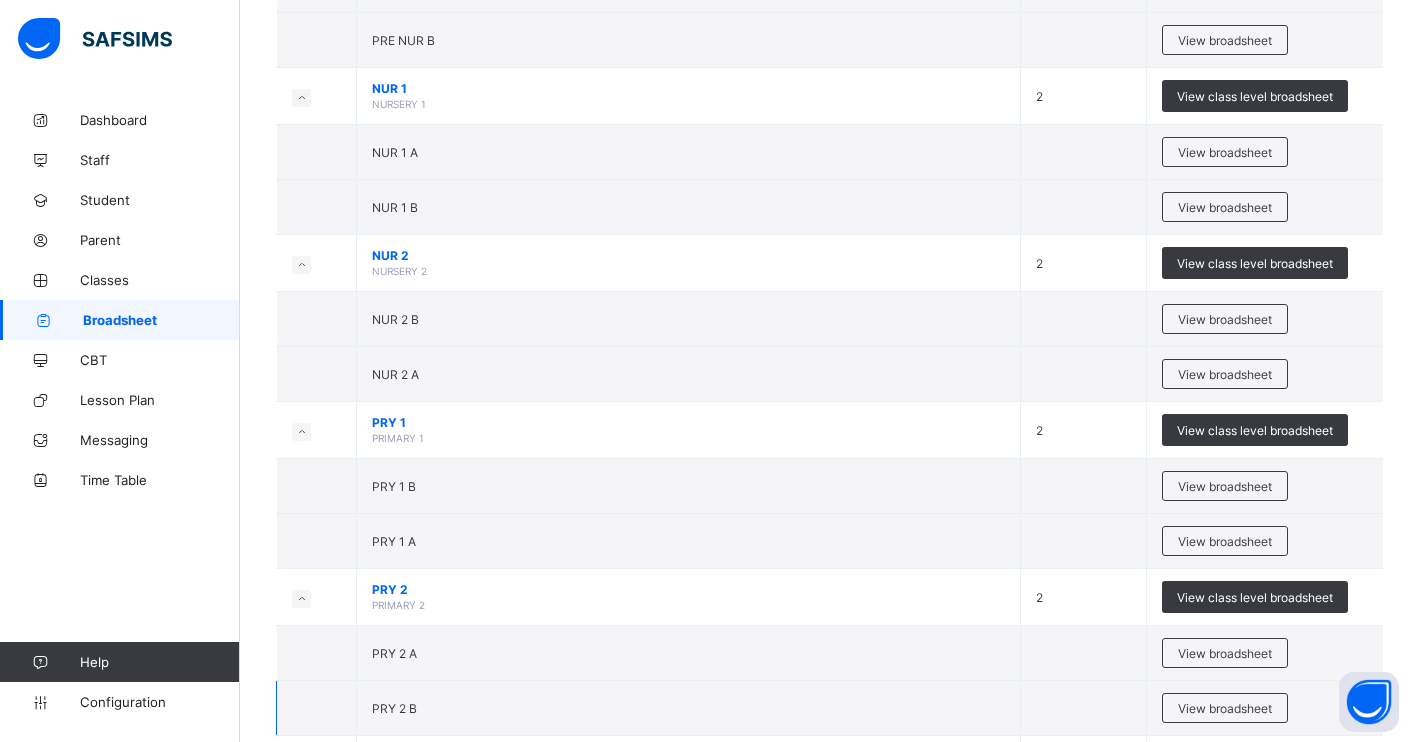 scroll, scrollTop: 500, scrollLeft: 0, axis: vertical 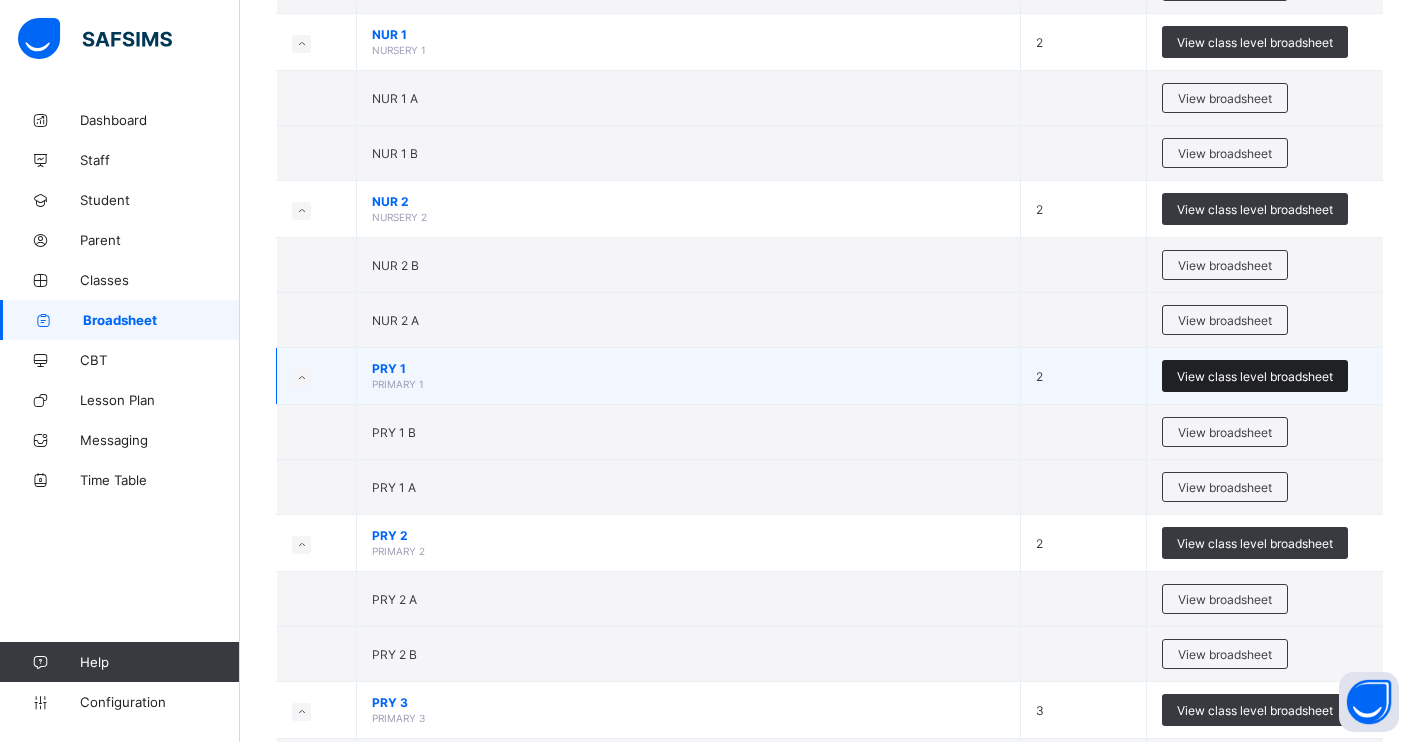 click on "View class level broadsheet" at bounding box center (1255, 376) 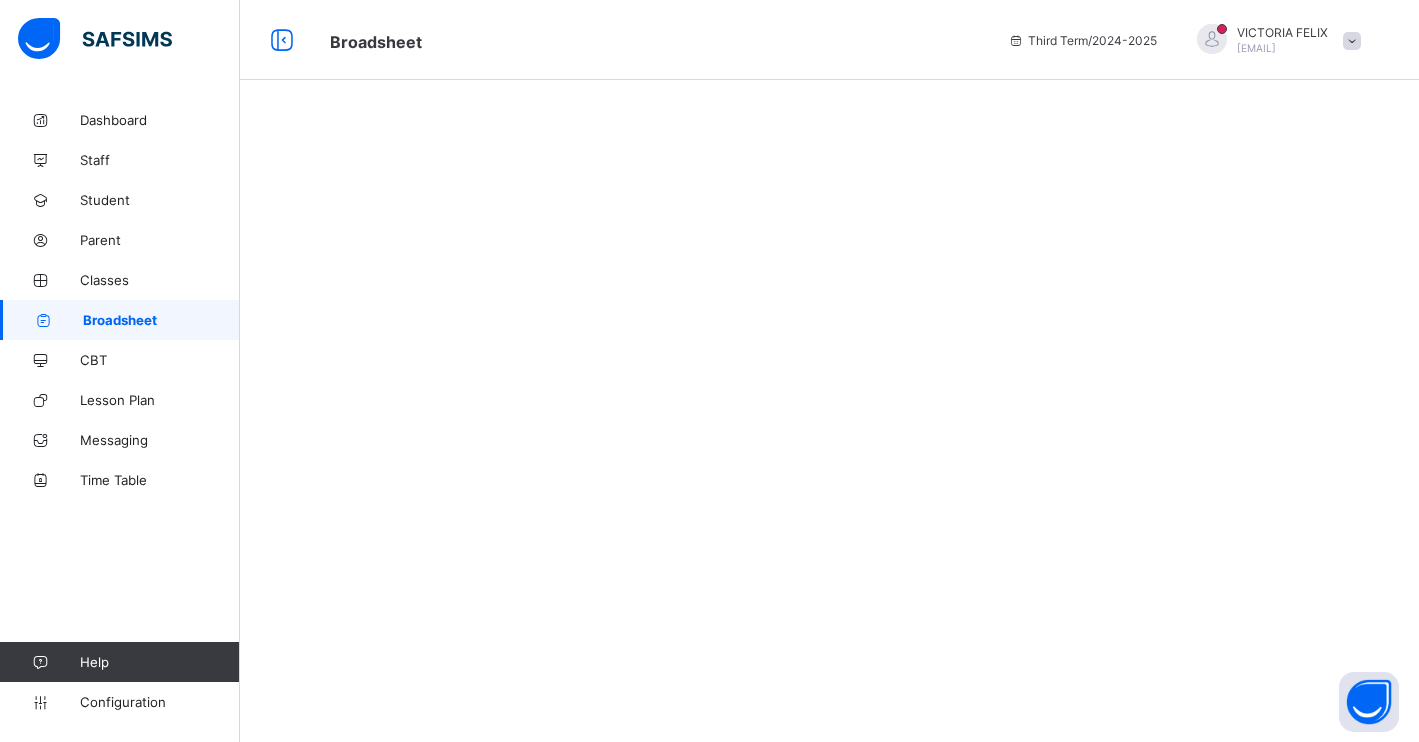 scroll, scrollTop: 0, scrollLeft: 0, axis: both 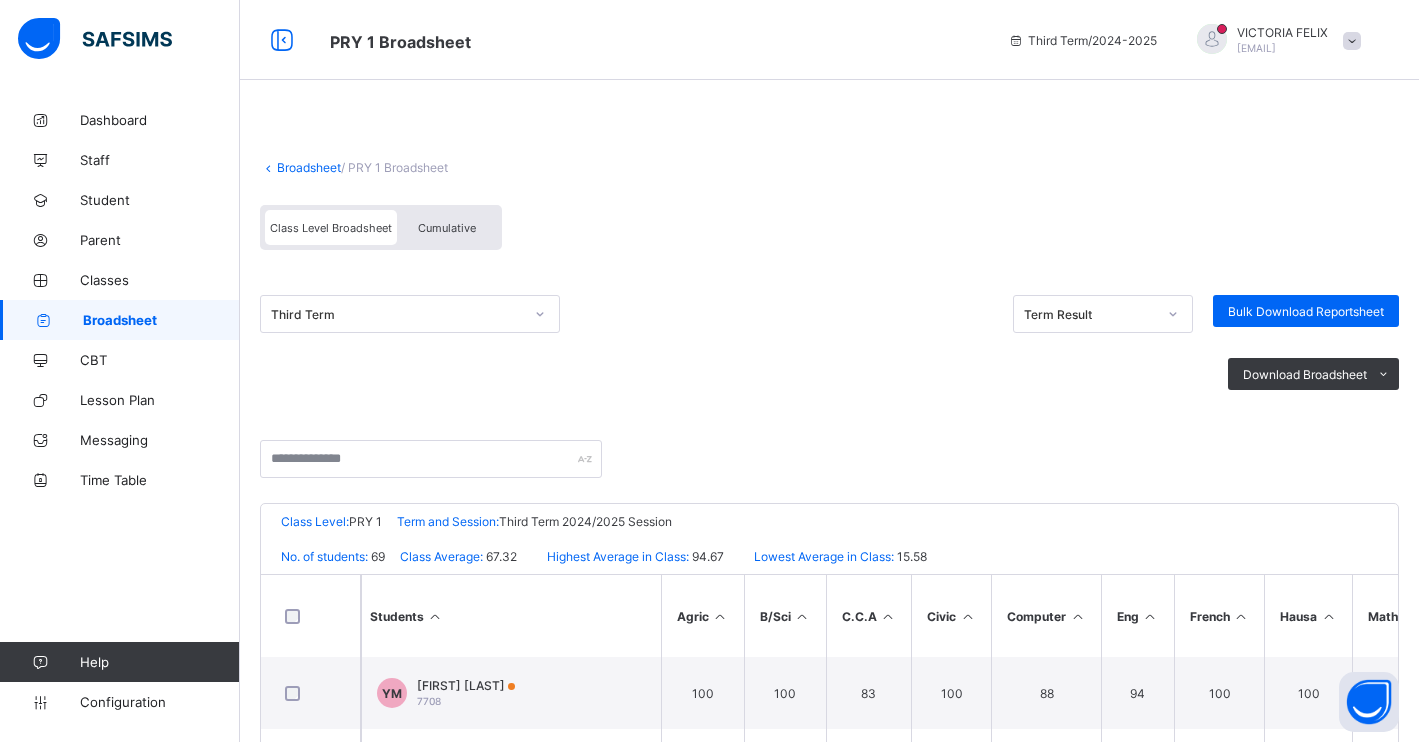click on "Cumulative" at bounding box center (447, 228) 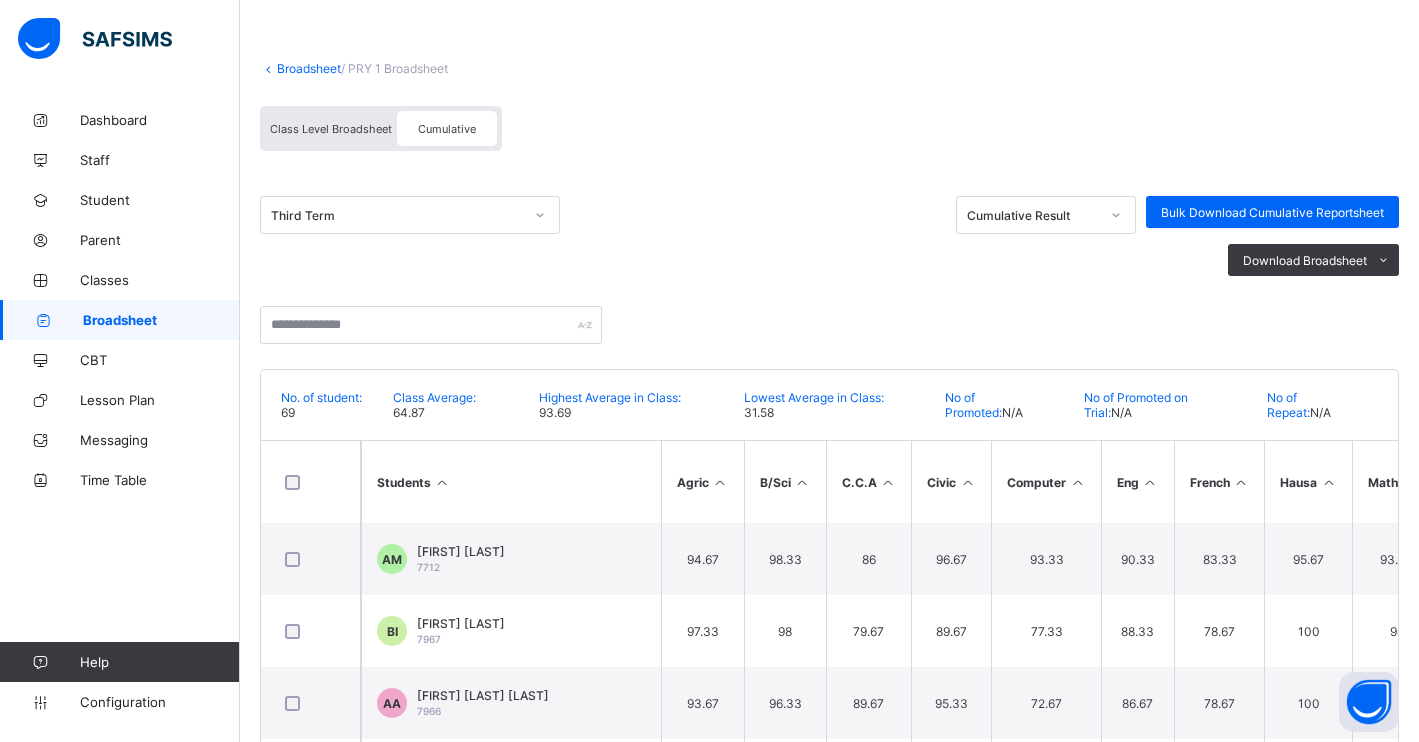 scroll, scrollTop: 0, scrollLeft: 0, axis: both 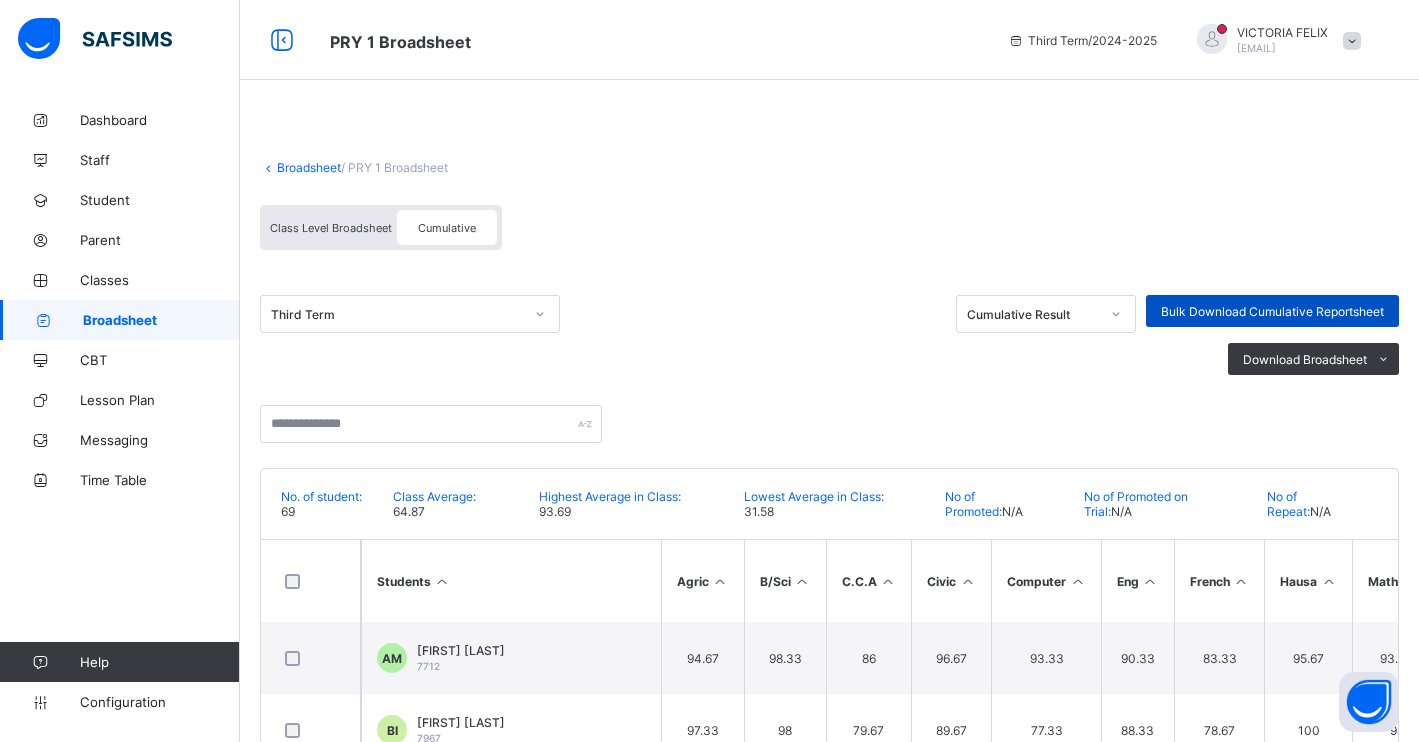 click on "Bulk Download Cumulative Reportsheet" at bounding box center (1272, 311) 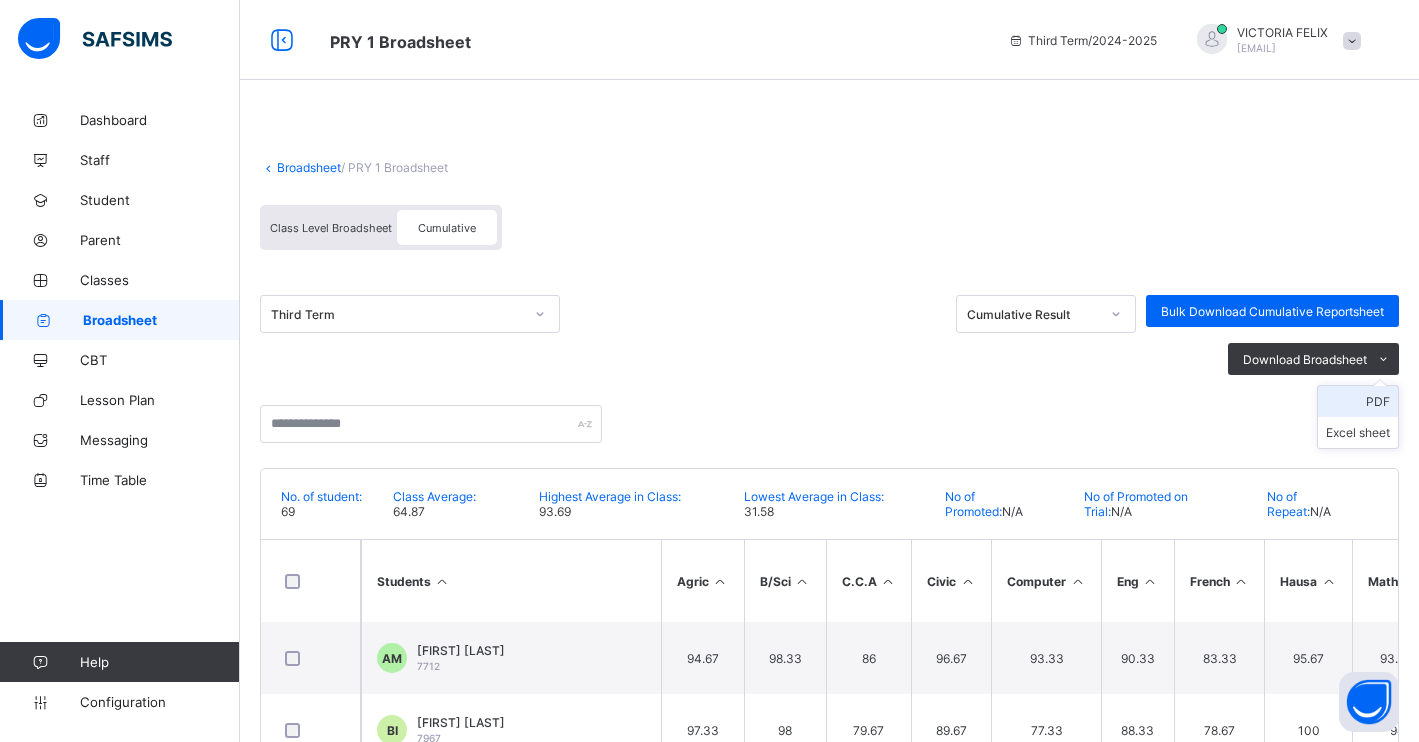 click on "PDF" at bounding box center [1358, 401] 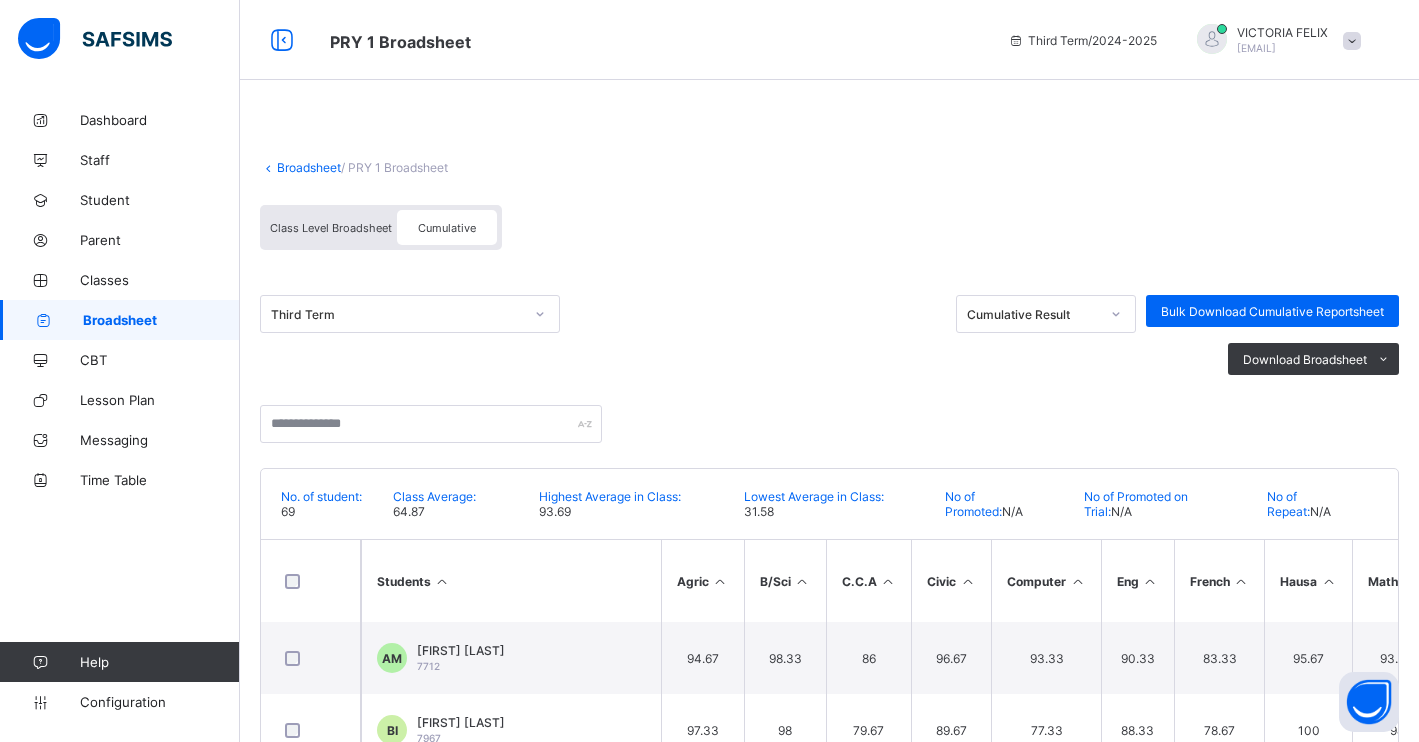 scroll, scrollTop: 338, scrollLeft: 0, axis: vertical 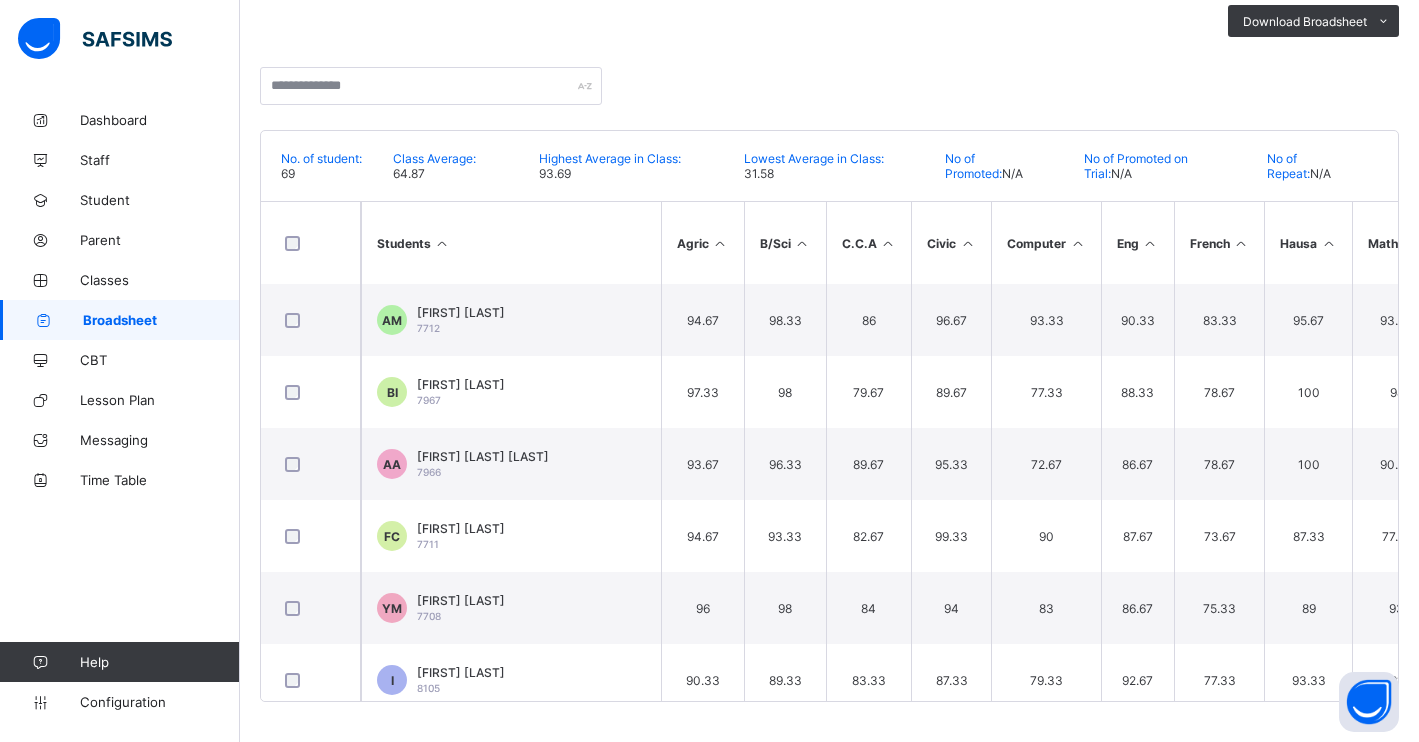 click on "Broadsheet" at bounding box center [161, 320] 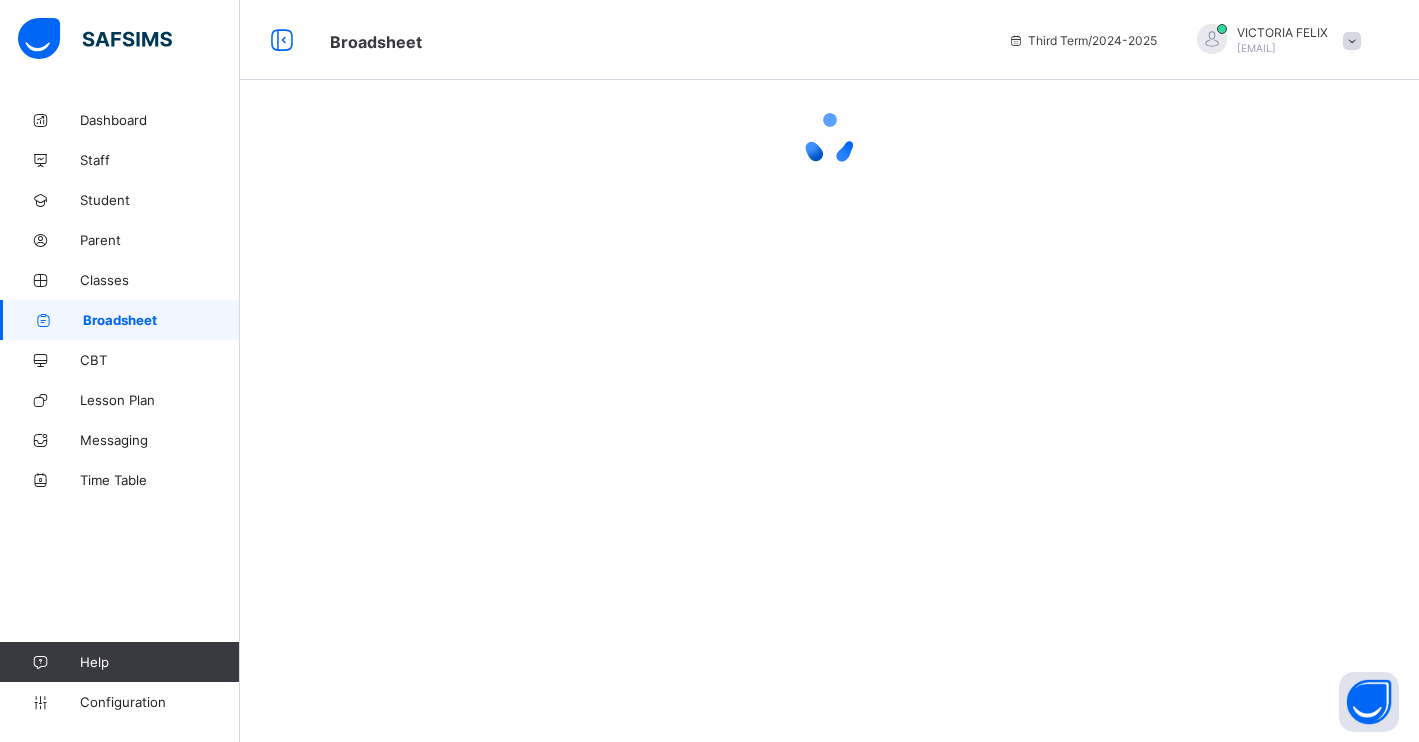 scroll, scrollTop: 0, scrollLeft: 0, axis: both 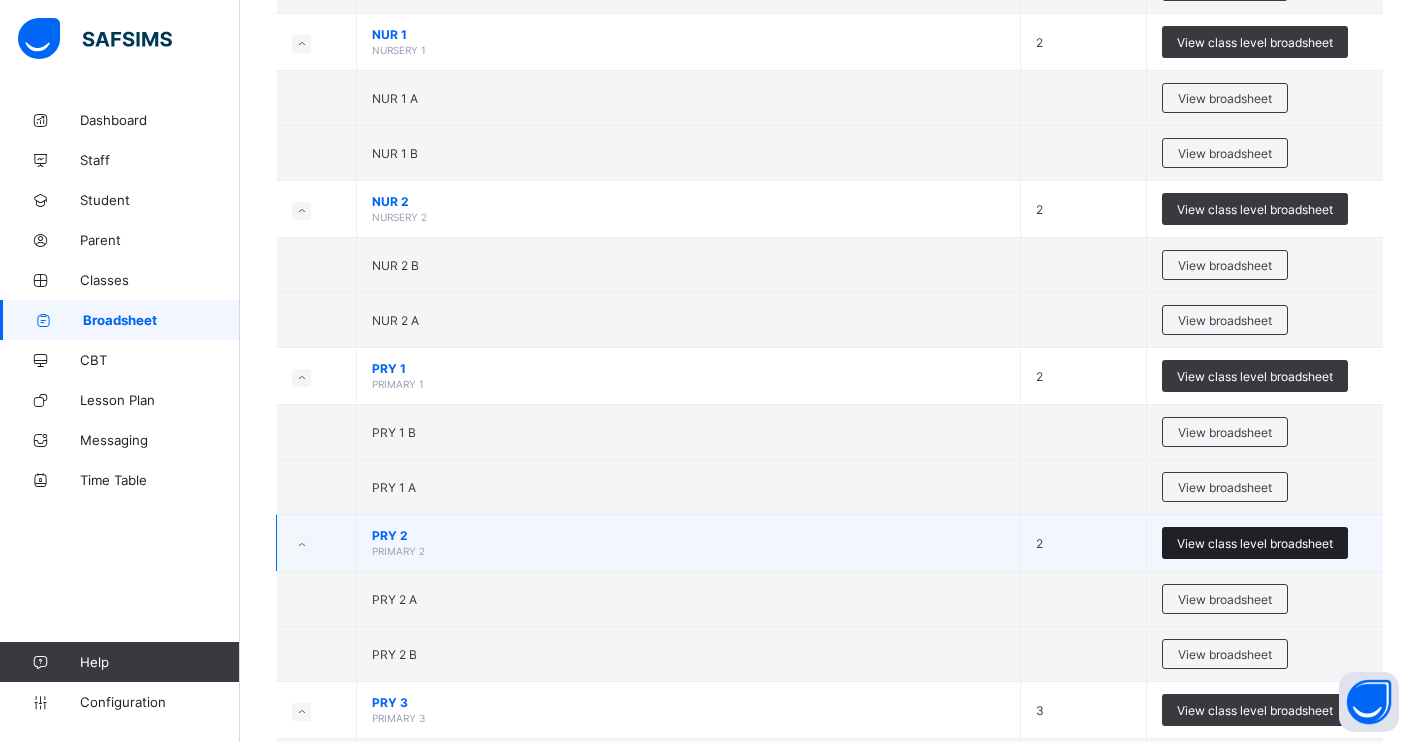 click on "View class level broadsheet" at bounding box center (1255, 543) 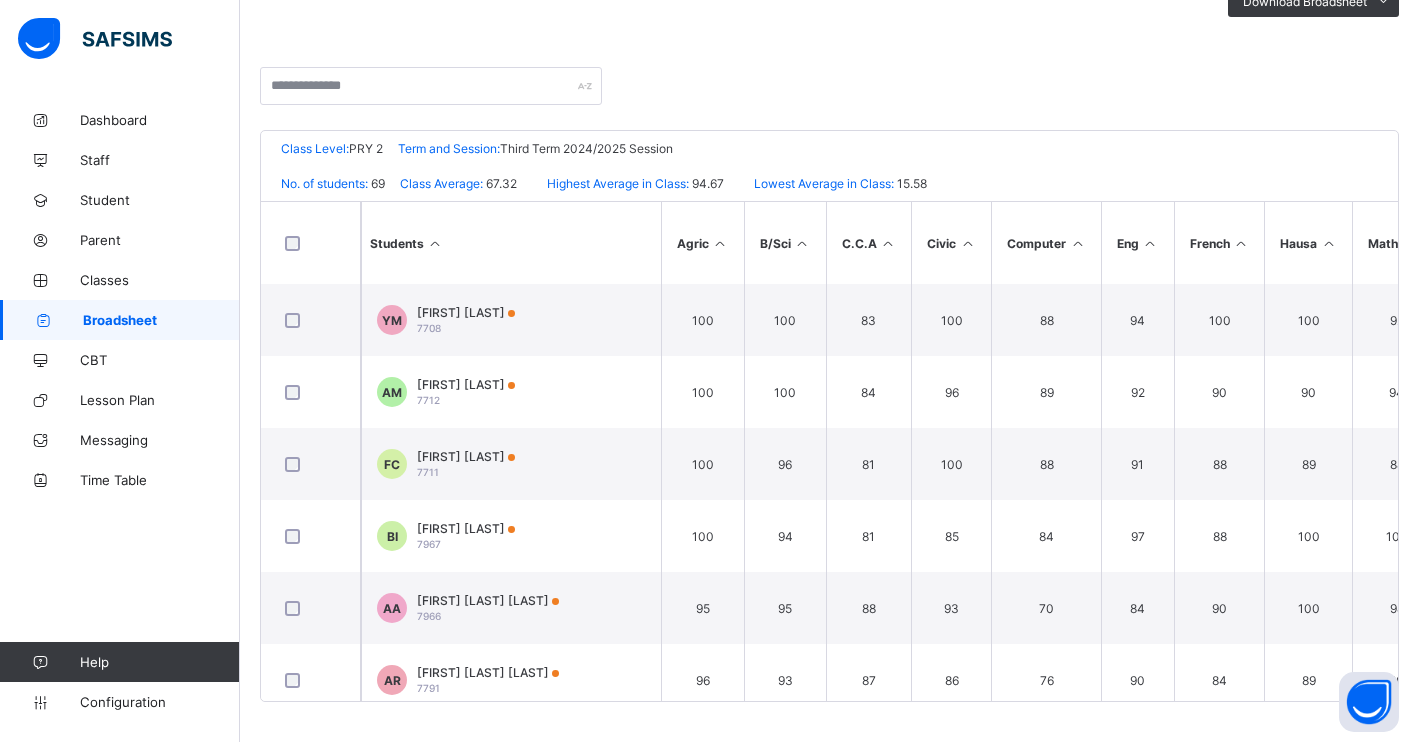 scroll, scrollTop: 0, scrollLeft: 0, axis: both 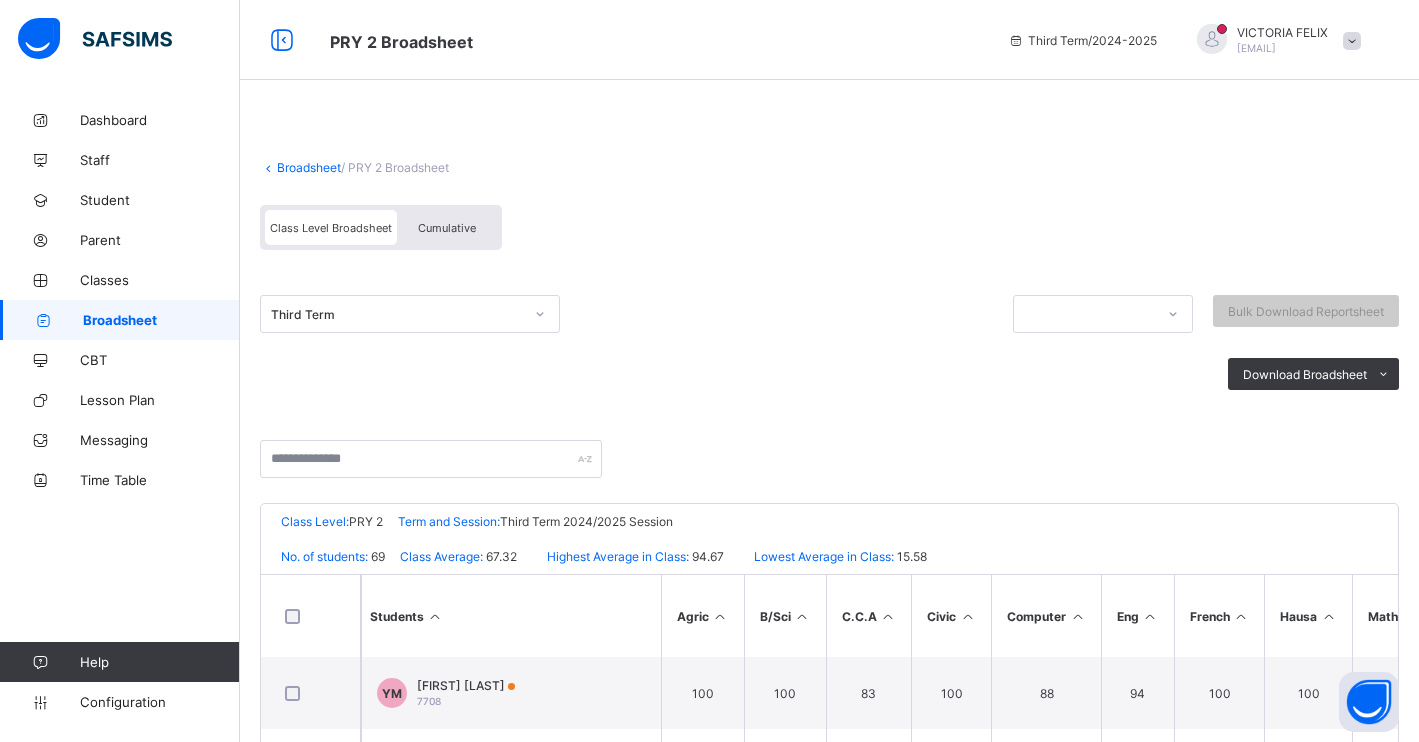 click on "No. of students:    69    Class Average:    67.32    Highest Average in Class:    94.67    Lowest Average in Class:    15.58" at bounding box center [829, 556] 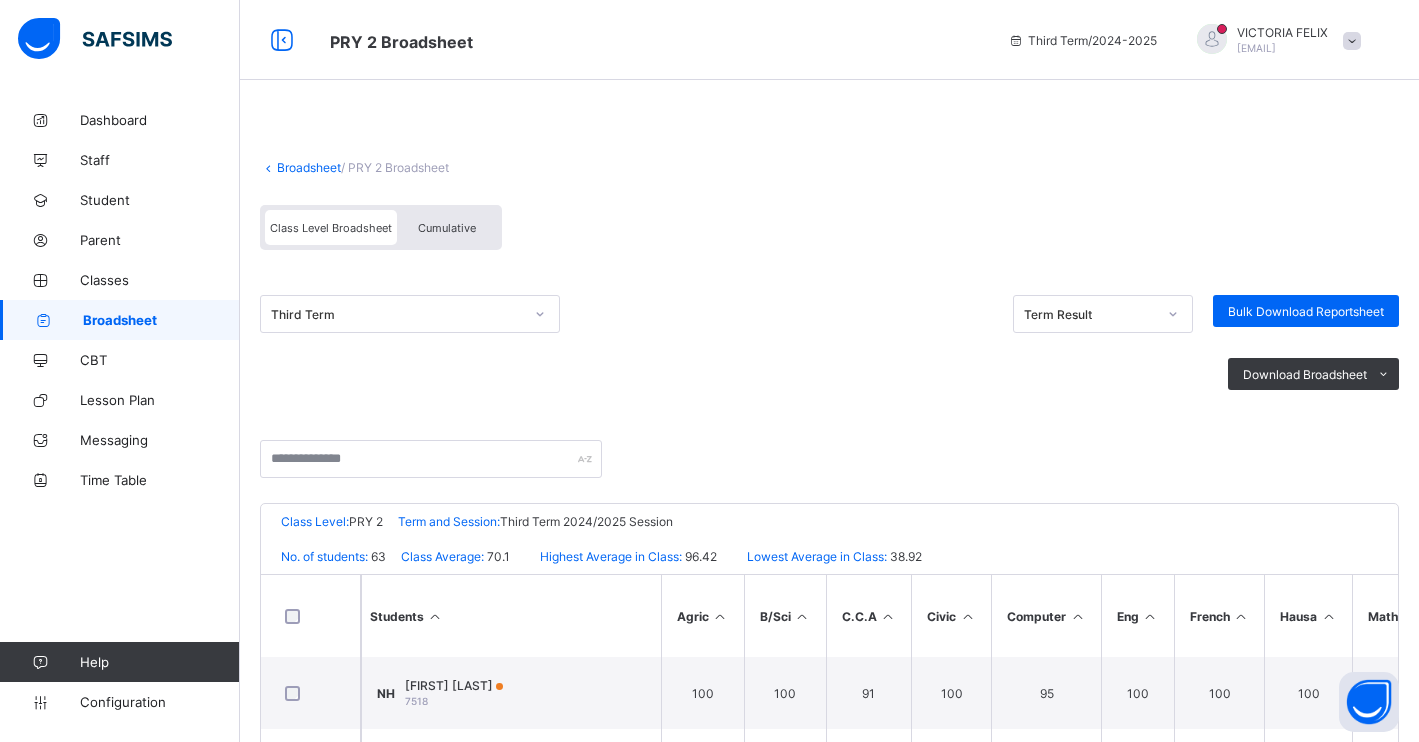 click on "Cumulative" at bounding box center [447, 228] 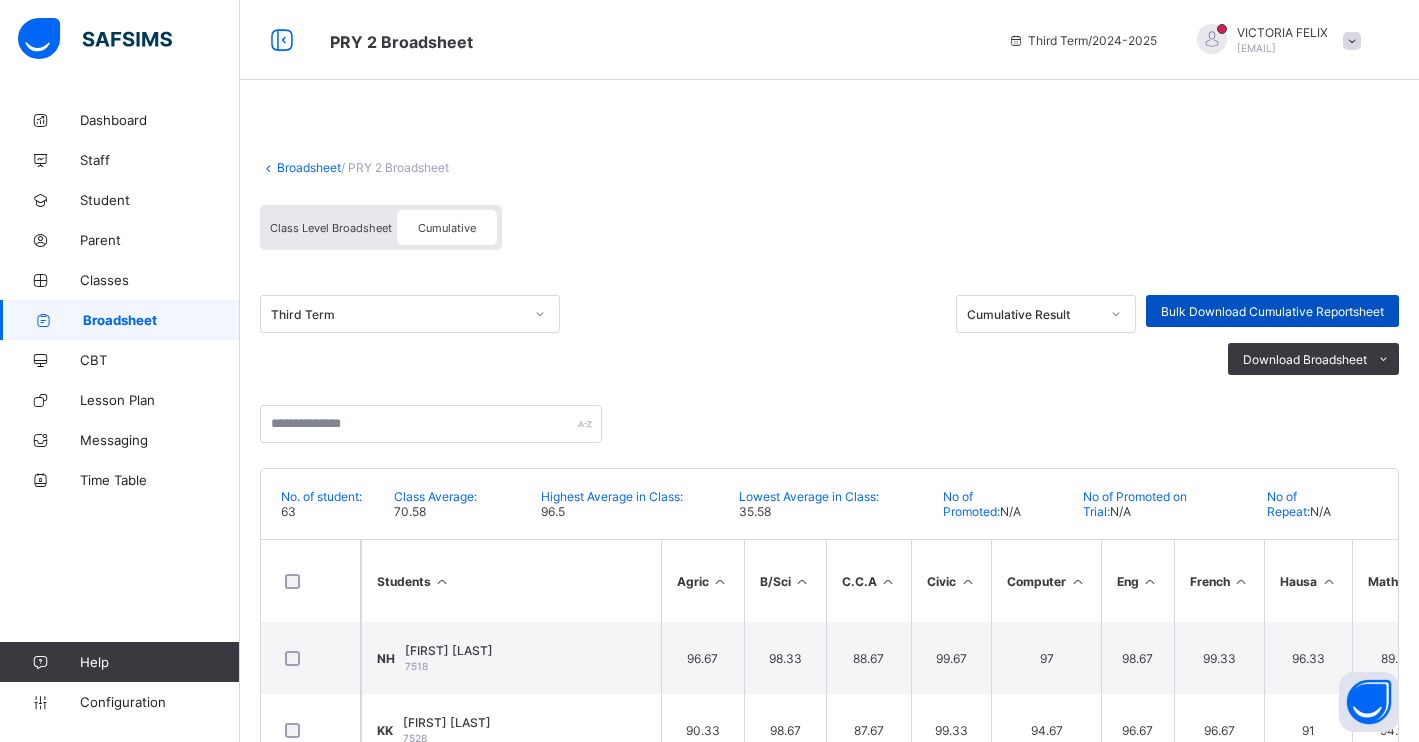 click on "Bulk Download Cumulative Reportsheet" at bounding box center (1272, 311) 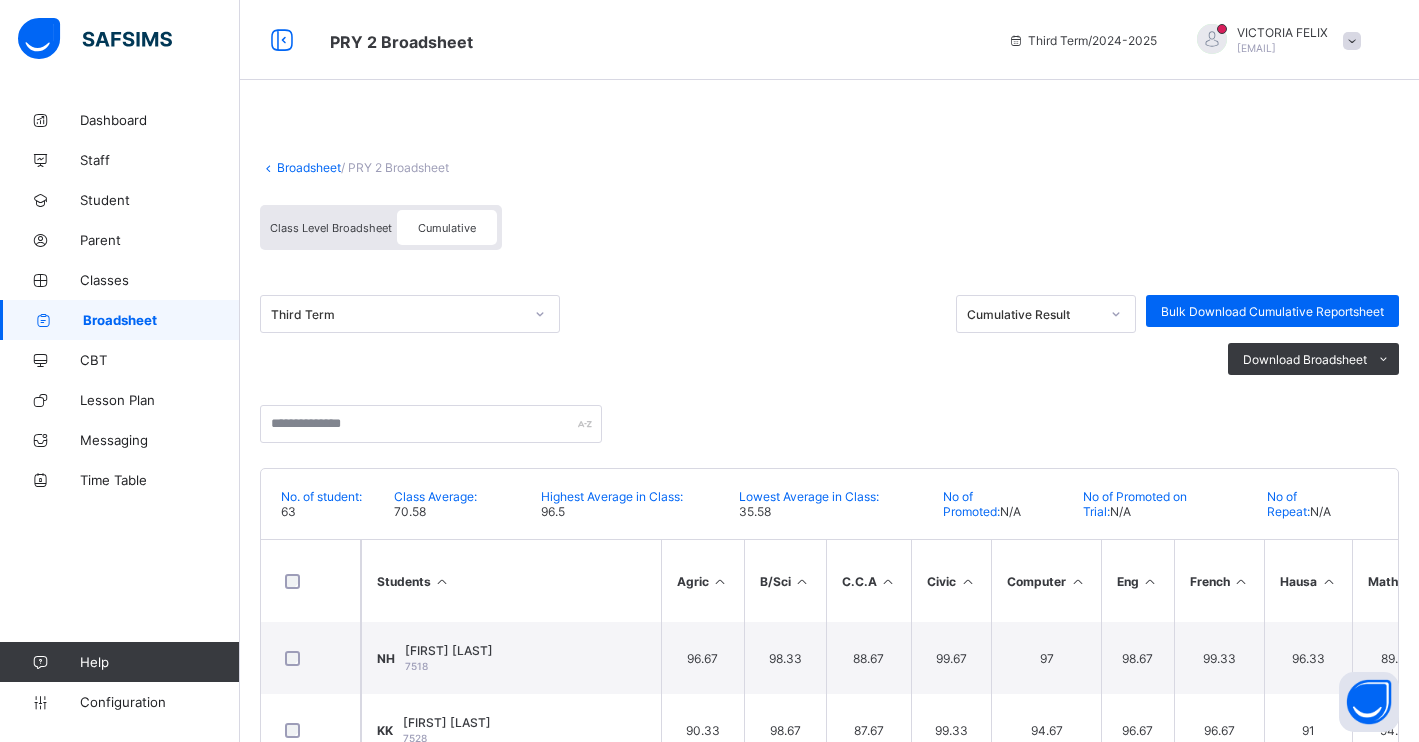 click on "Broadsheet" at bounding box center (161, 320) 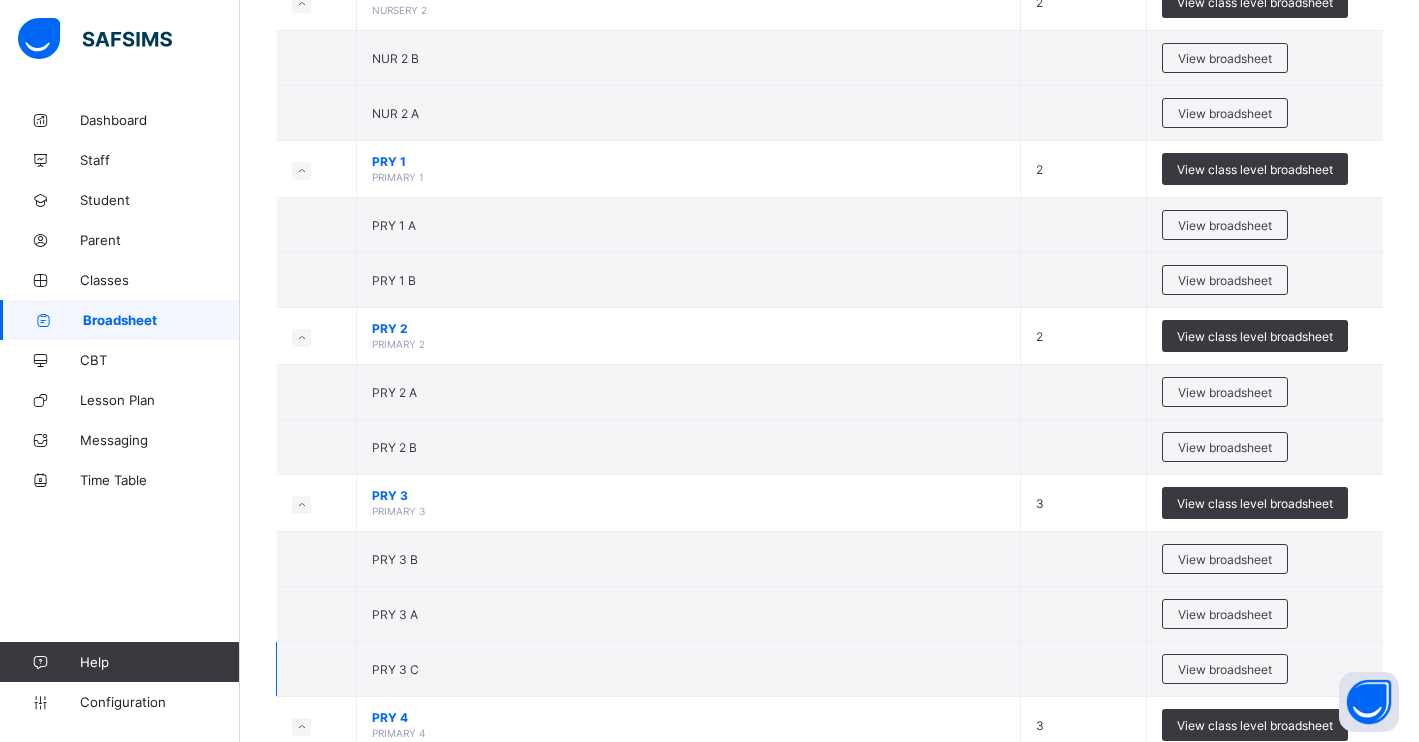 scroll, scrollTop: 750, scrollLeft: 0, axis: vertical 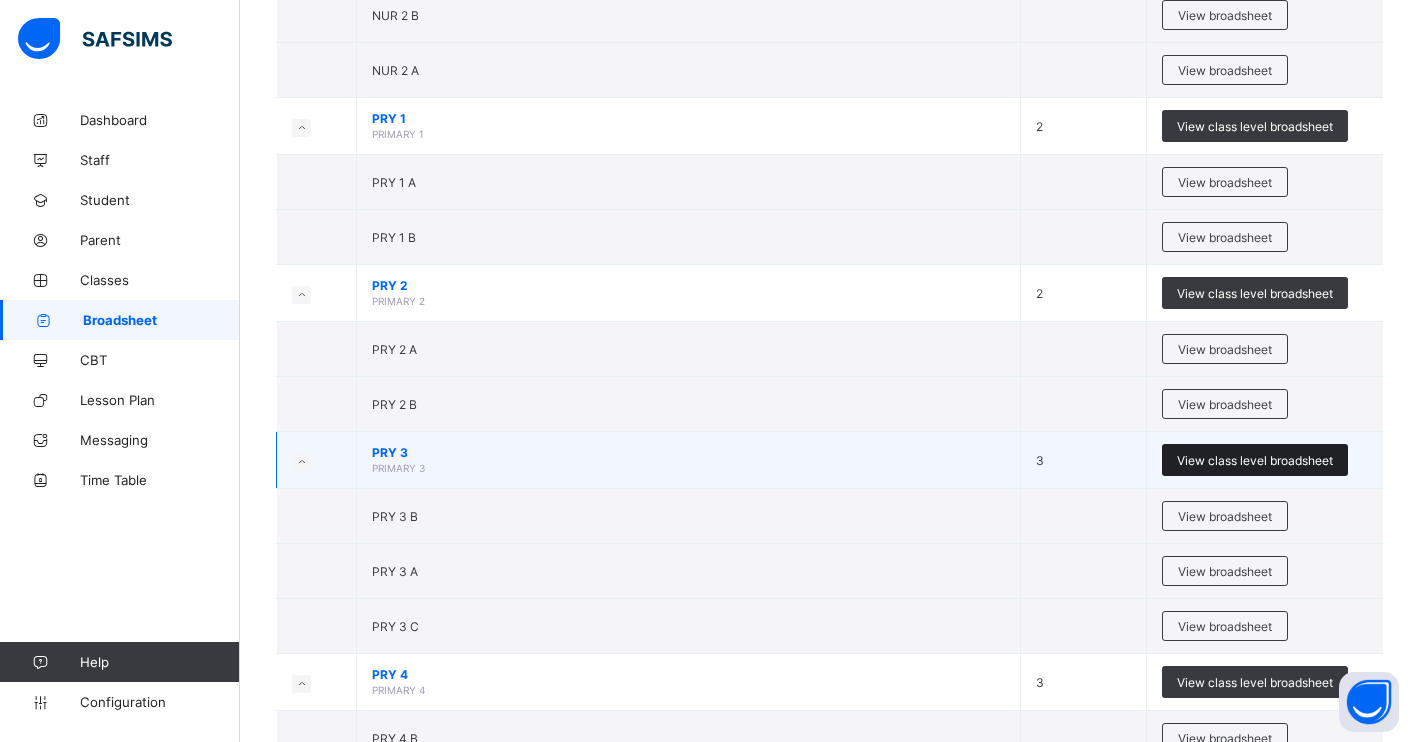 click on "View class level broadsheet" at bounding box center (1255, 460) 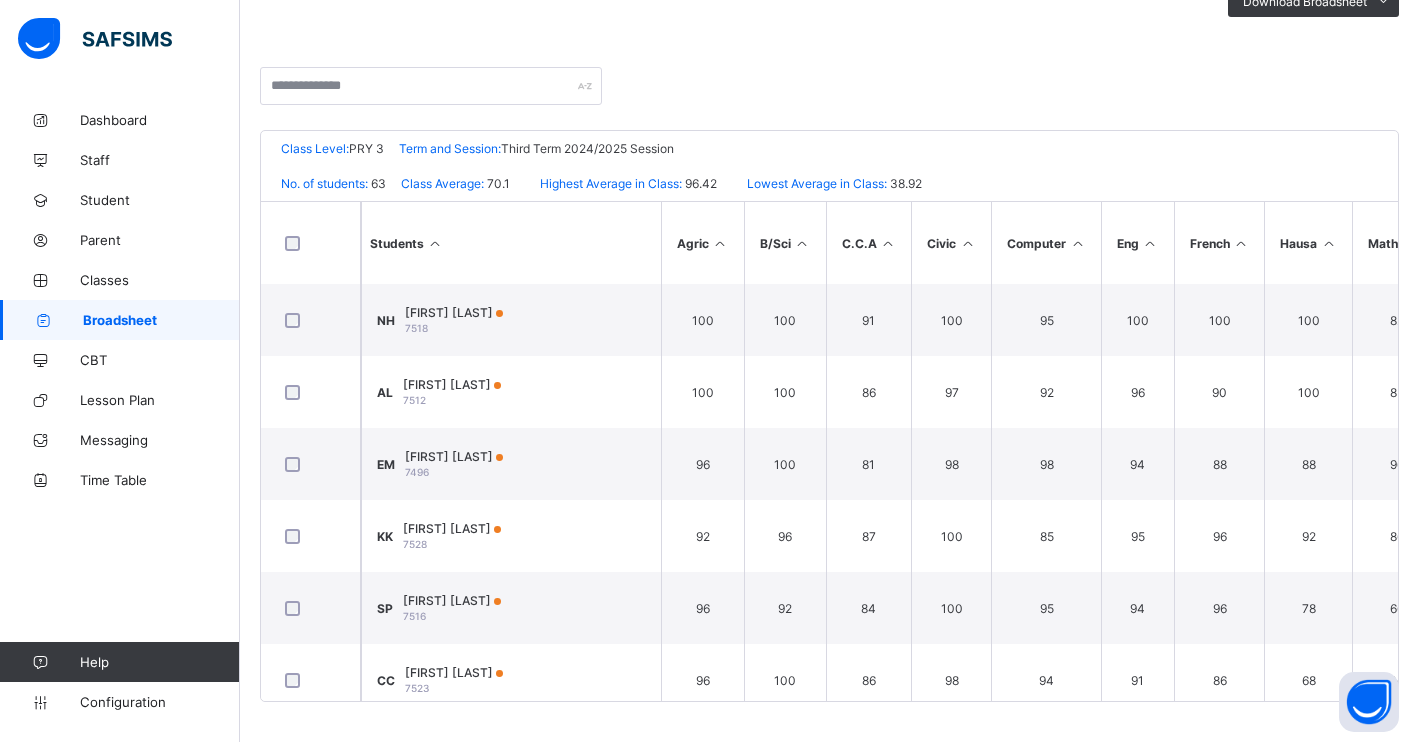 scroll, scrollTop: 0, scrollLeft: 0, axis: both 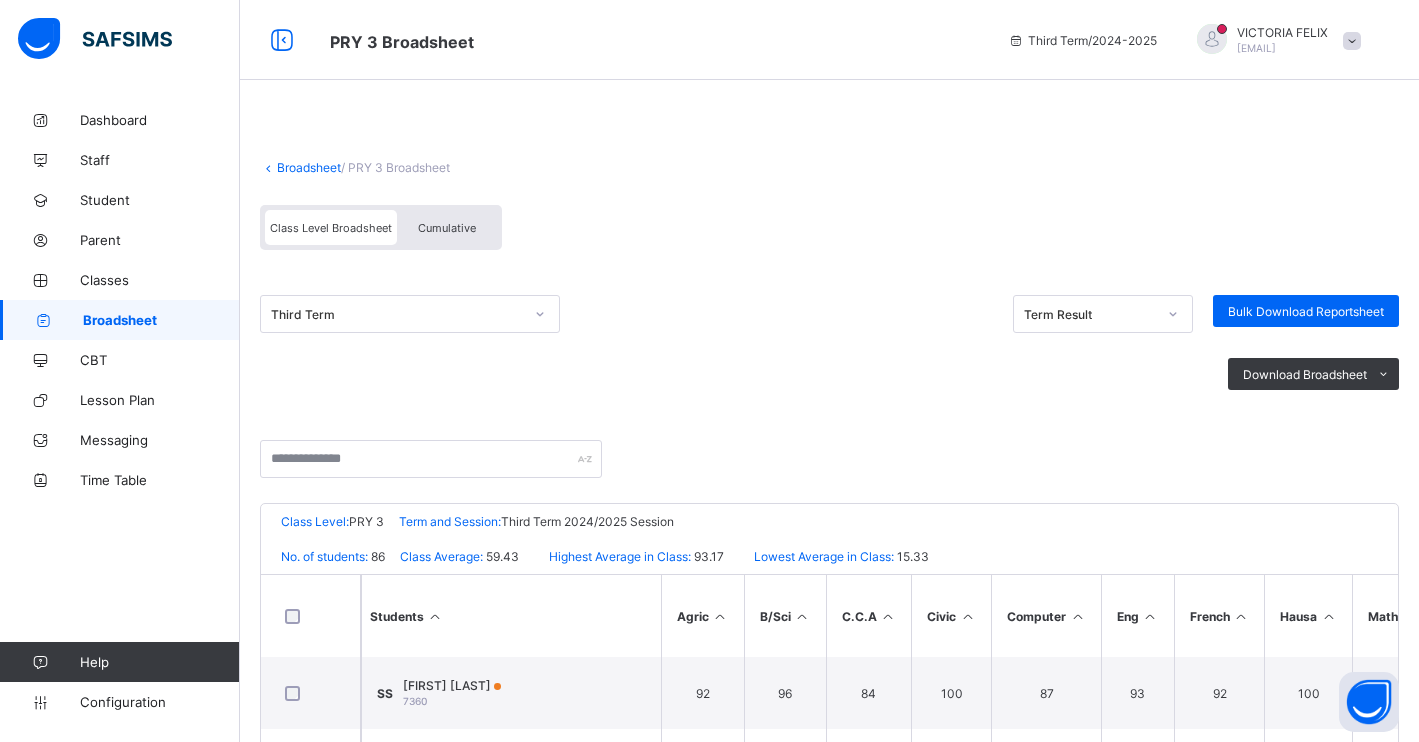 click on "Cumulative" at bounding box center [447, 228] 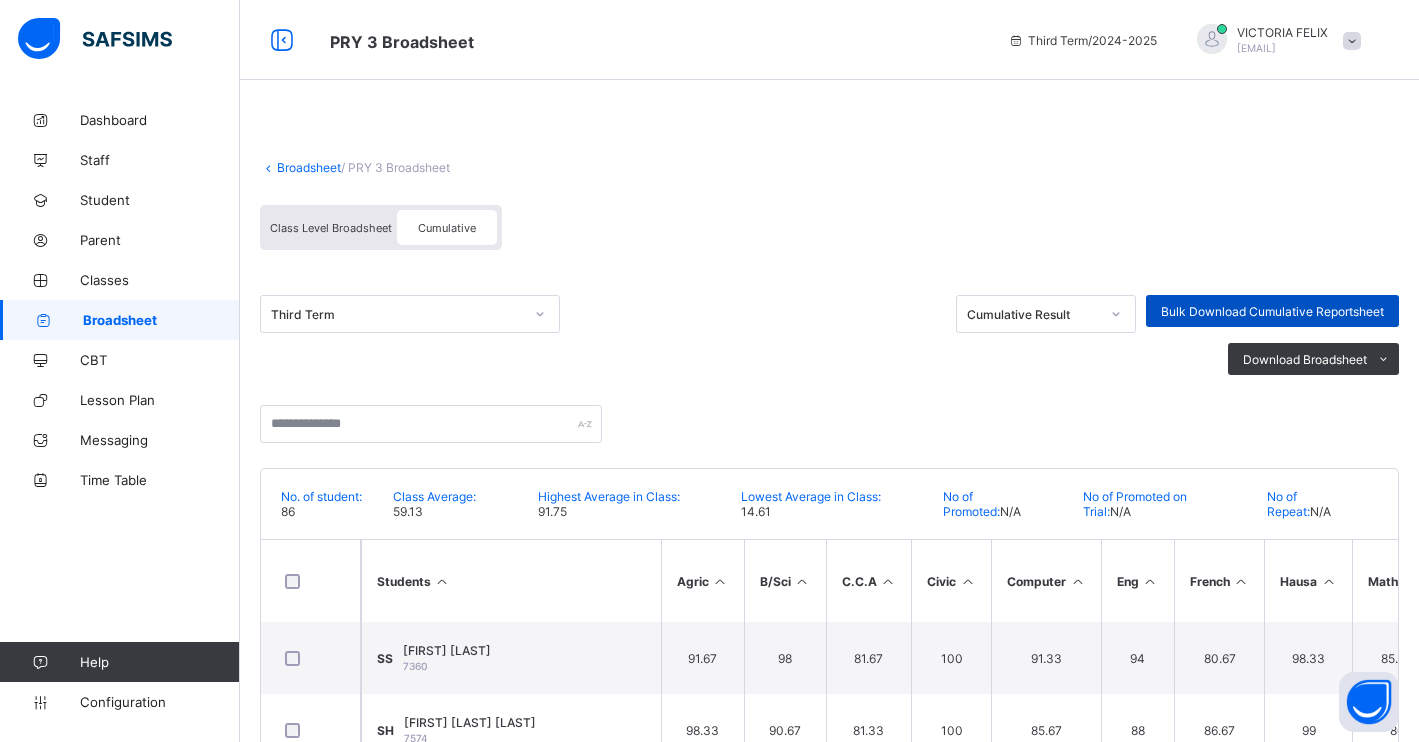 click on "Bulk Download Cumulative Reportsheet" at bounding box center [1272, 311] 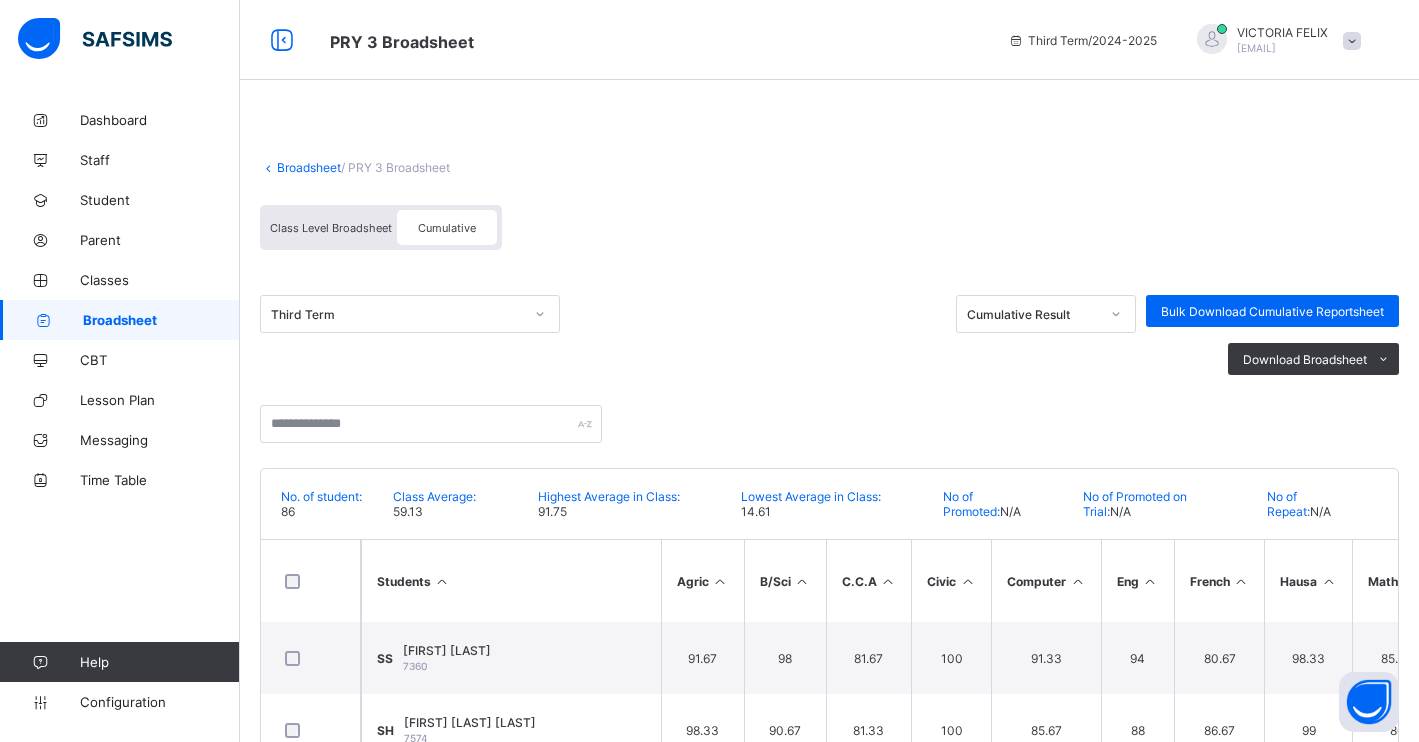 click on "Broadsheet" at bounding box center [161, 320] 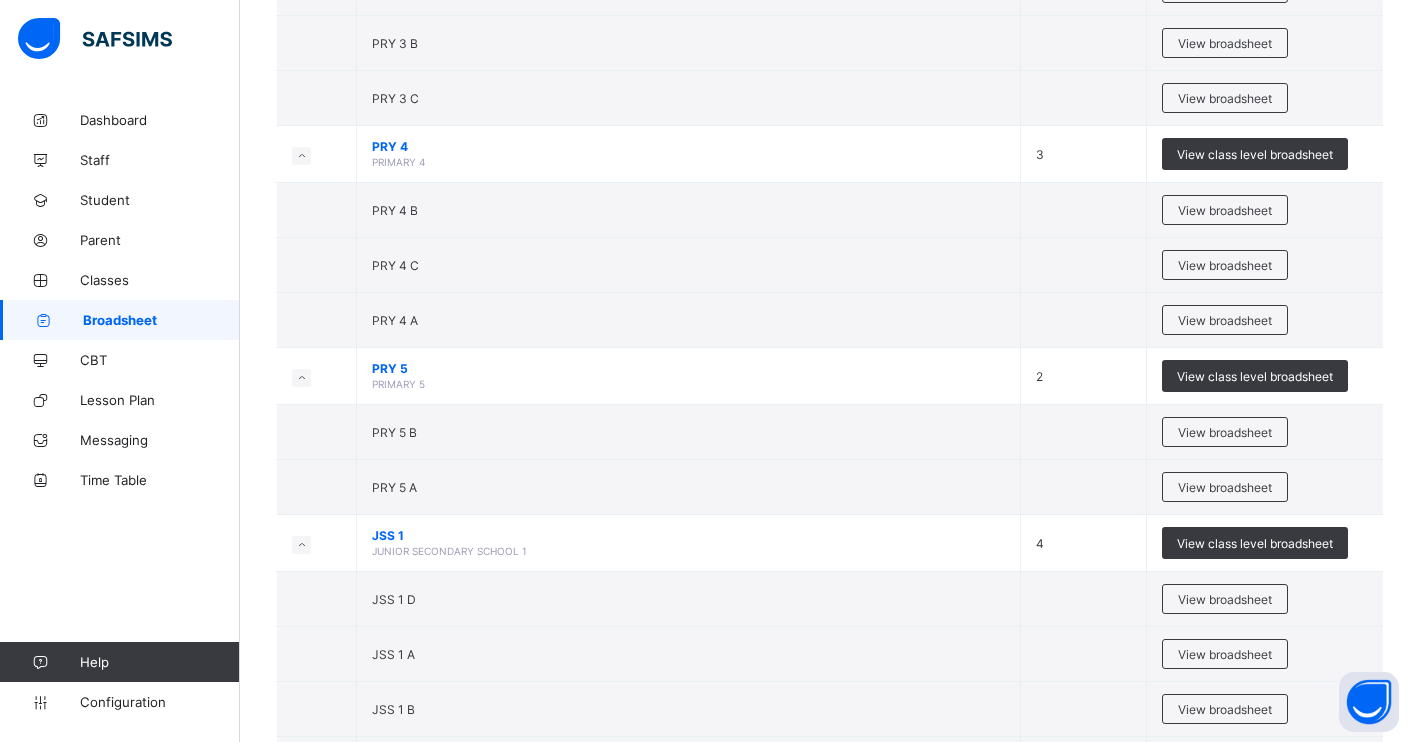scroll, scrollTop: 1375, scrollLeft: 0, axis: vertical 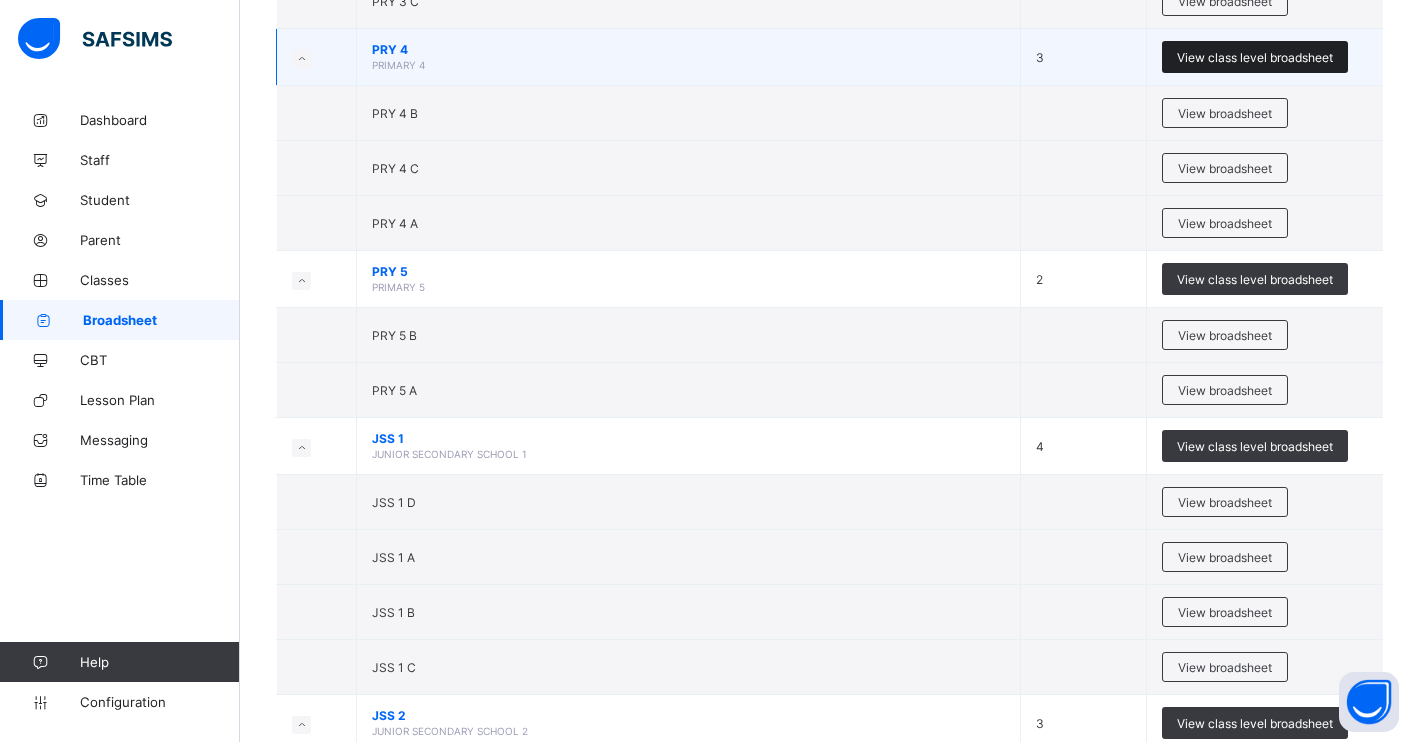 click on "View class level broadsheet" at bounding box center [1255, 57] 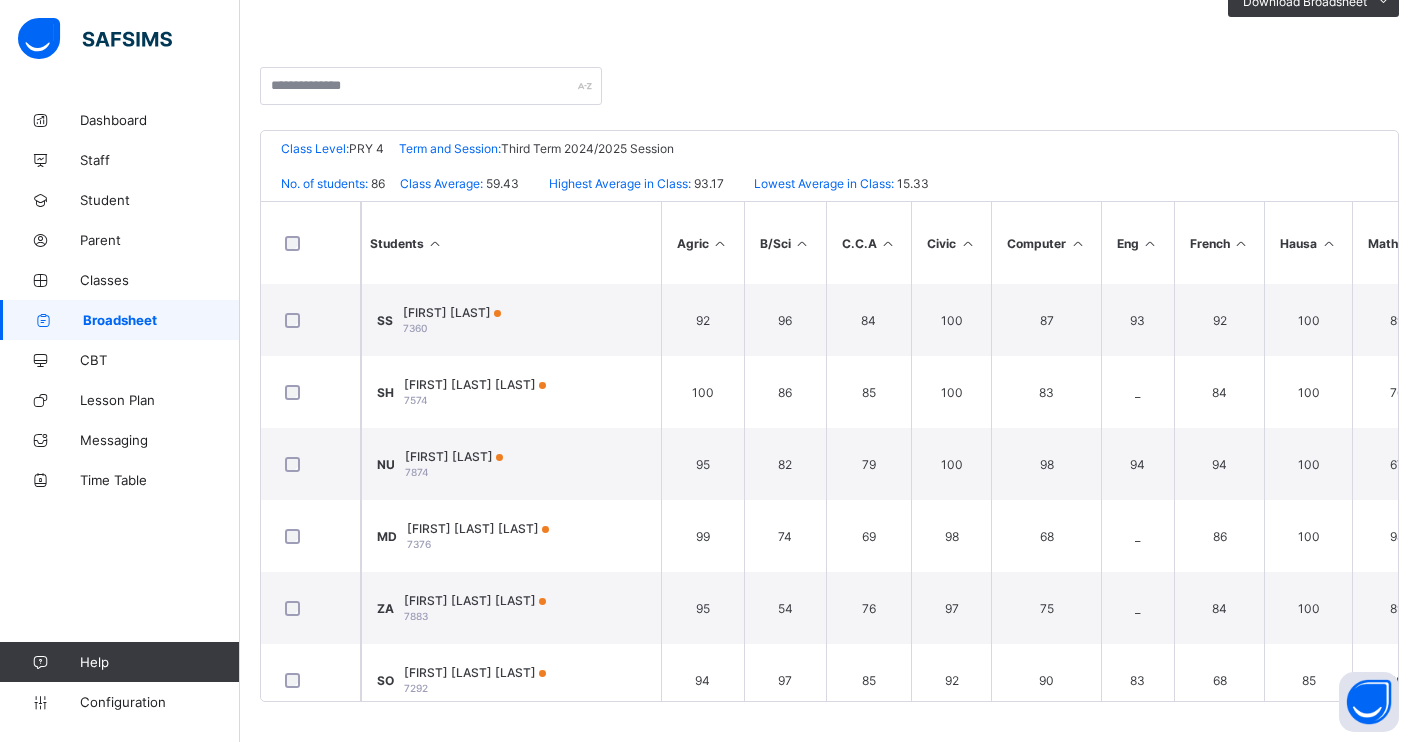 scroll, scrollTop: 0, scrollLeft: 0, axis: both 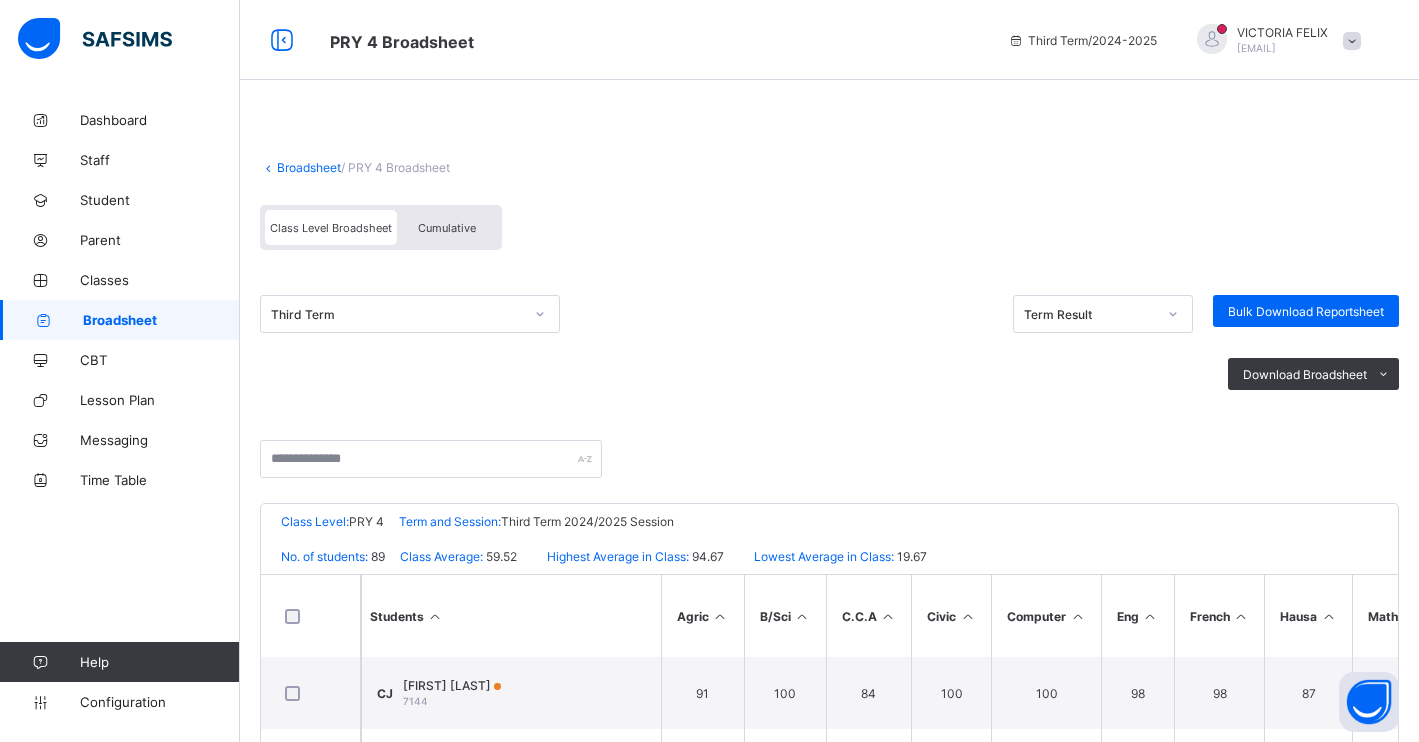 click on "Cumulative" at bounding box center [447, 228] 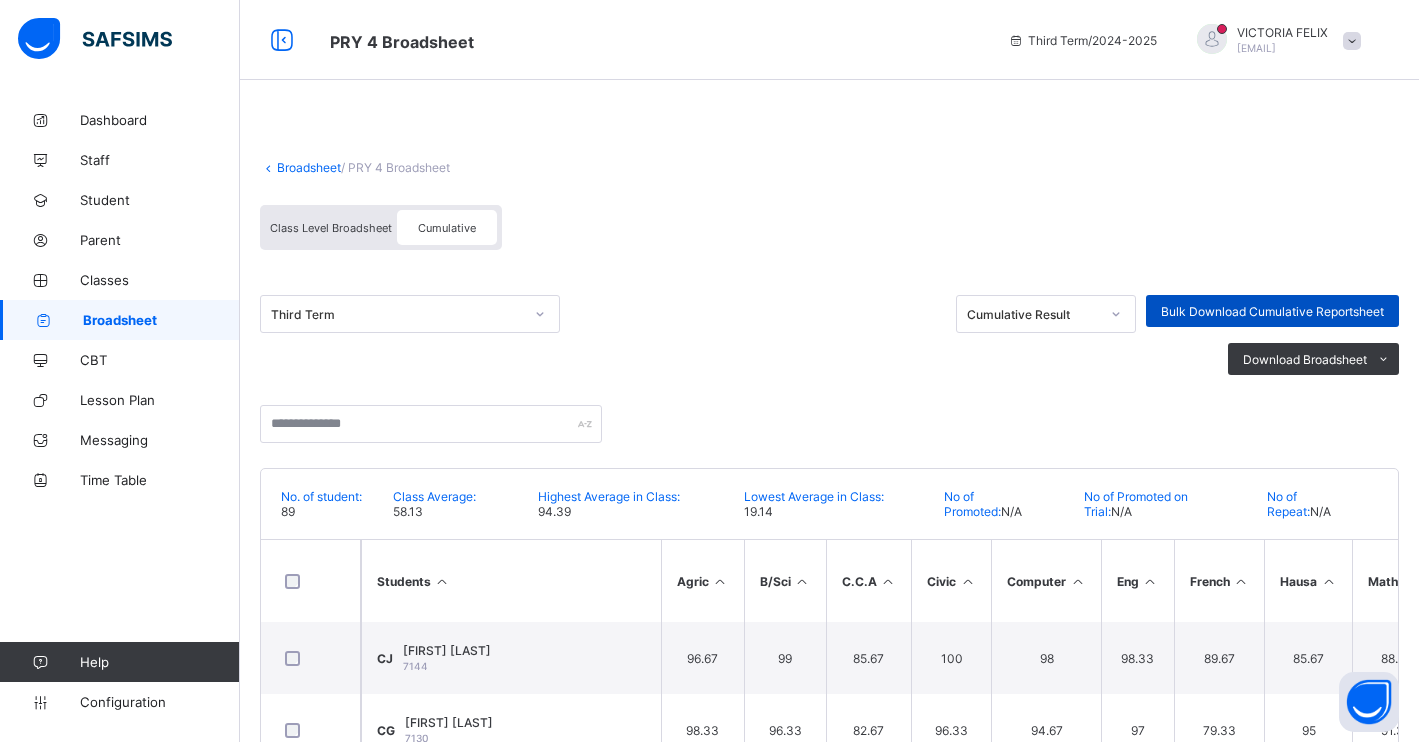 click on "Bulk Download Cumulative Reportsheet" at bounding box center (1272, 311) 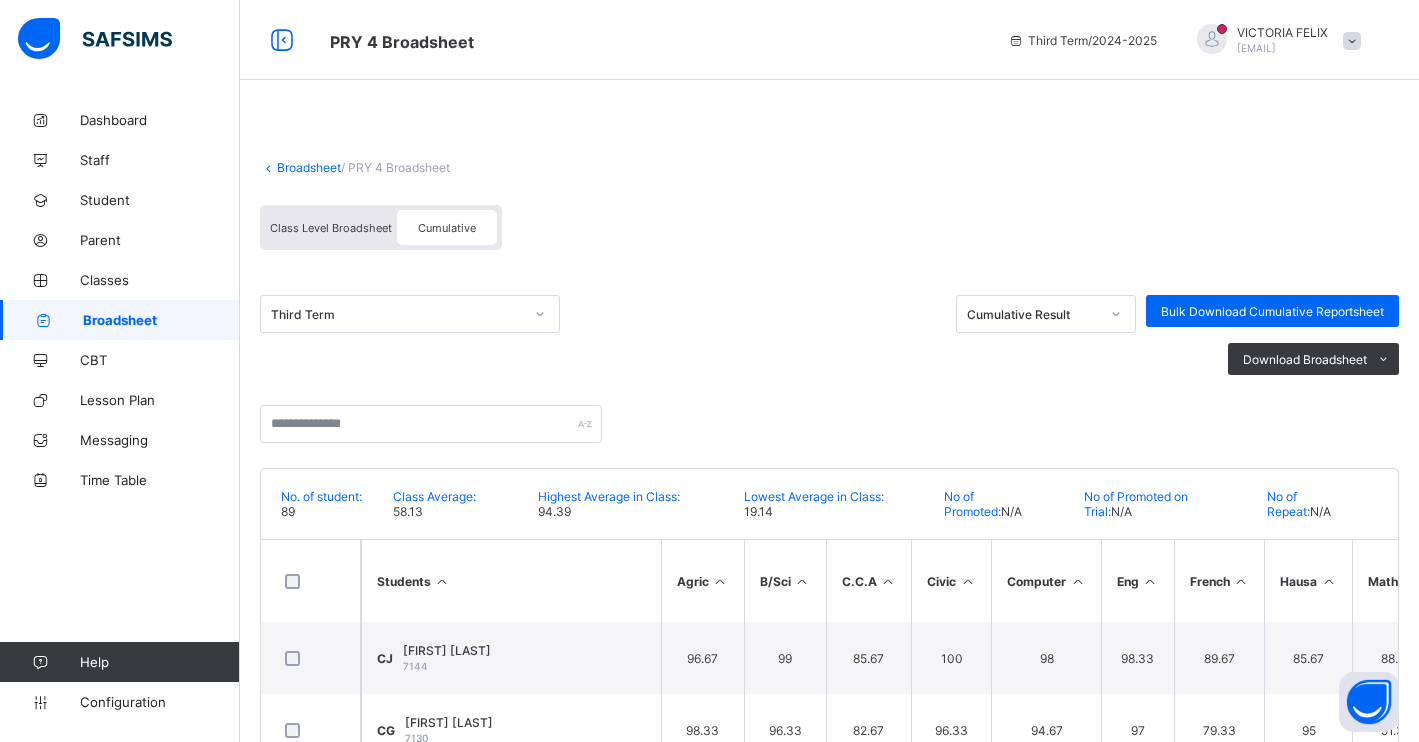 click on "Broadsheet" at bounding box center [161, 320] 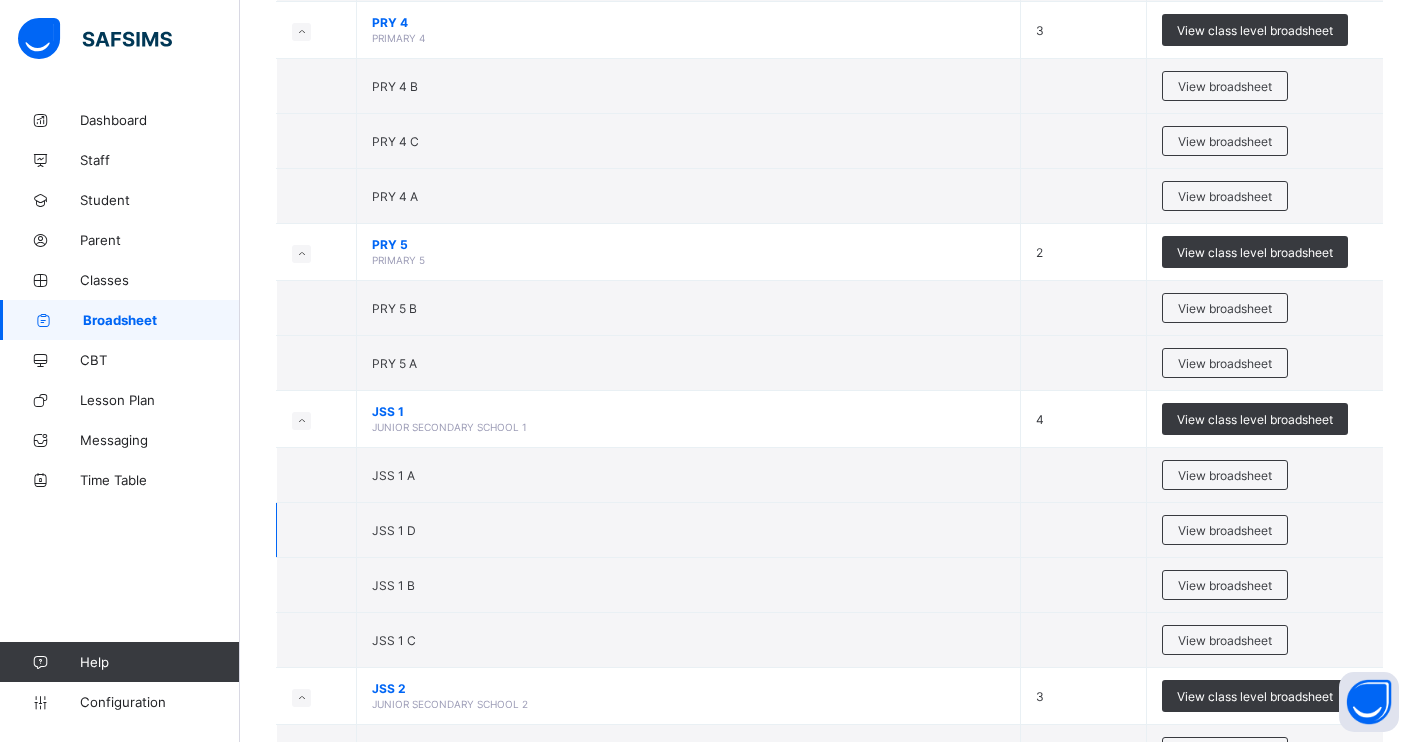 scroll, scrollTop: 1250, scrollLeft: 0, axis: vertical 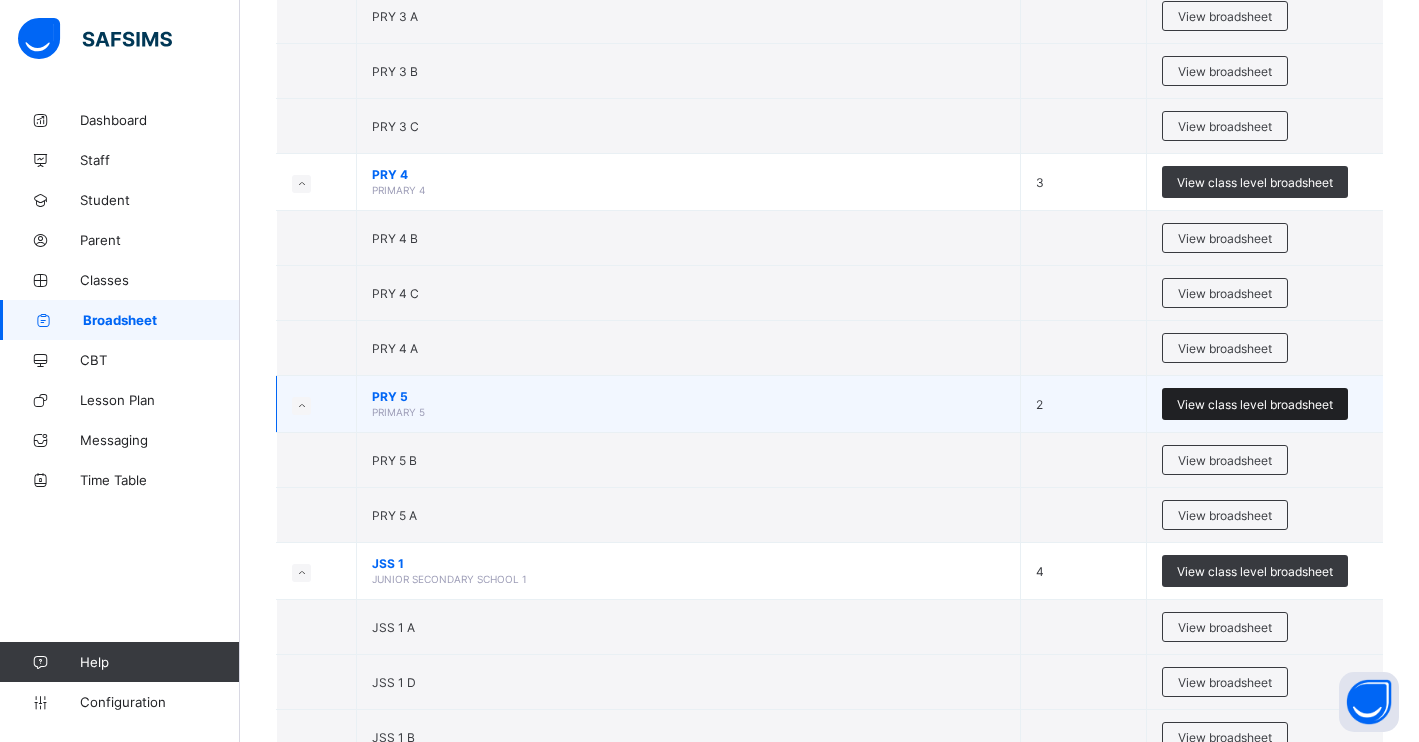 click on "View class level broadsheet" at bounding box center [1255, 404] 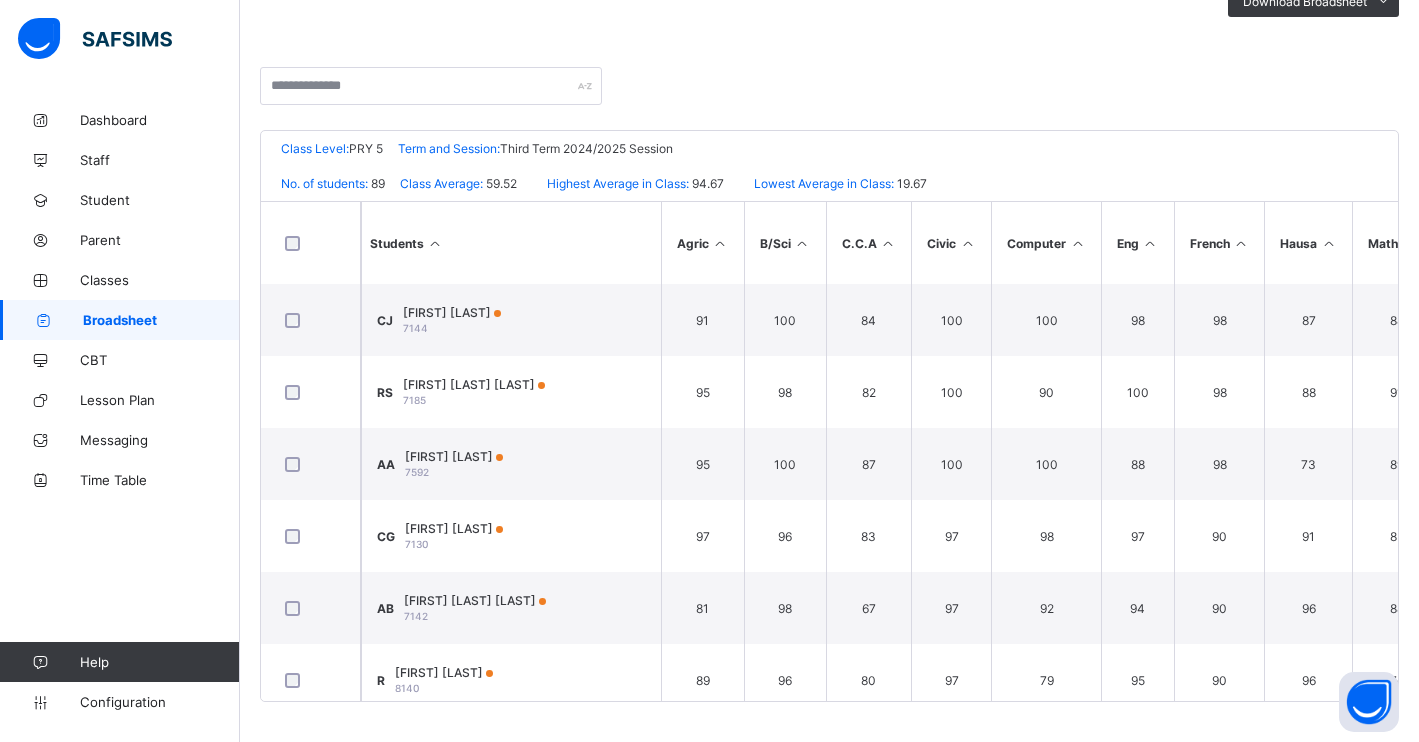 scroll, scrollTop: 0, scrollLeft: 0, axis: both 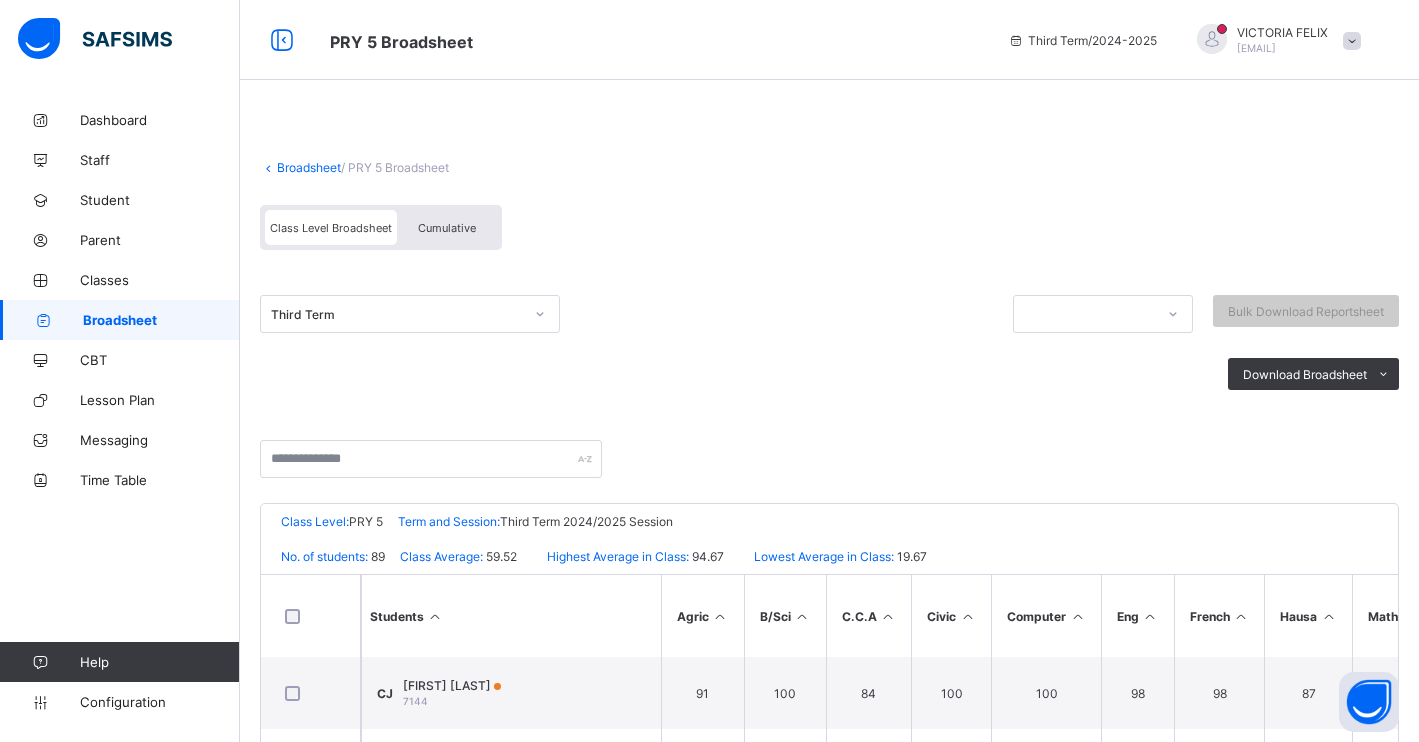 click on "Cumulative" at bounding box center (447, 228) 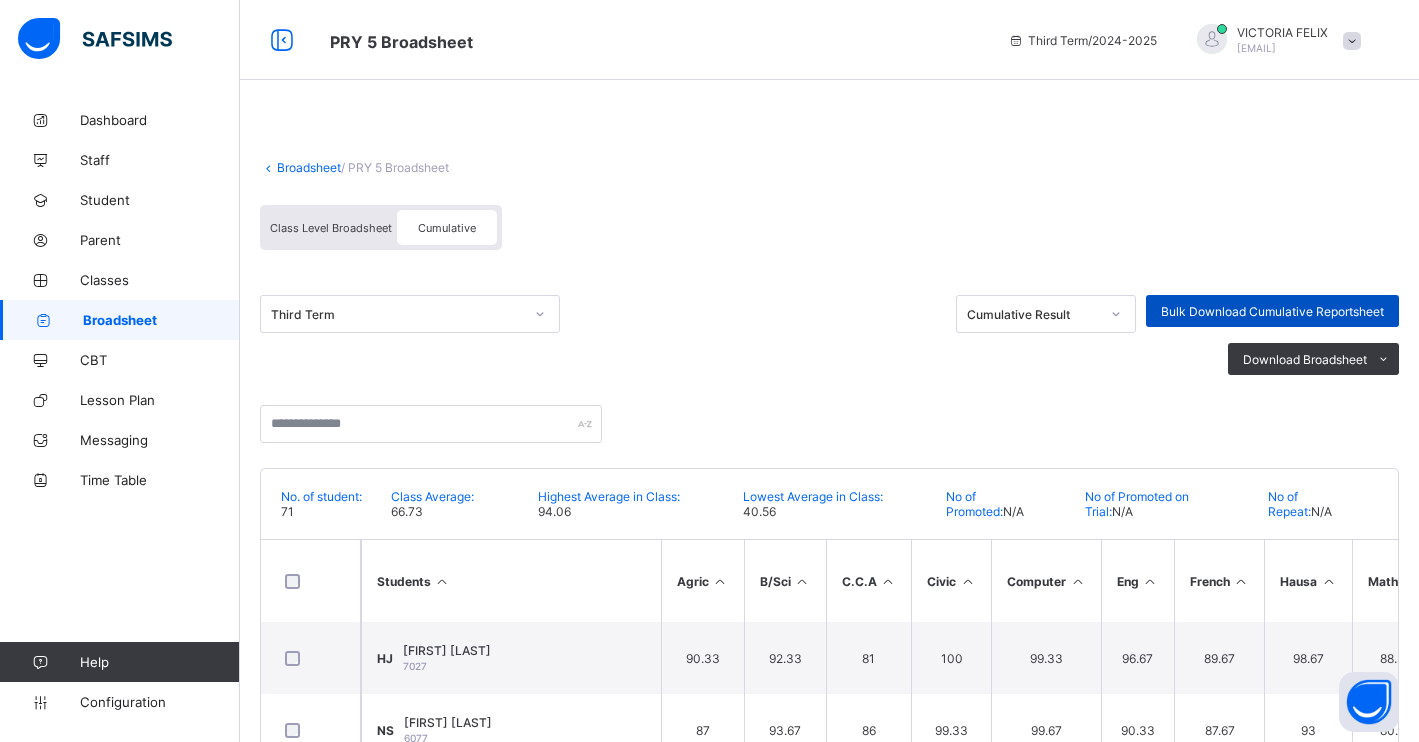 click on "Bulk Download Cumulative Reportsheet" at bounding box center (1272, 311) 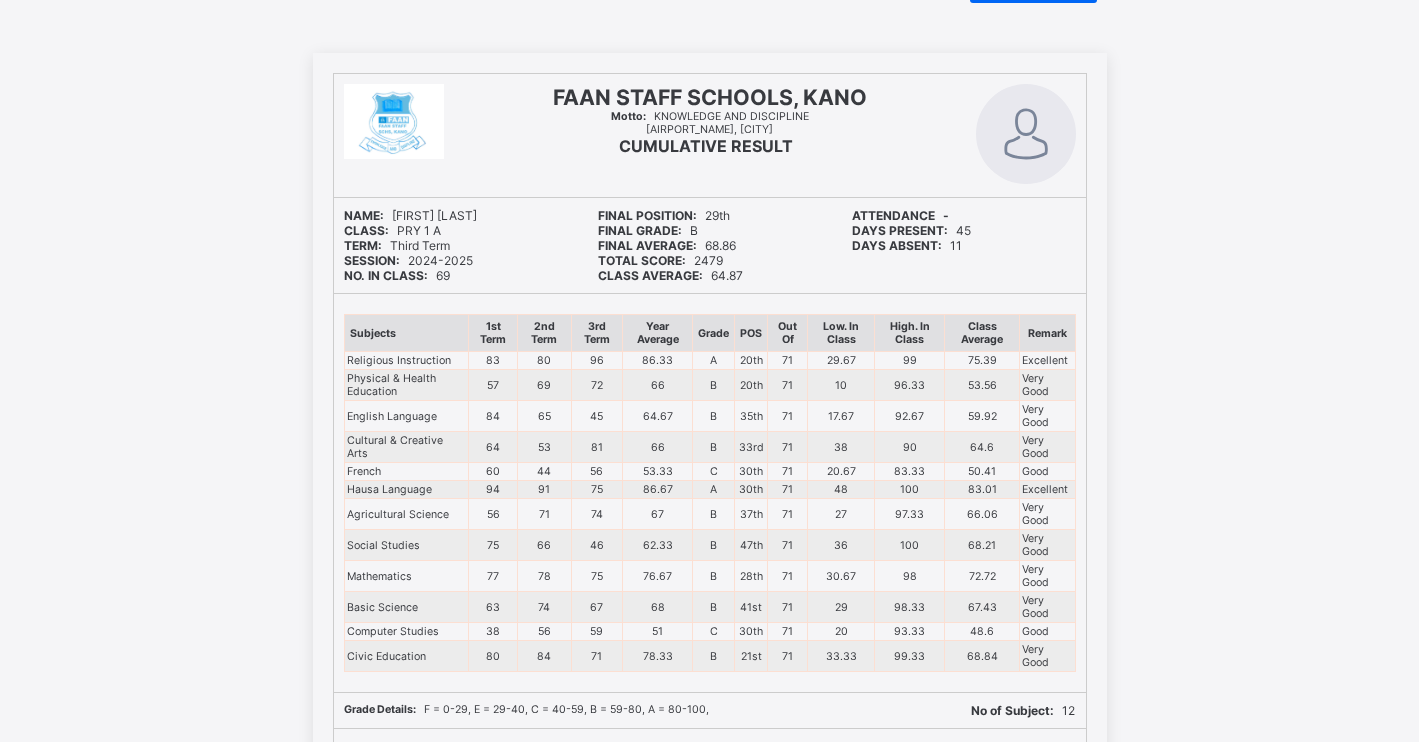 scroll, scrollTop: 0, scrollLeft: 0, axis: both 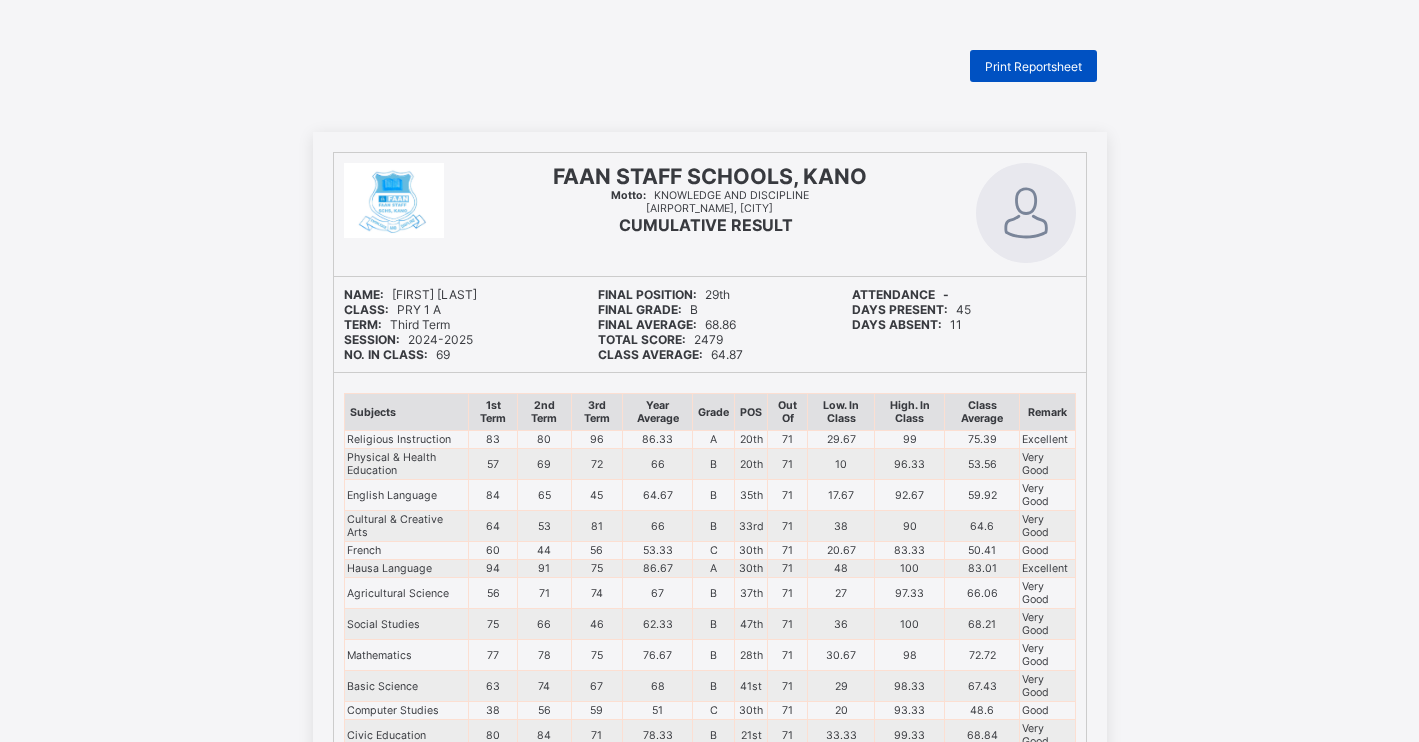 click on "Print Reportsheet" at bounding box center [1033, 66] 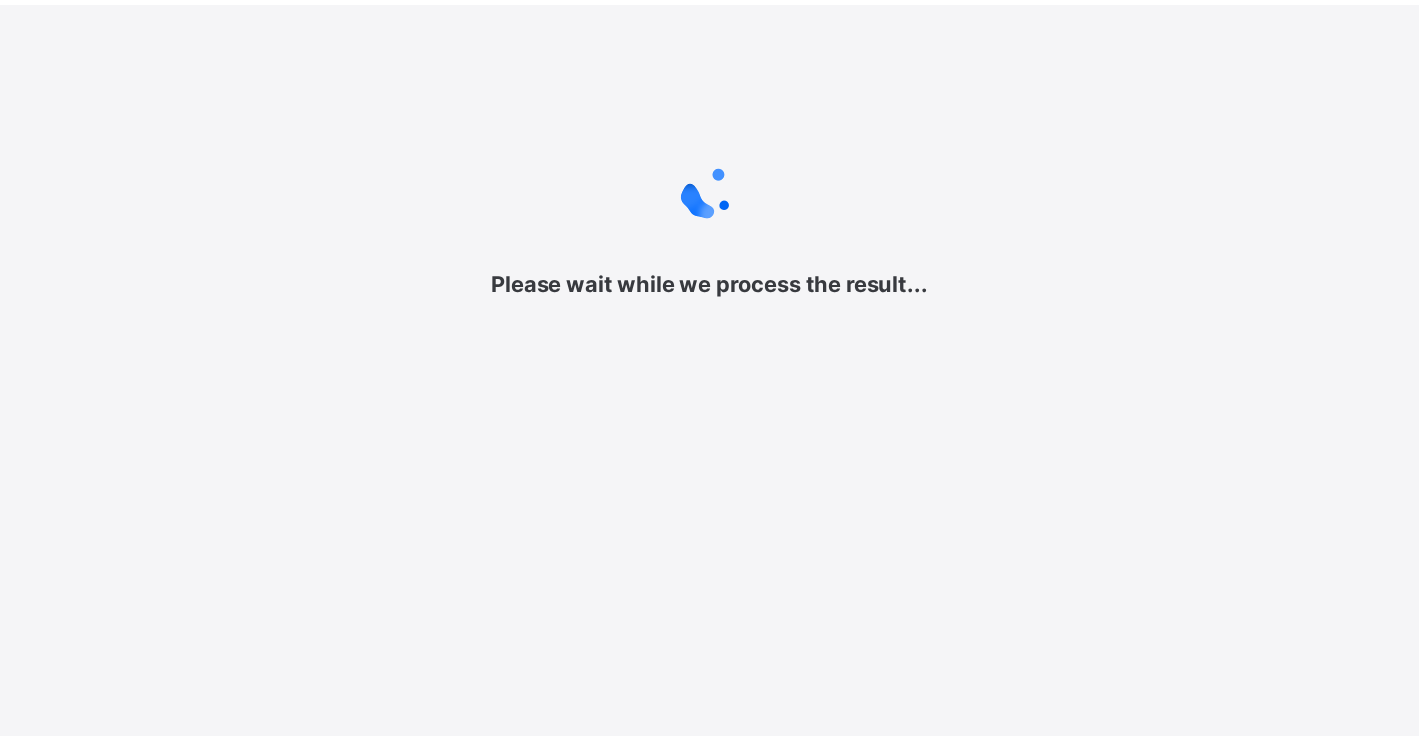 scroll, scrollTop: 0, scrollLeft: 0, axis: both 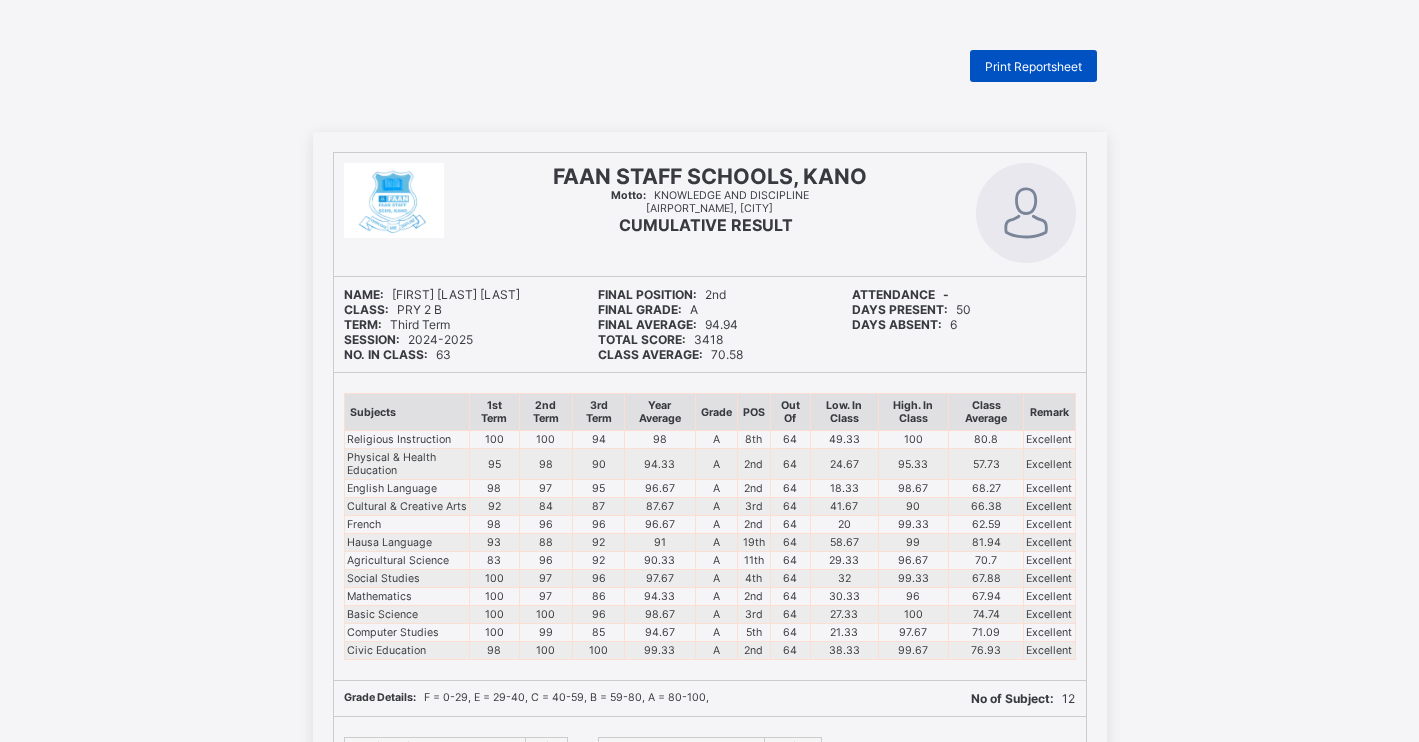 click on "Print Reportsheet" at bounding box center [1033, 66] 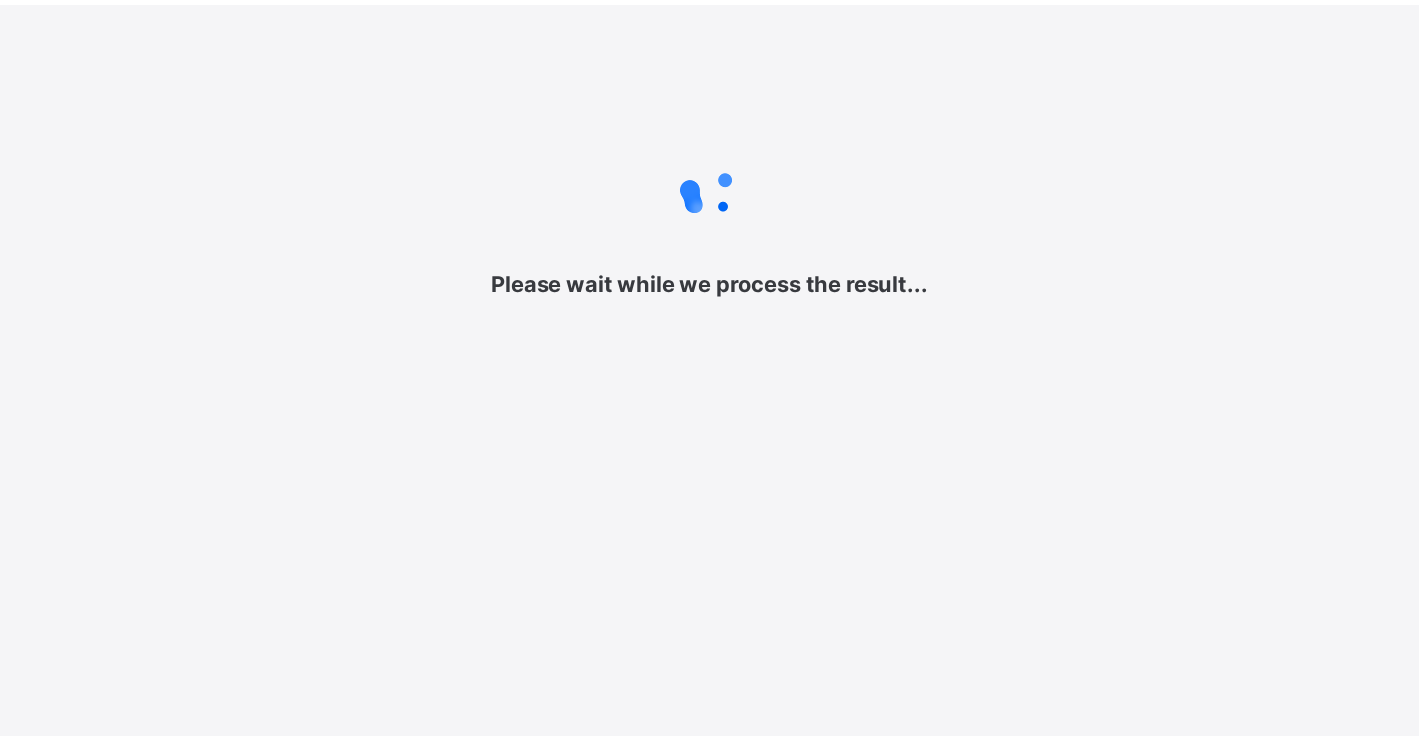 scroll, scrollTop: 0, scrollLeft: 0, axis: both 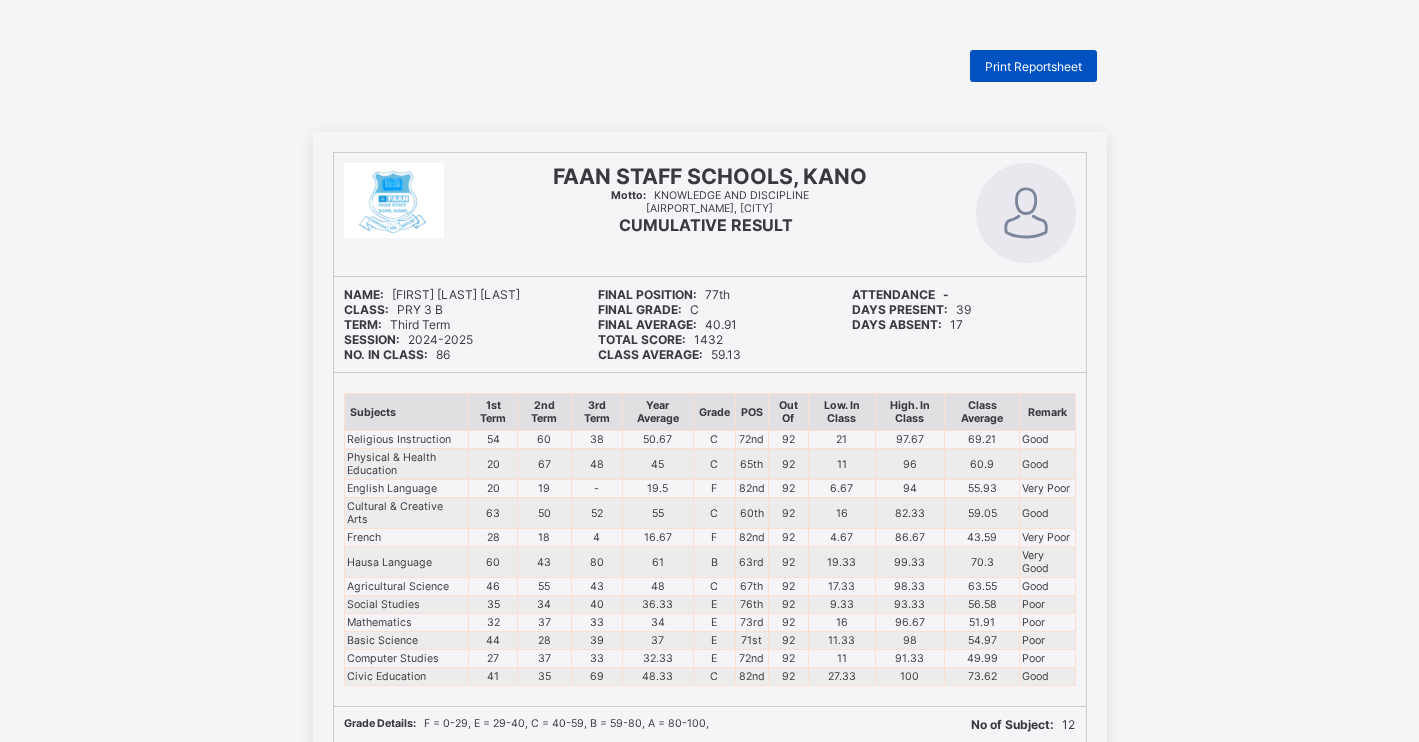 click on "Print Reportsheet" at bounding box center (1033, 66) 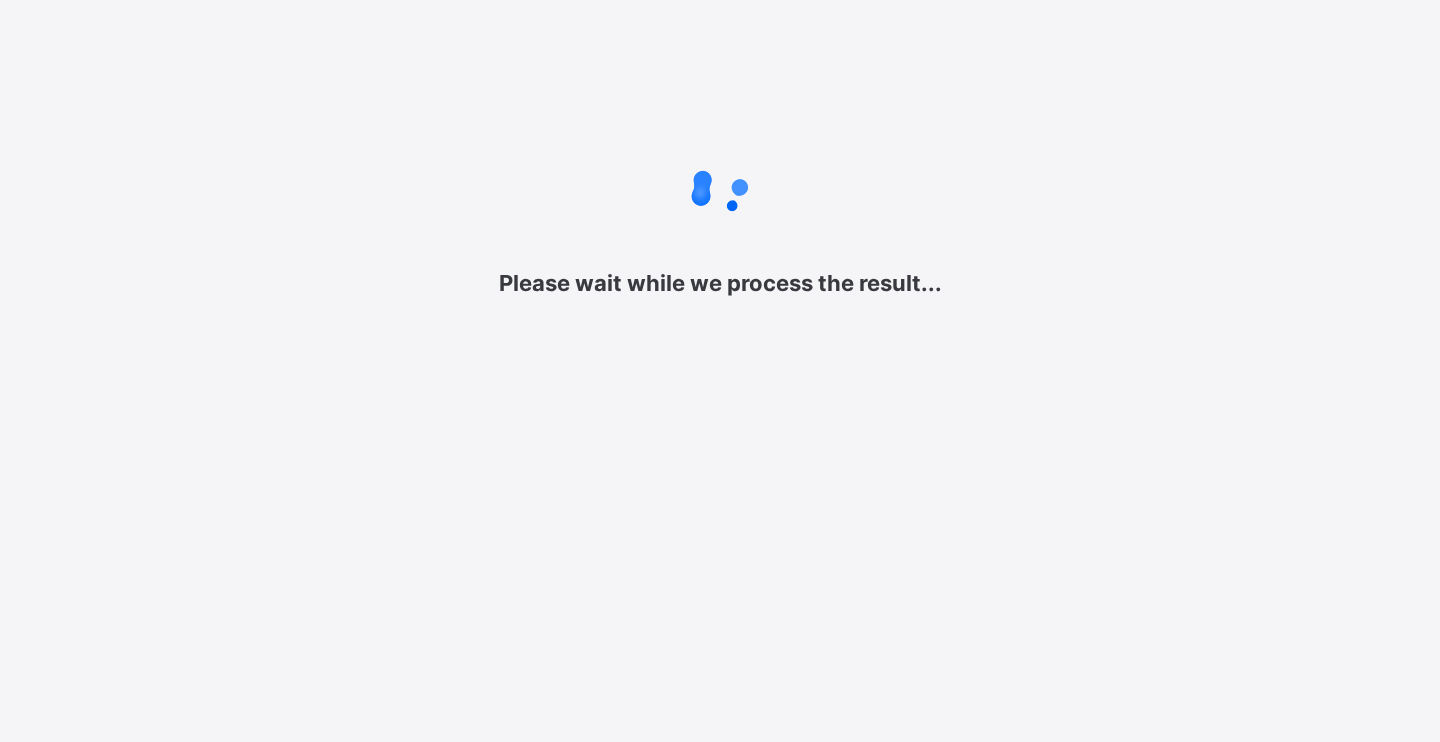 scroll, scrollTop: 0, scrollLeft: 0, axis: both 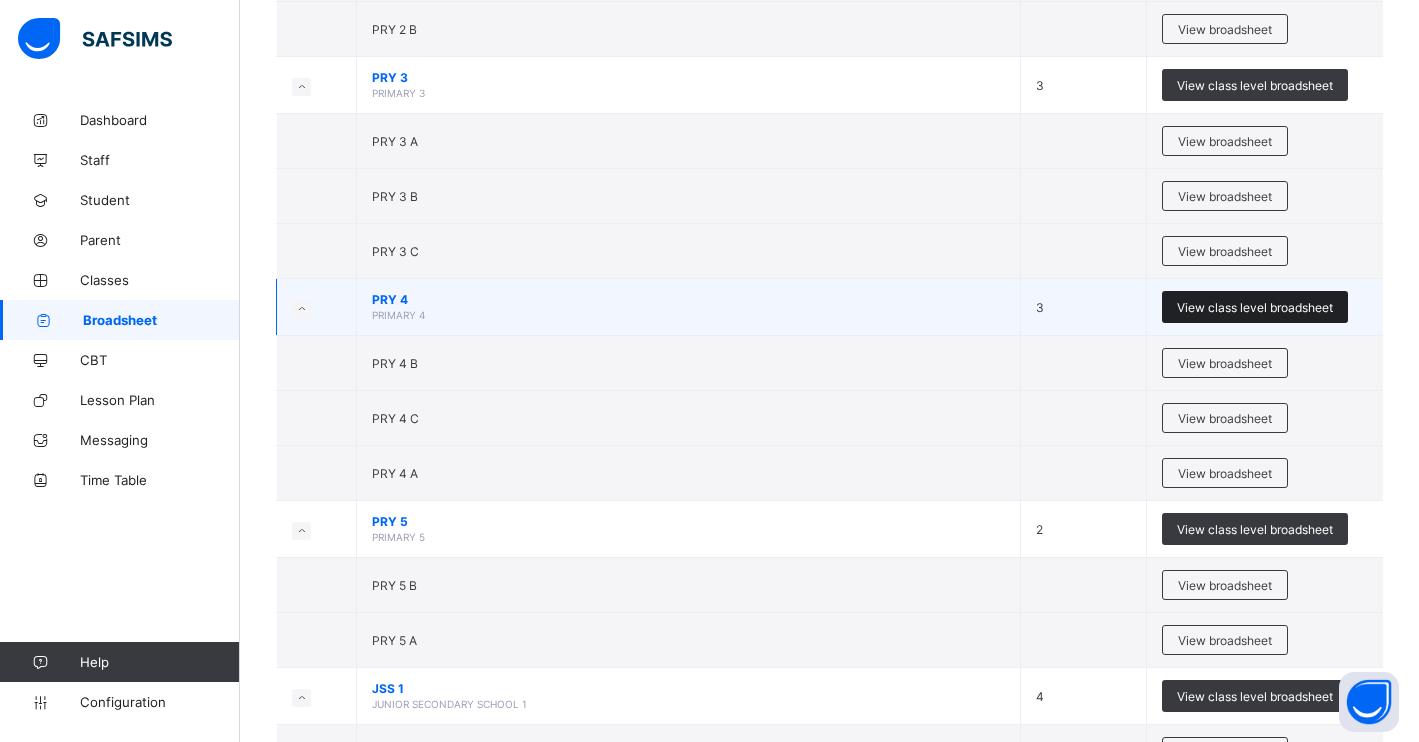 click on "View class level broadsheet" at bounding box center [1255, 307] 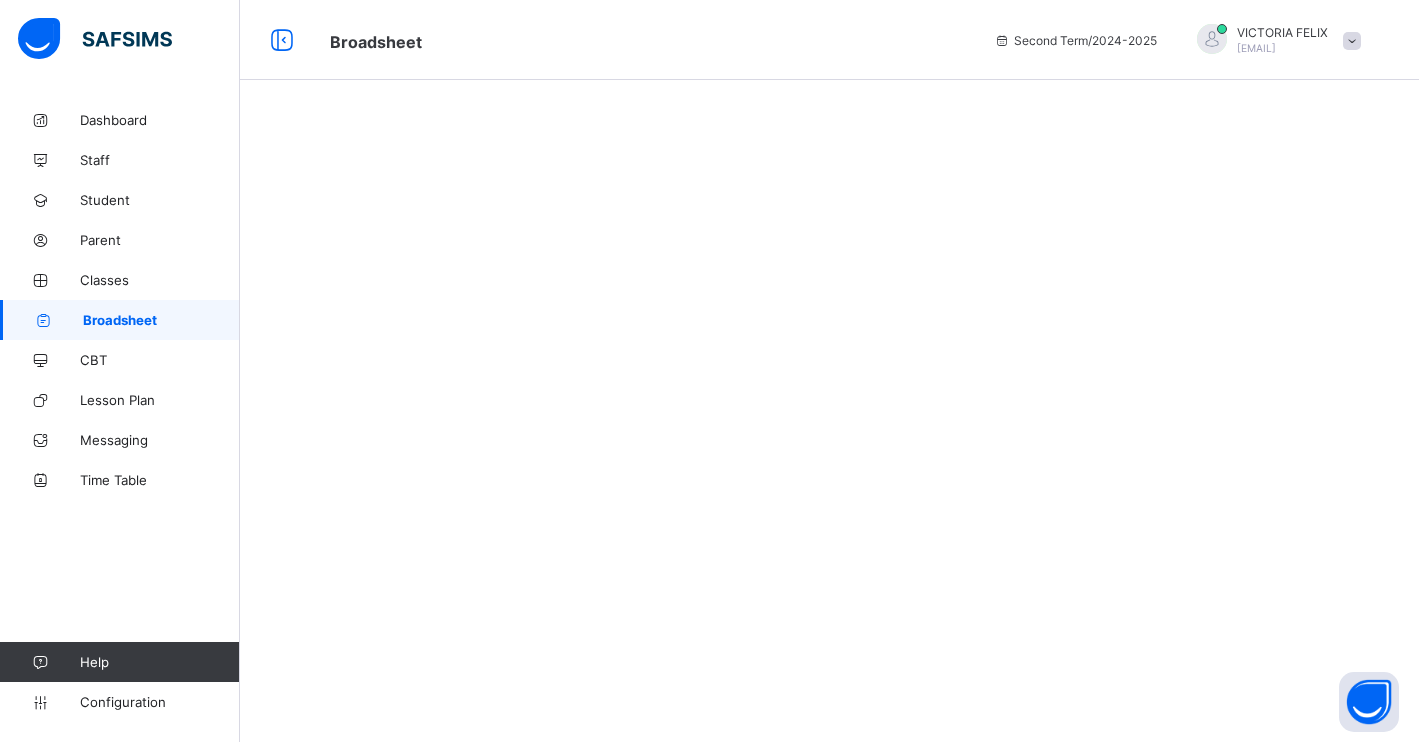 scroll, scrollTop: 0, scrollLeft: 0, axis: both 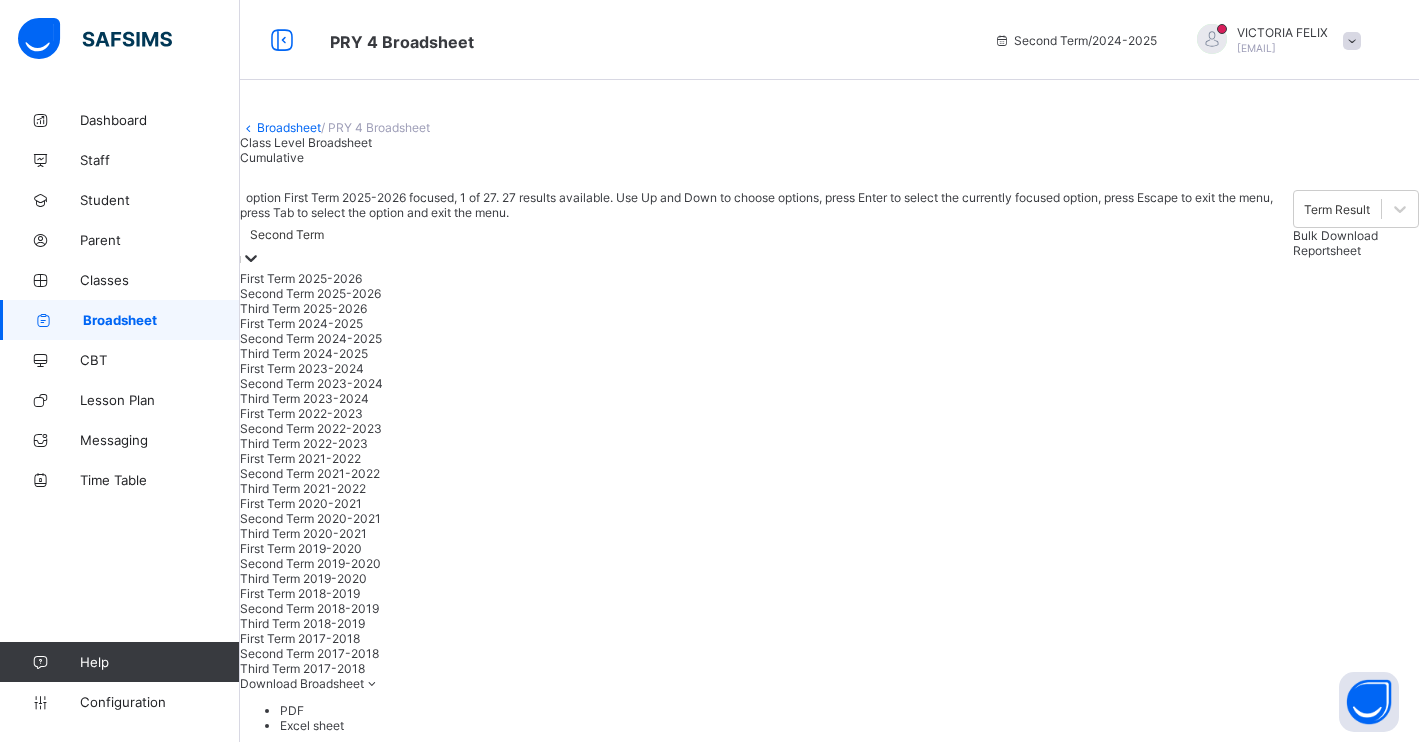 click 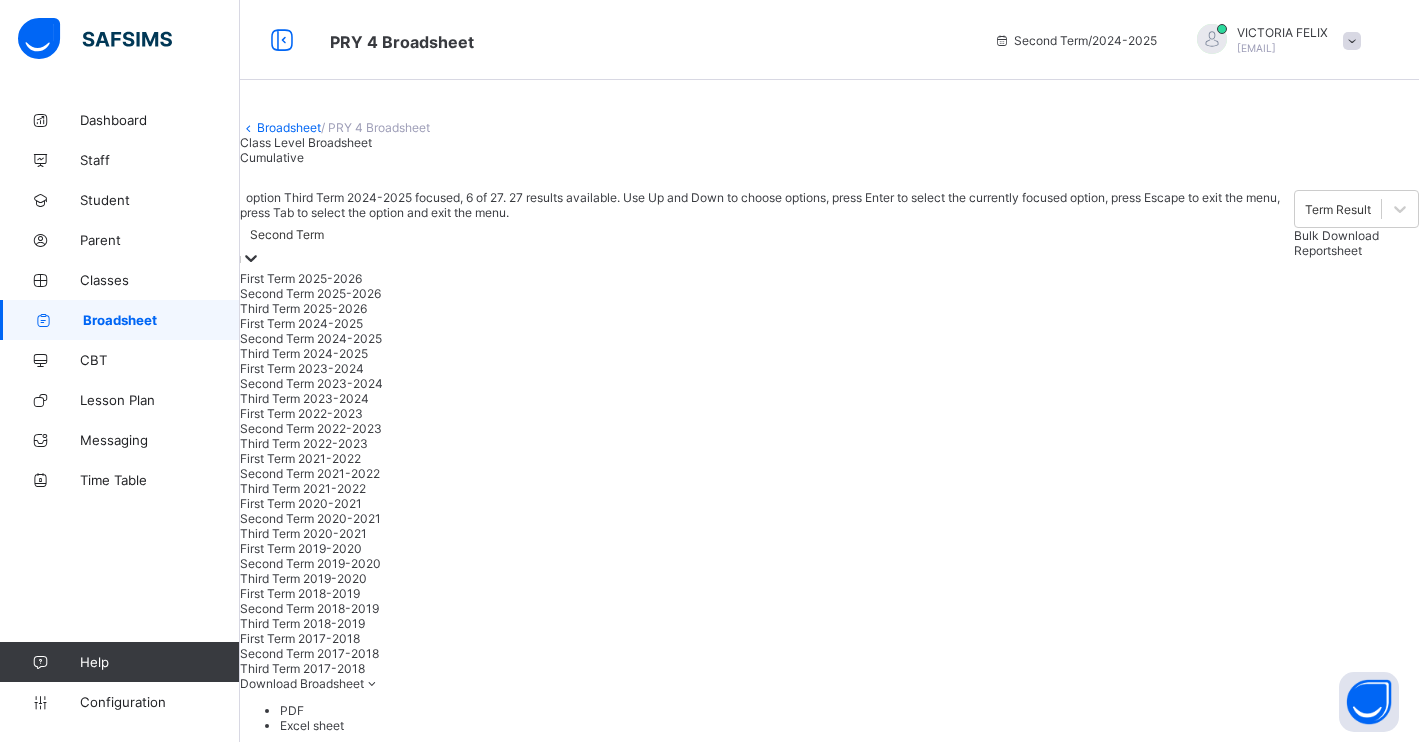 click on "Third Term 2024-2025" at bounding box center (767, 353) 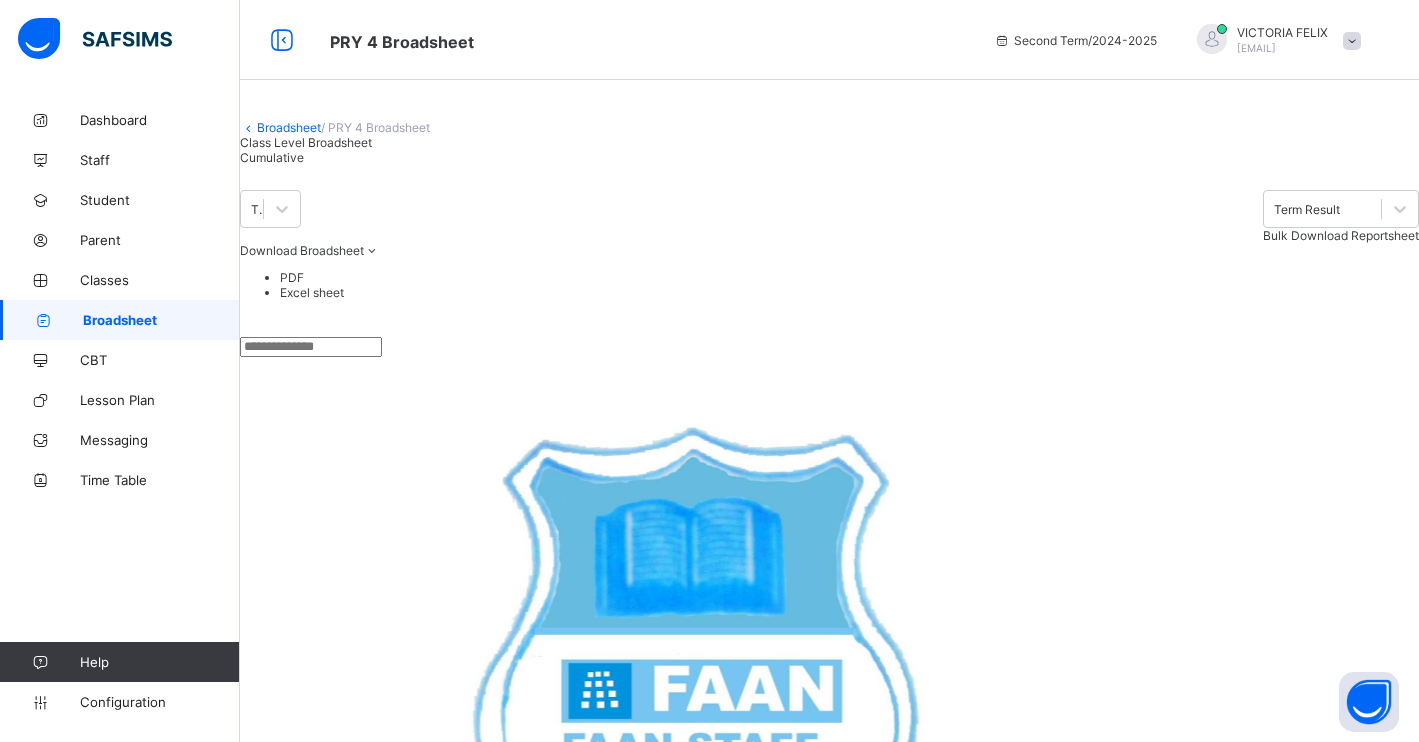 click on "Cumulative" at bounding box center (272, 157) 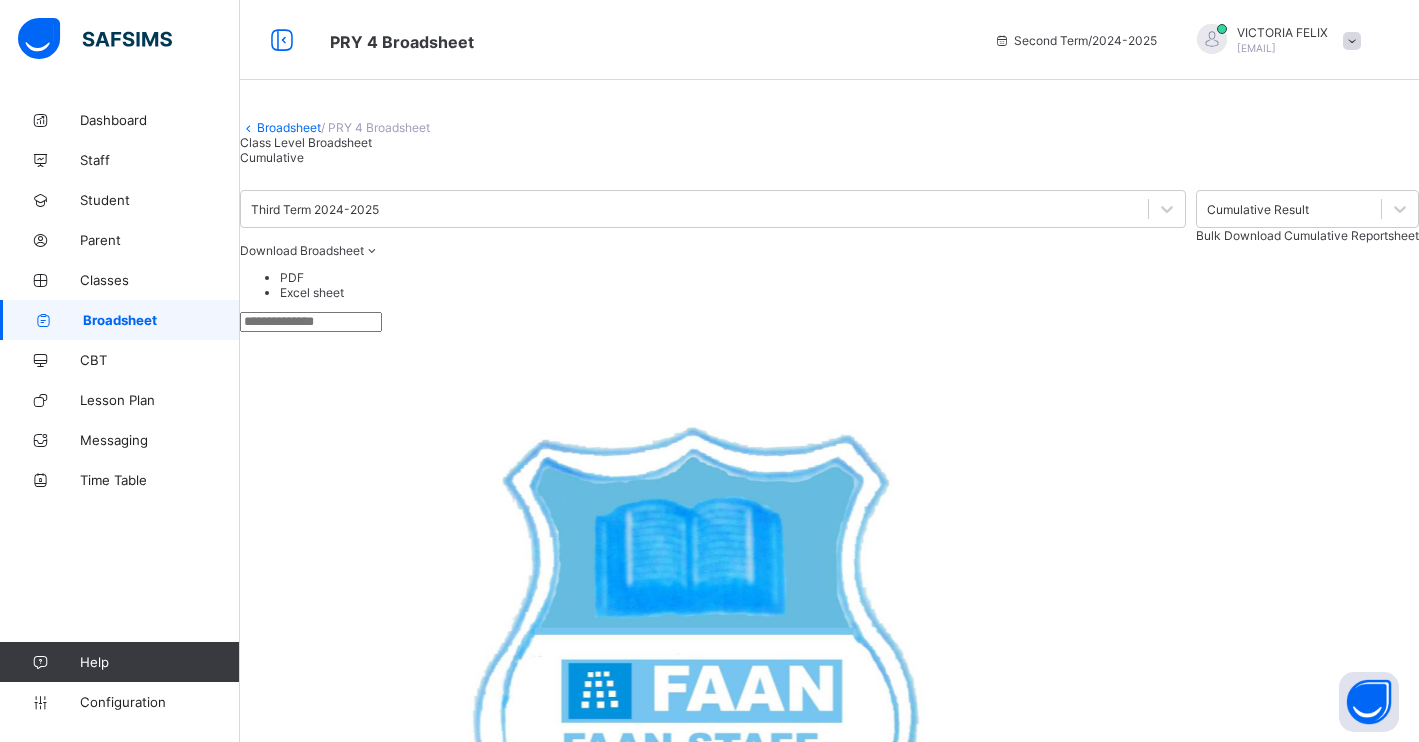 click on "Bulk Download Cumulative Reportsheet" at bounding box center (1307, 235) 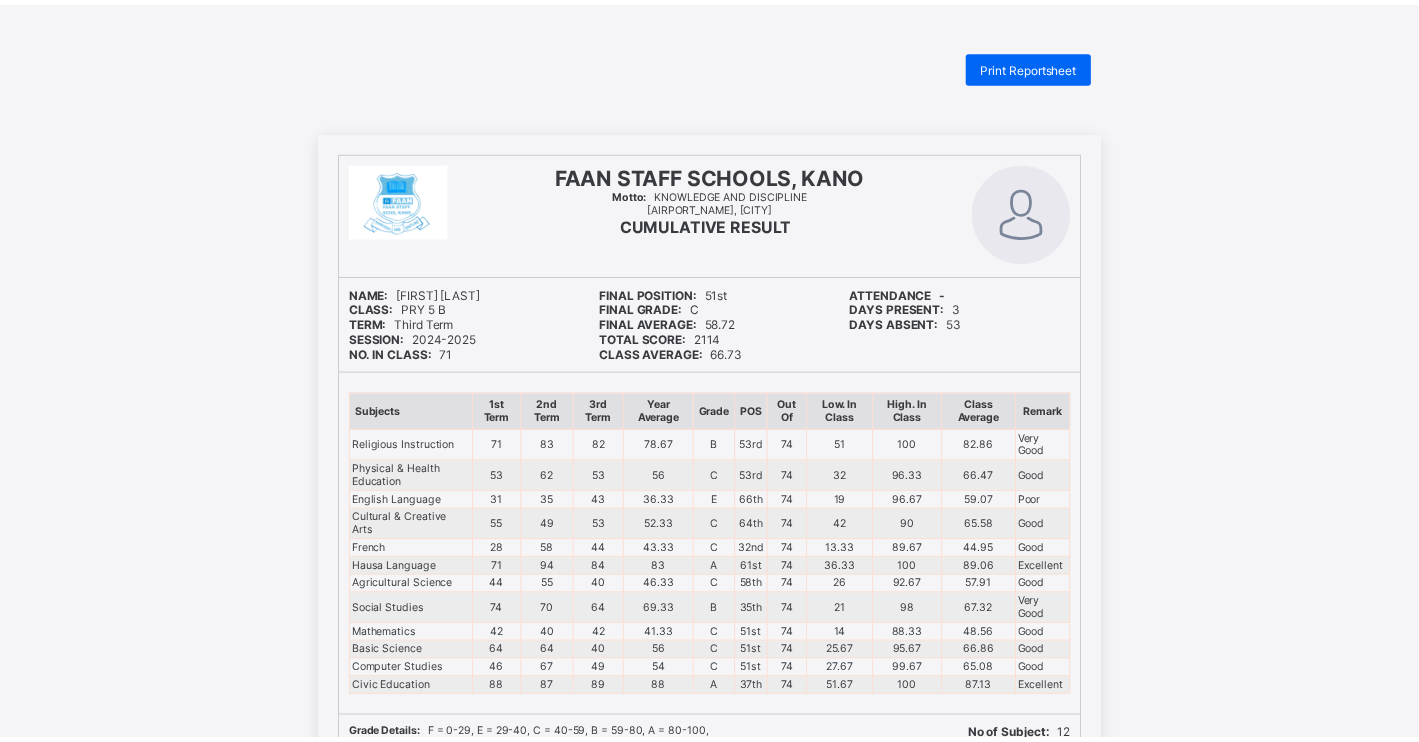 scroll, scrollTop: 0, scrollLeft: 0, axis: both 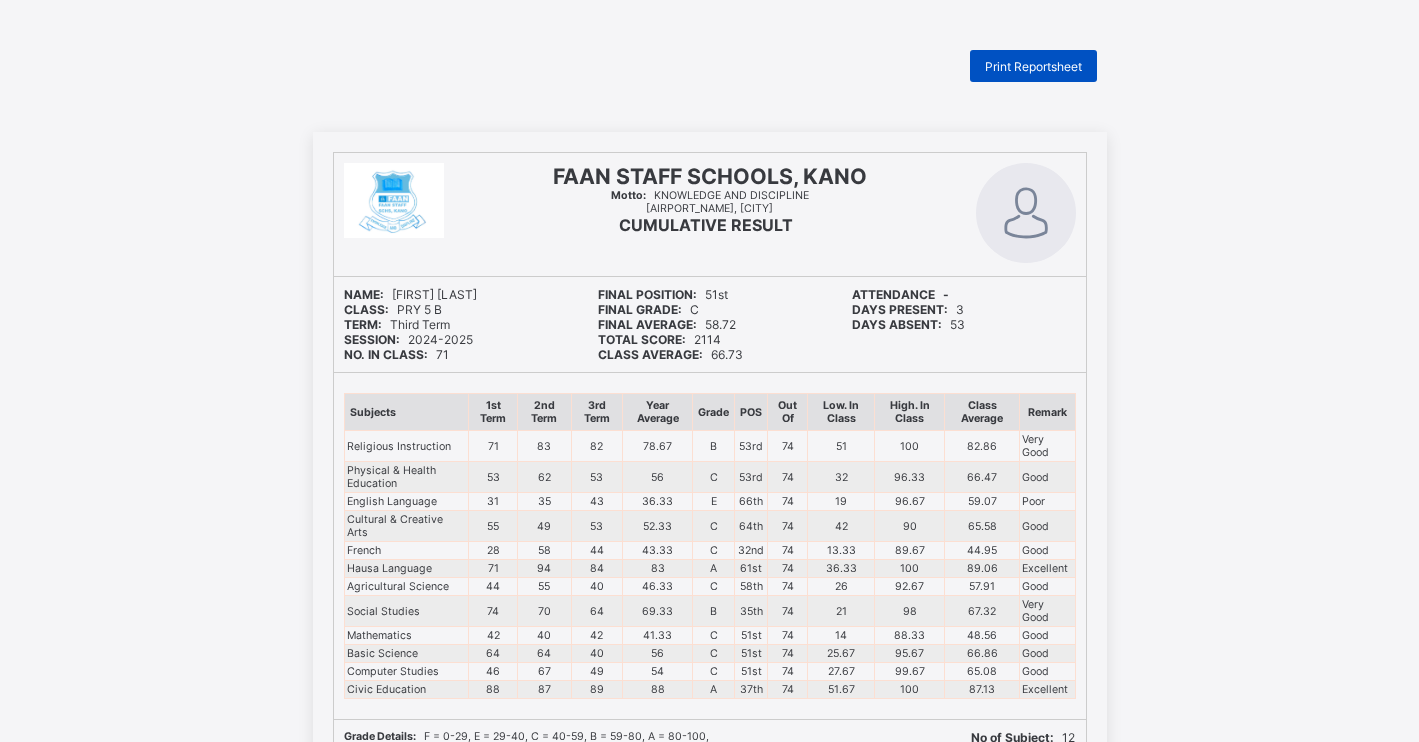 click on "Print Reportsheet" at bounding box center (1033, 66) 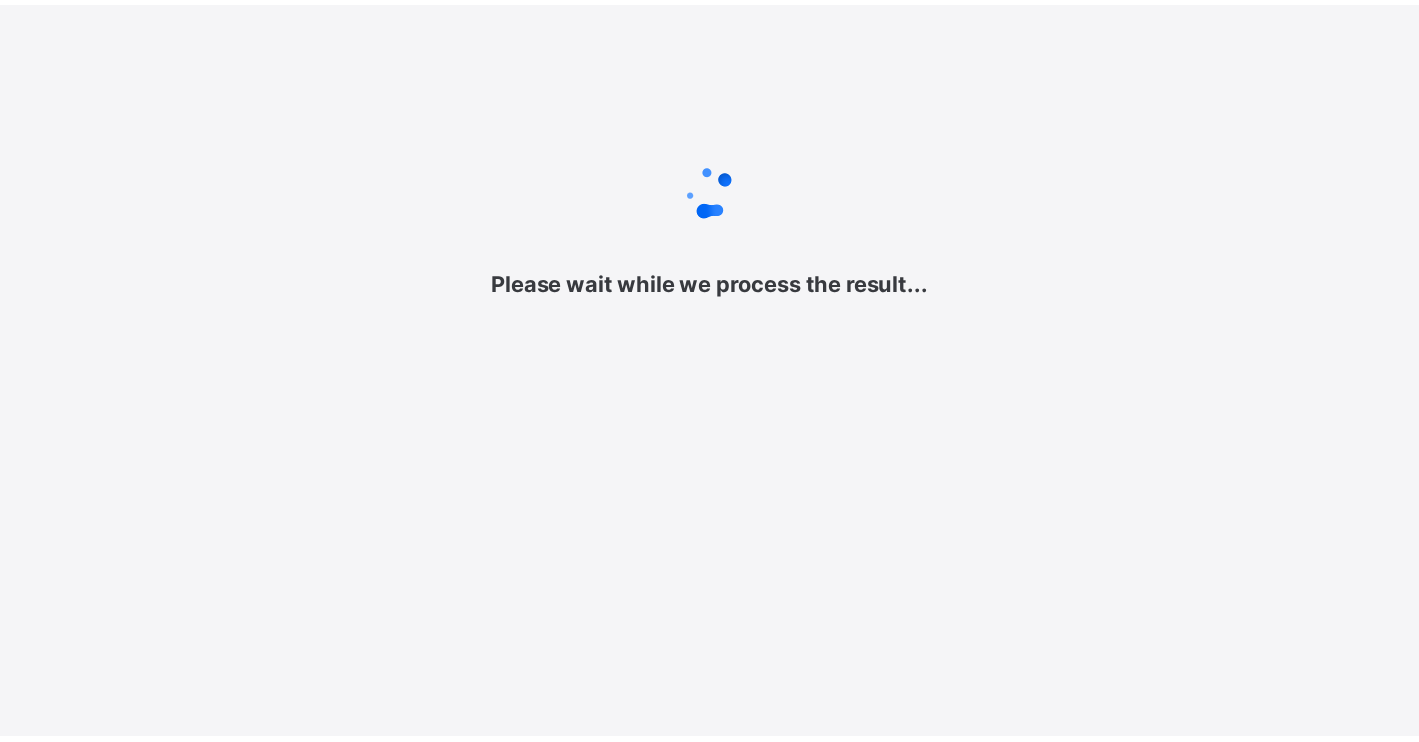 scroll, scrollTop: 0, scrollLeft: 0, axis: both 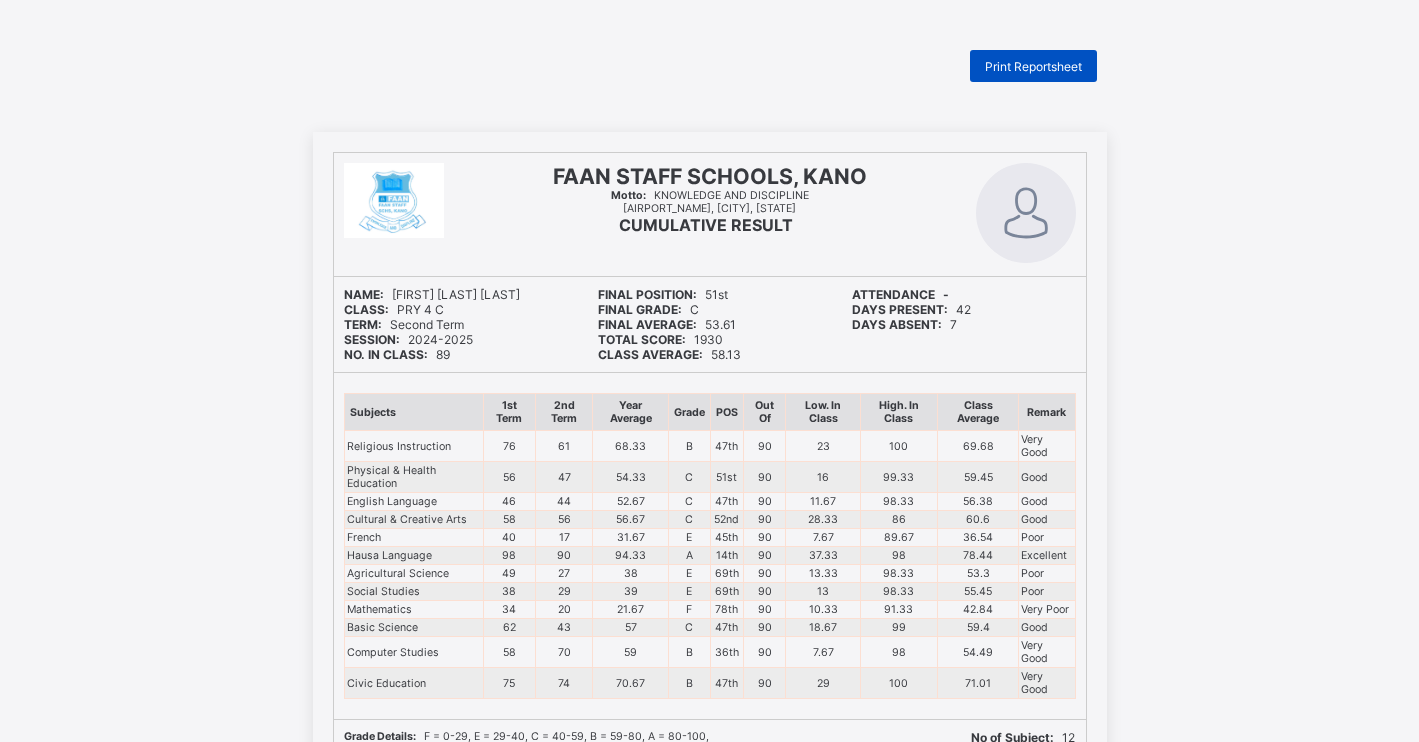 click on "Print Reportsheet" at bounding box center (1033, 66) 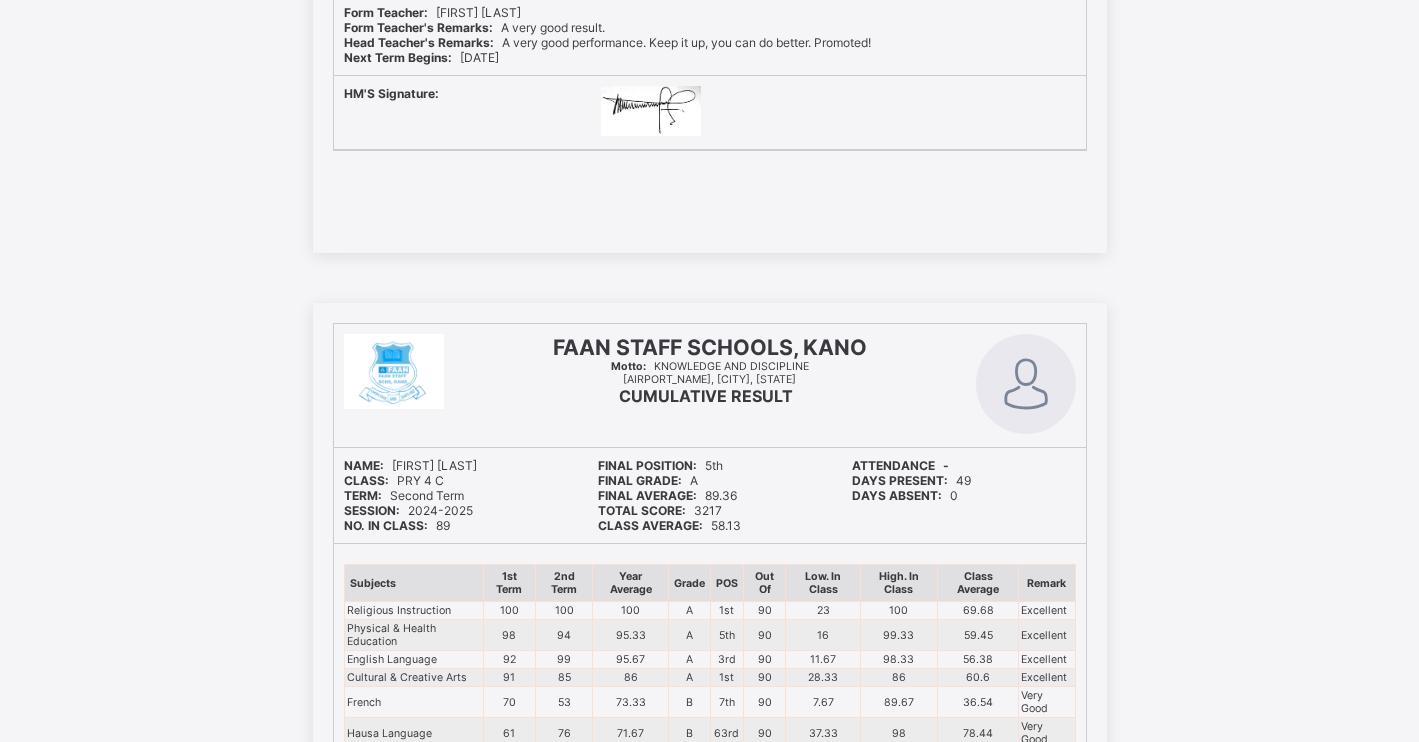 scroll, scrollTop: 2250, scrollLeft: 0, axis: vertical 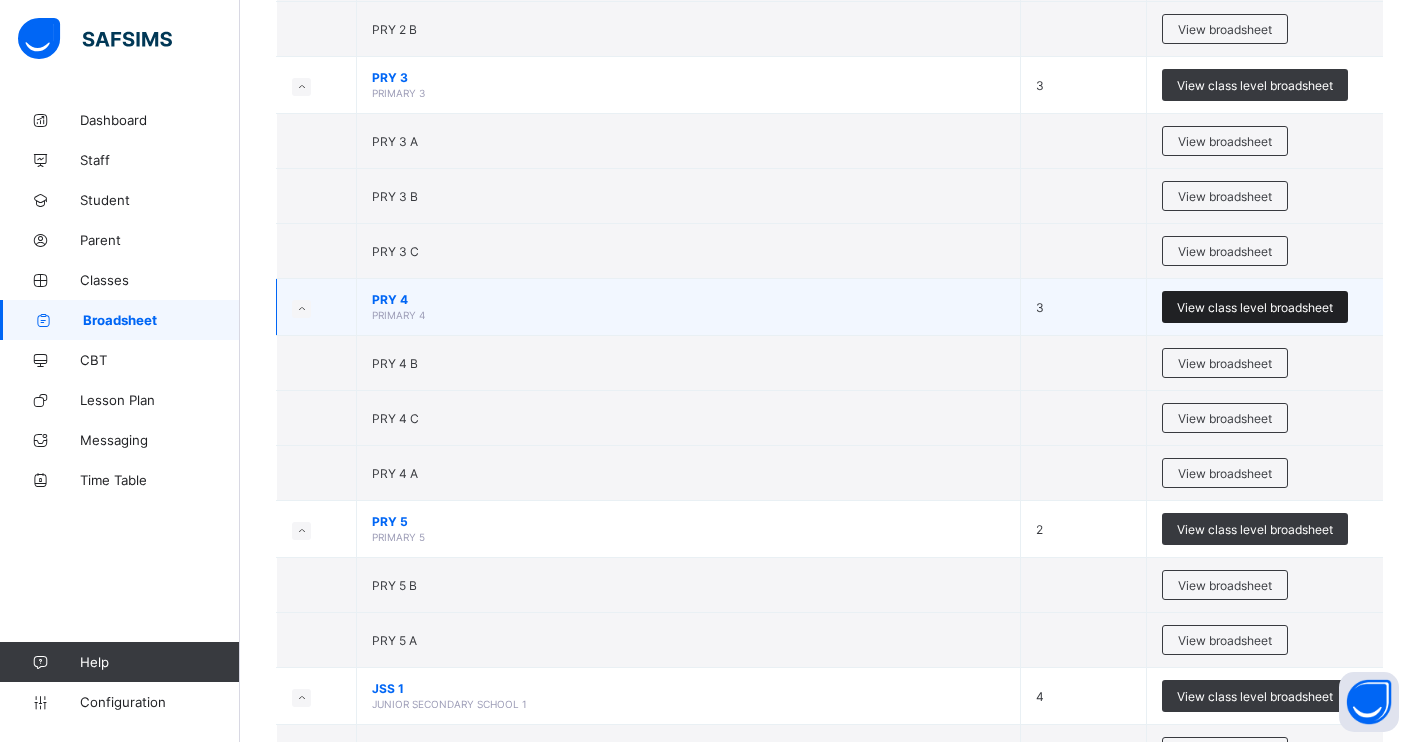 click on "View class level broadsheet" at bounding box center (1255, 307) 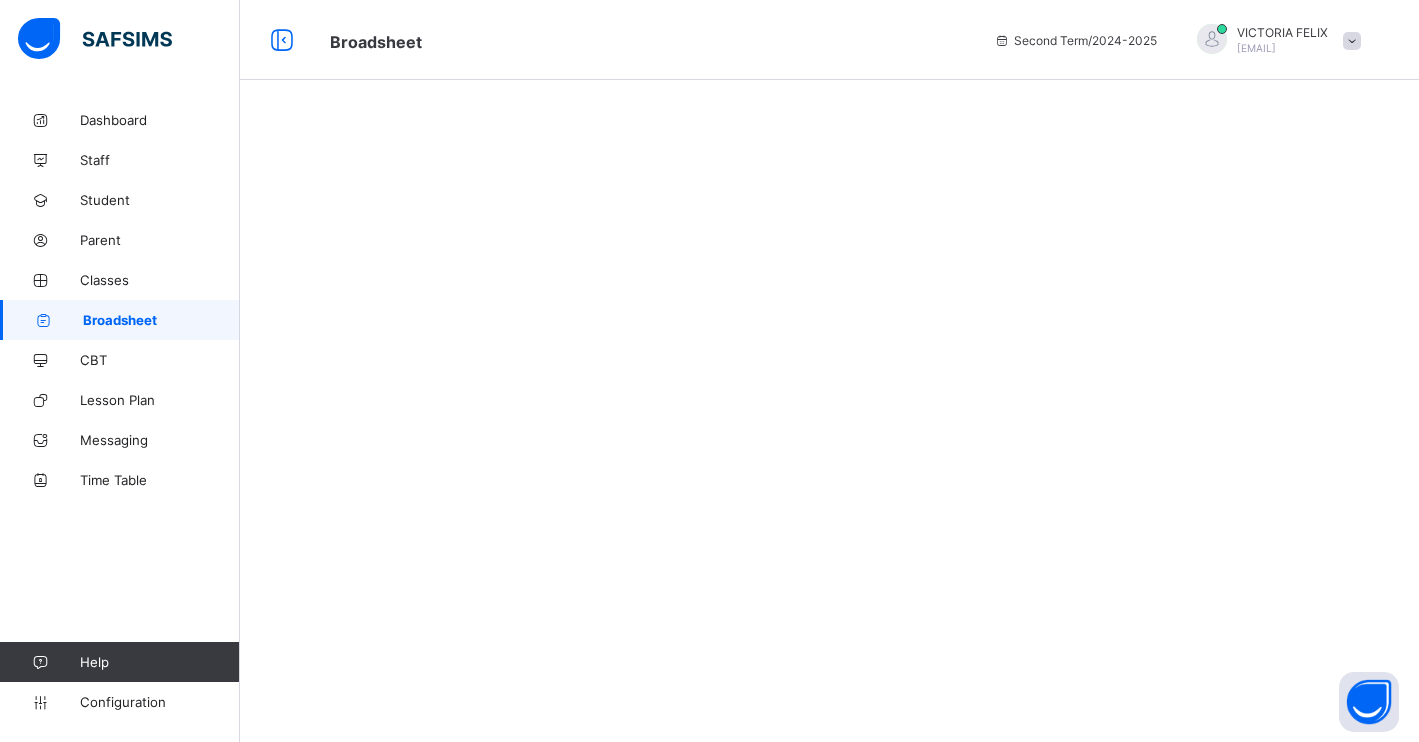 scroll, scrollTop: 0, scrollLeft: 0, axis: both 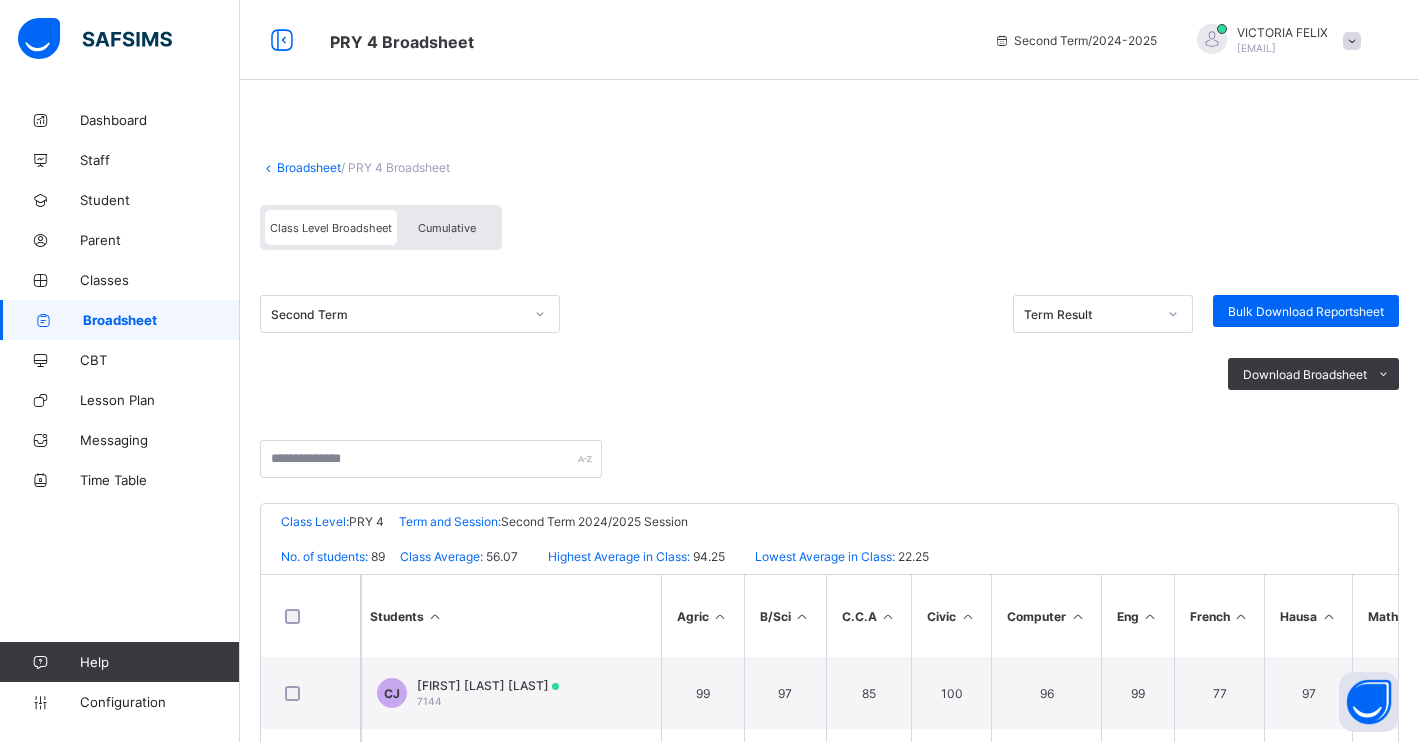 click on "Cumulative" at bounding box center (447, 228) 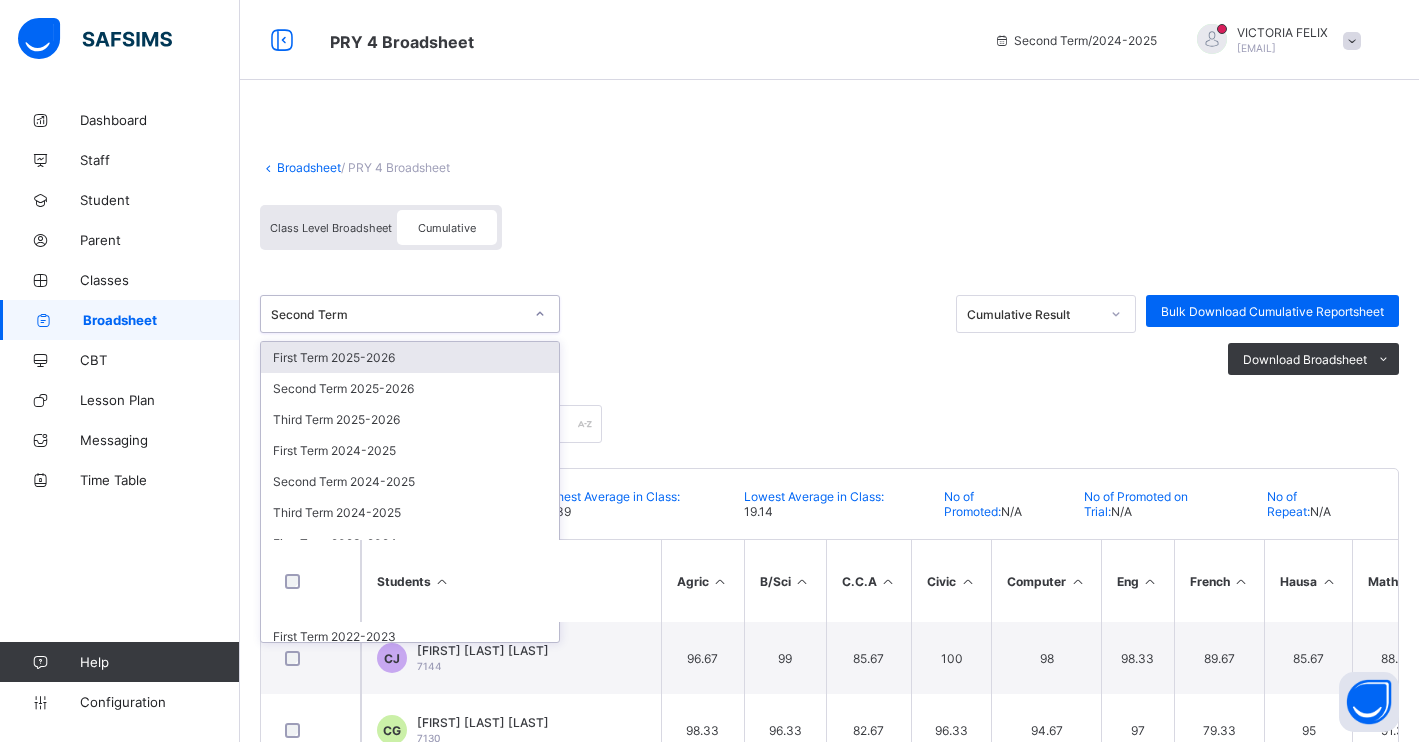 click 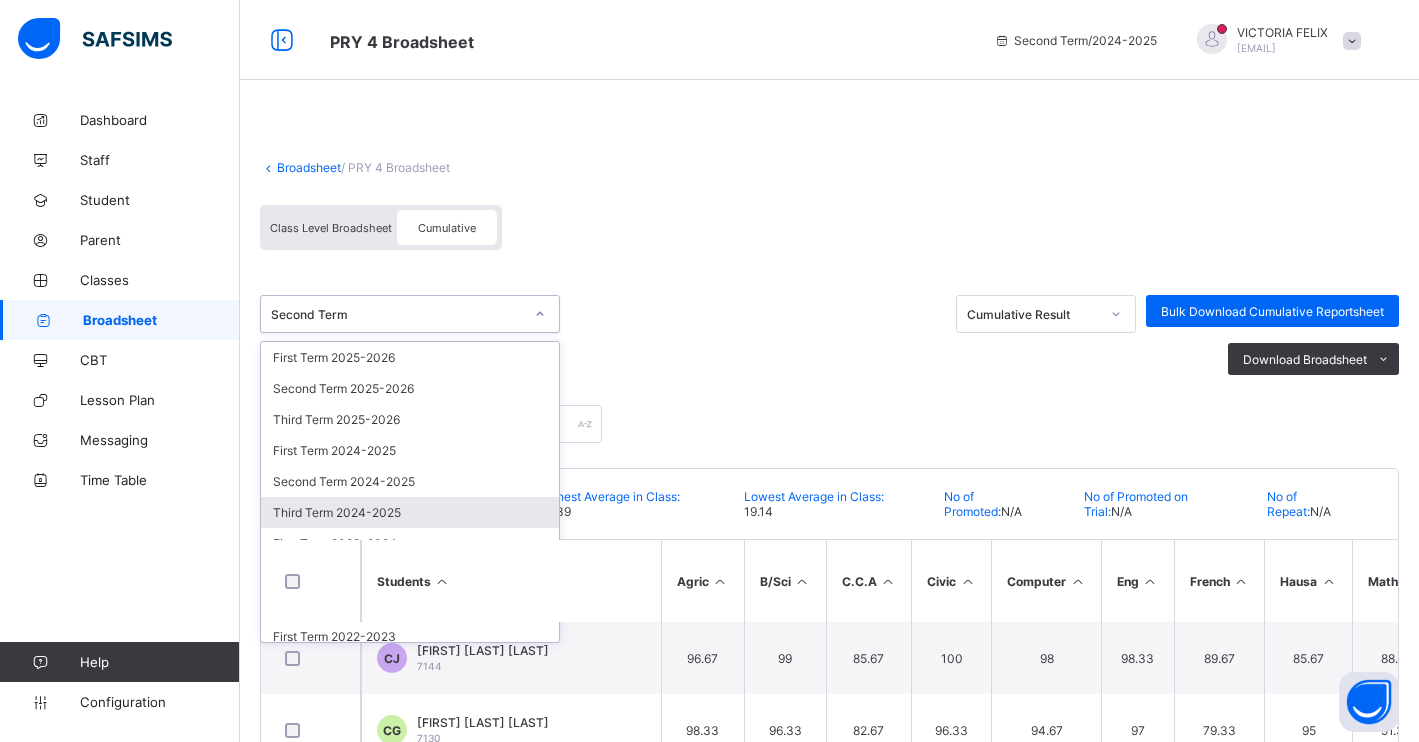 click on "Third Term 2024-2025" at bounding box center [410, 512] 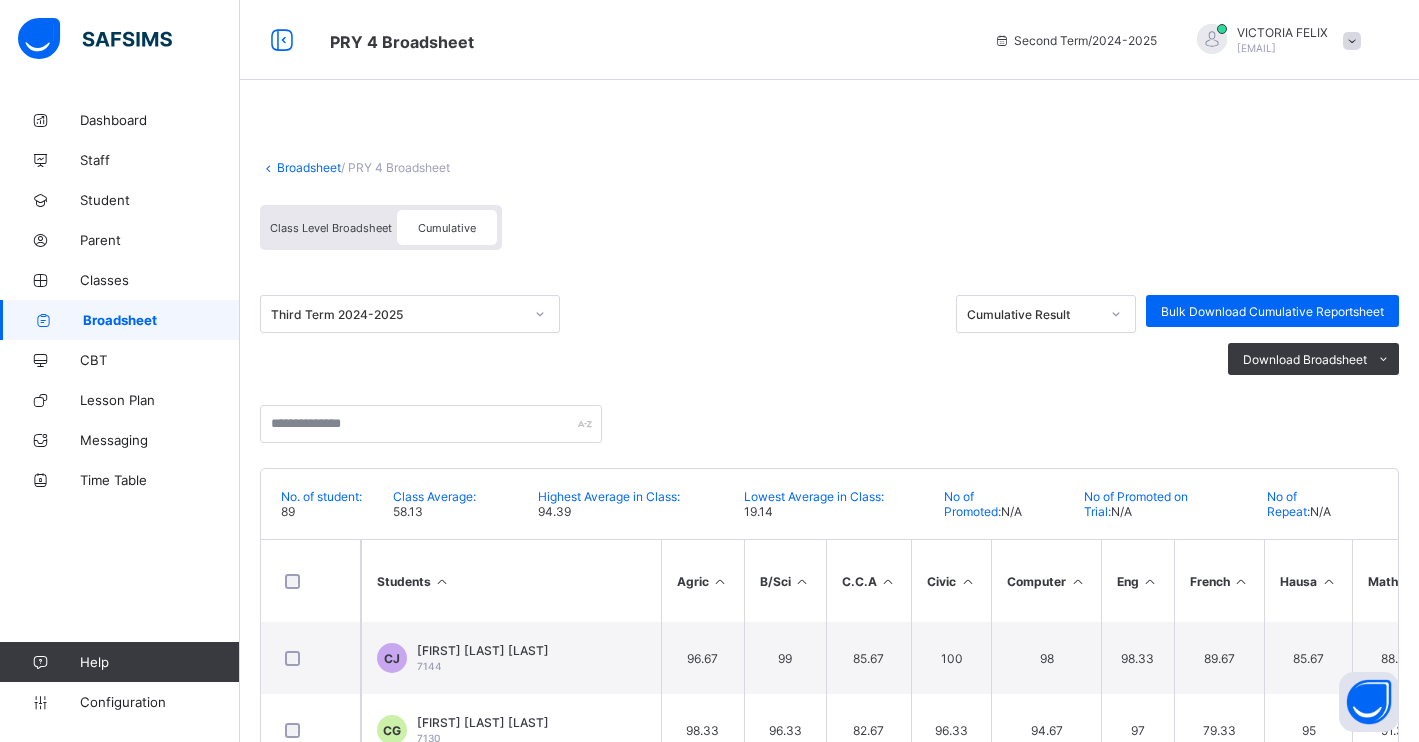 click on "Cumulative" at bounding box center (447, 228) 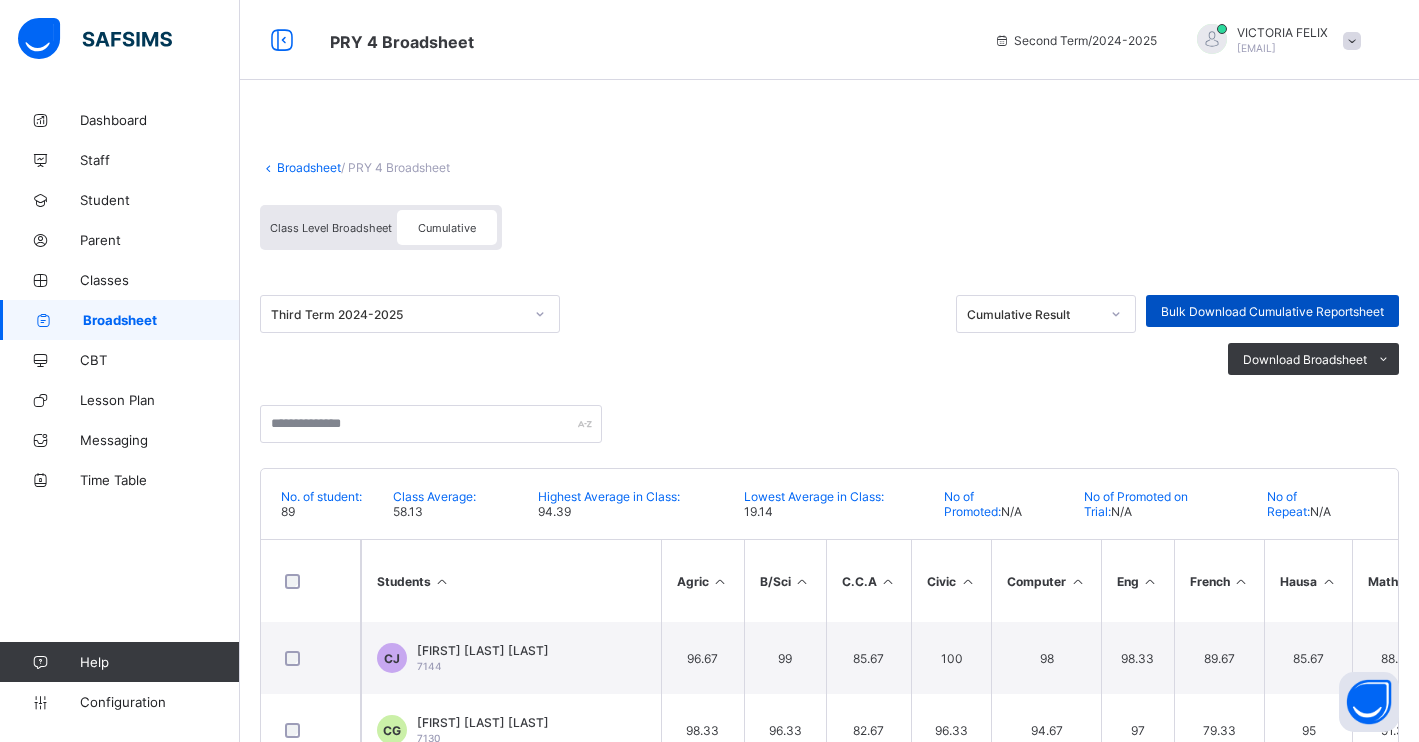 click on "Bulk Download Cumulative Reportsheet" at bounding box center [1272, 311] 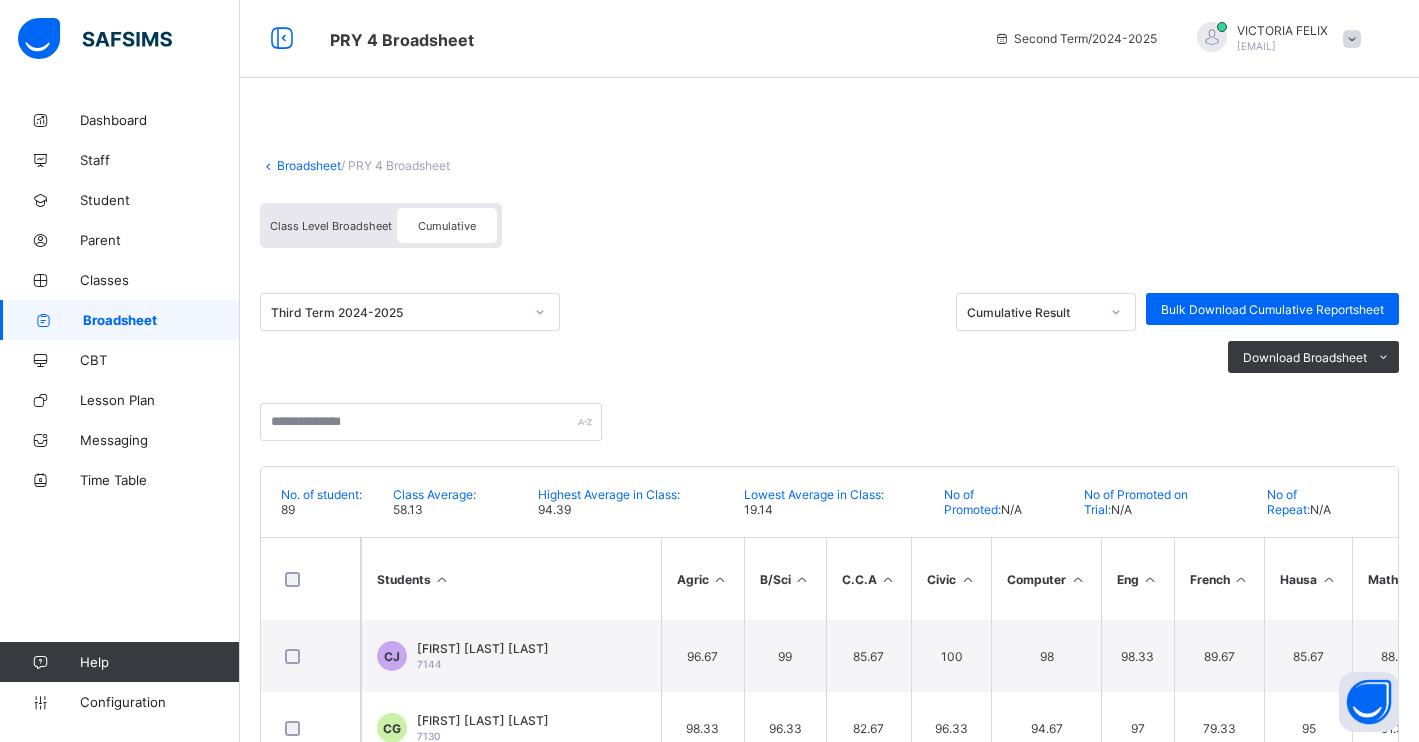 scroll, scrollTop: 0, scrollLeft: 0, axis: both 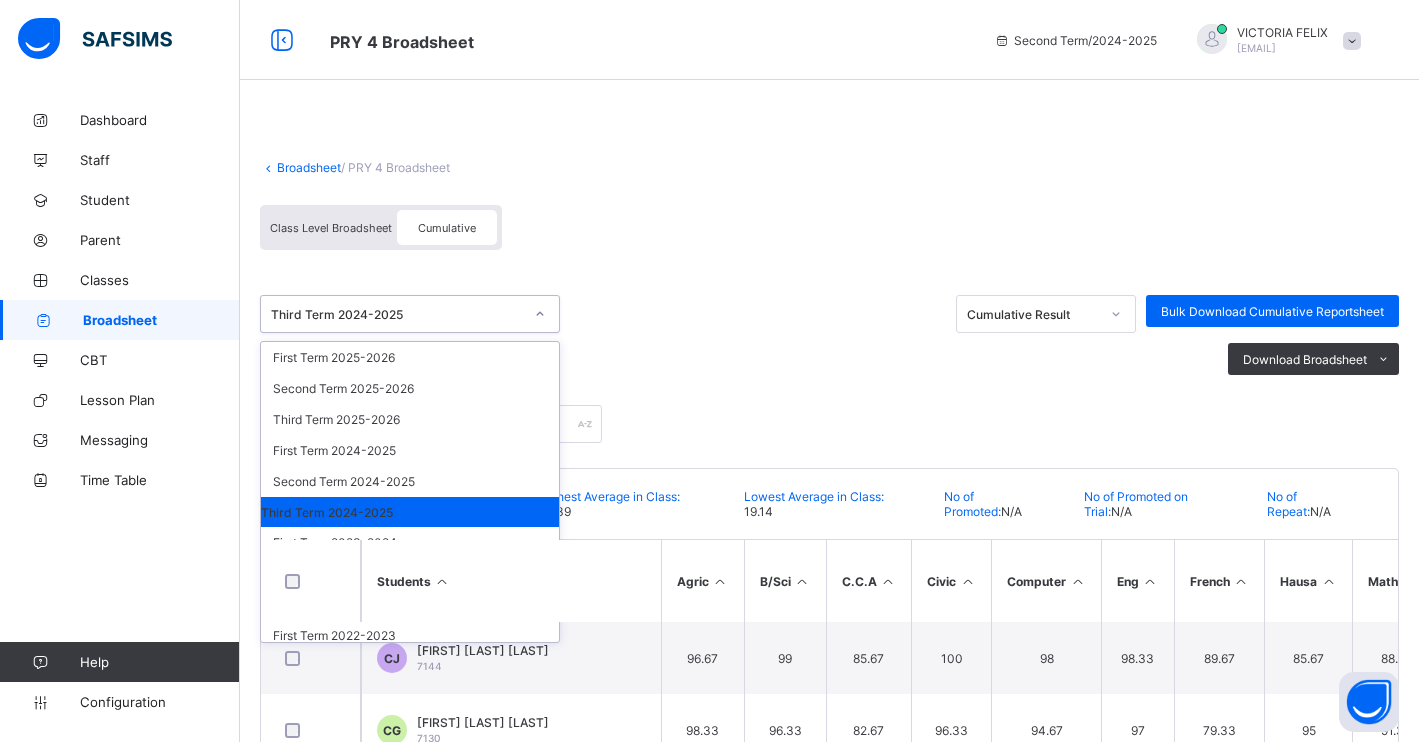 click on "Third Term 2024-2025" at bounding box center [397, 314] 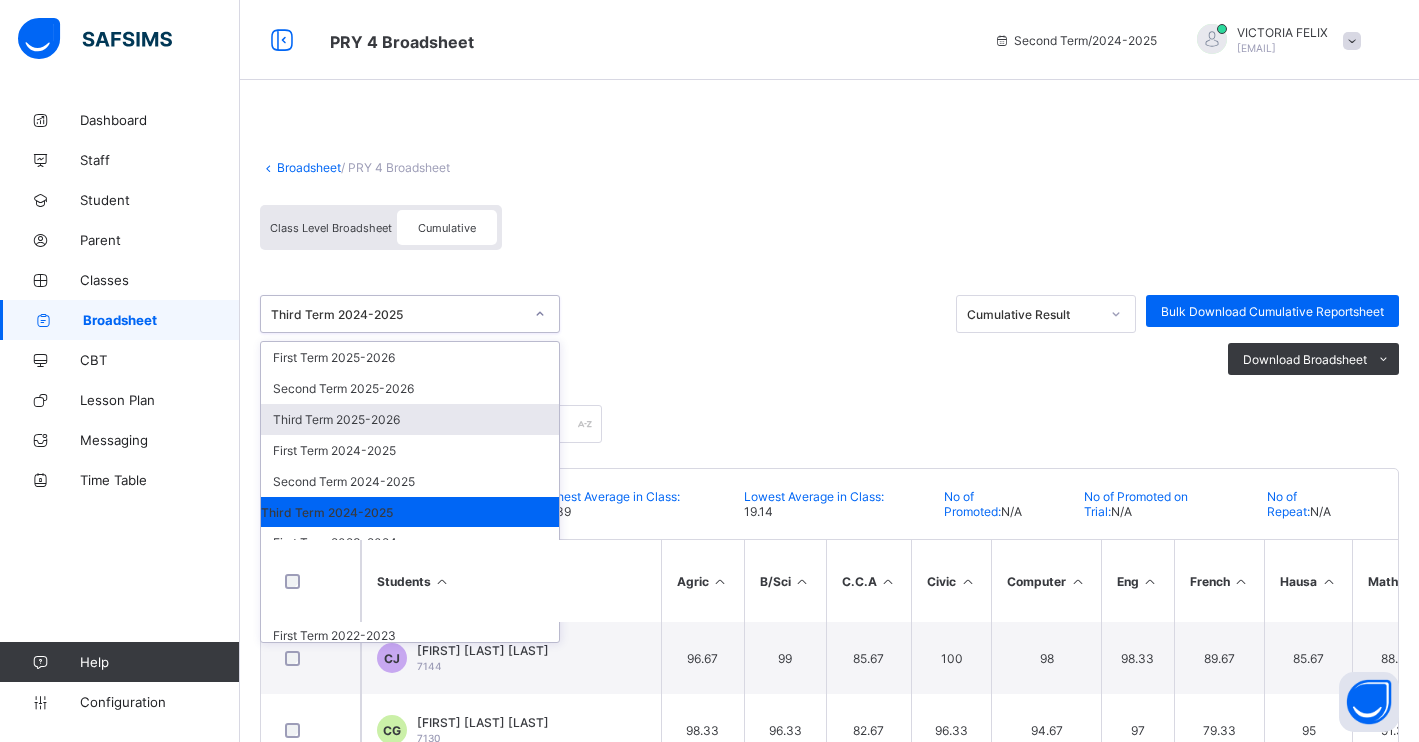 click on "Third Term 2025-2026" at bounding box center [410, 419] 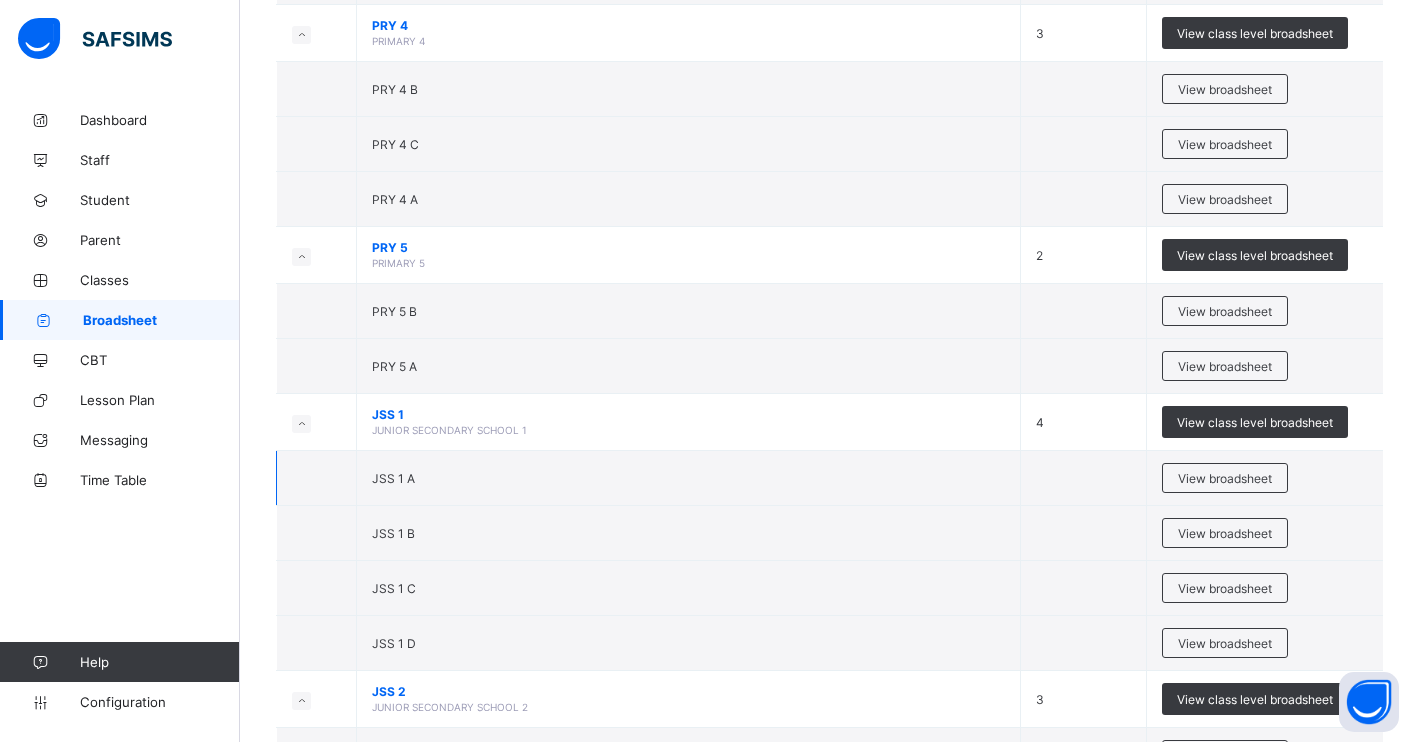scroll, scrollTop: 1375, scrollLeft: 0, axis: vertical 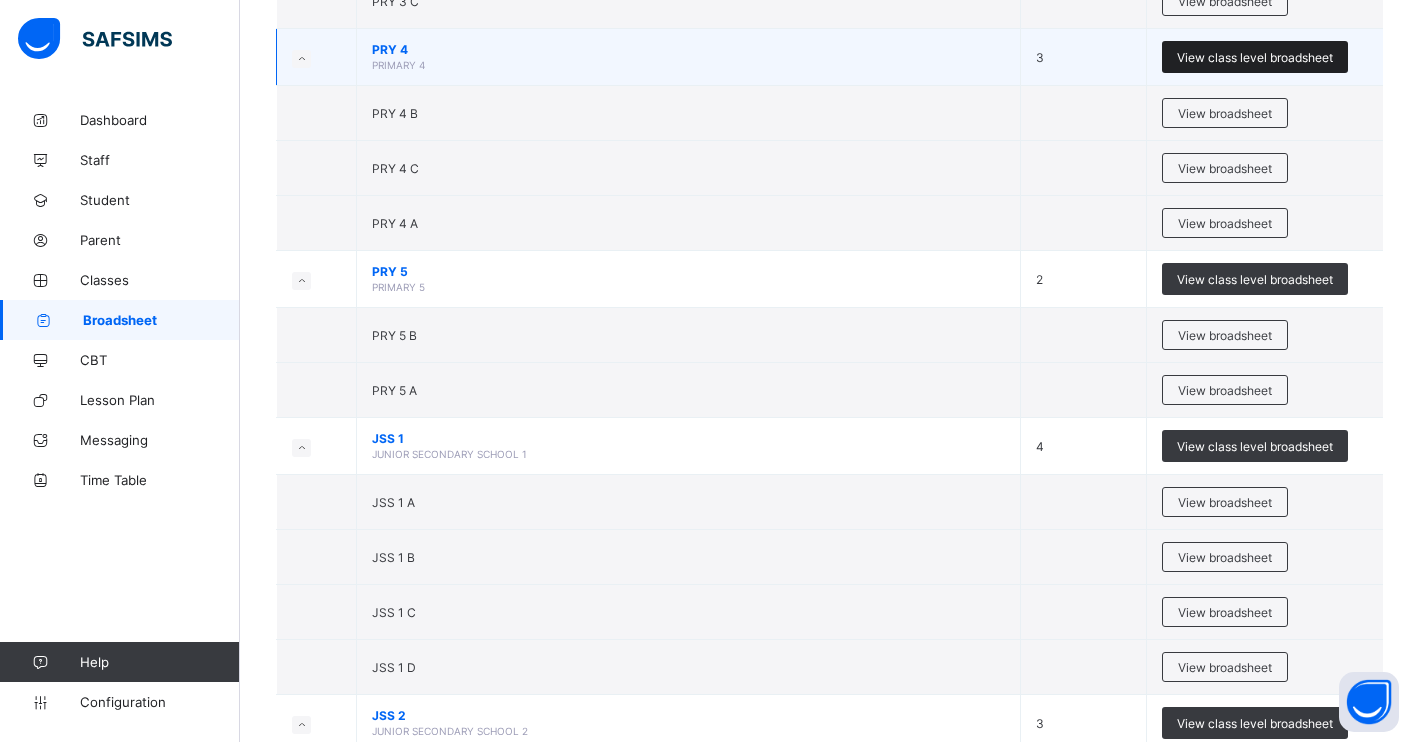 click on "View class level broadsheet" at bounding box center [1255, 57] 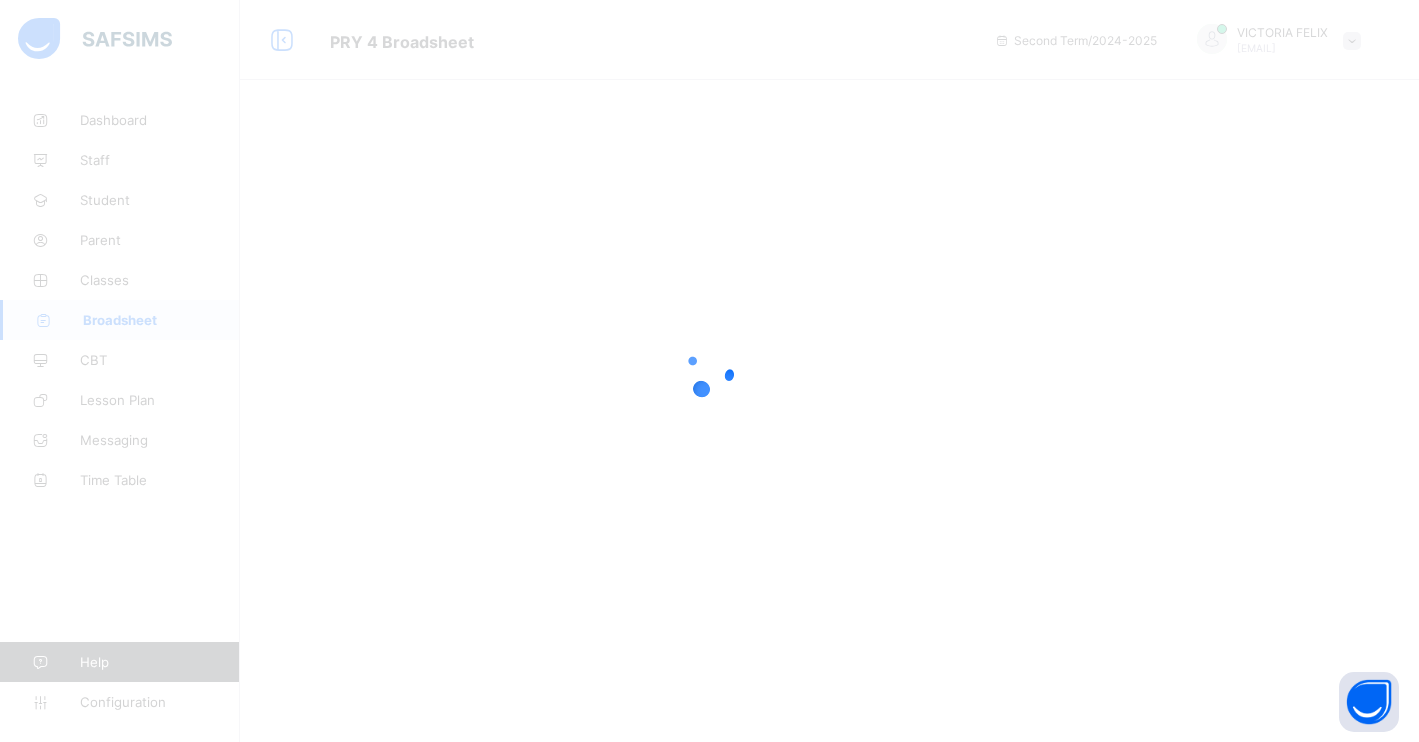 scroll, scrollTop: 0, scrollLeft: 0, axis: both 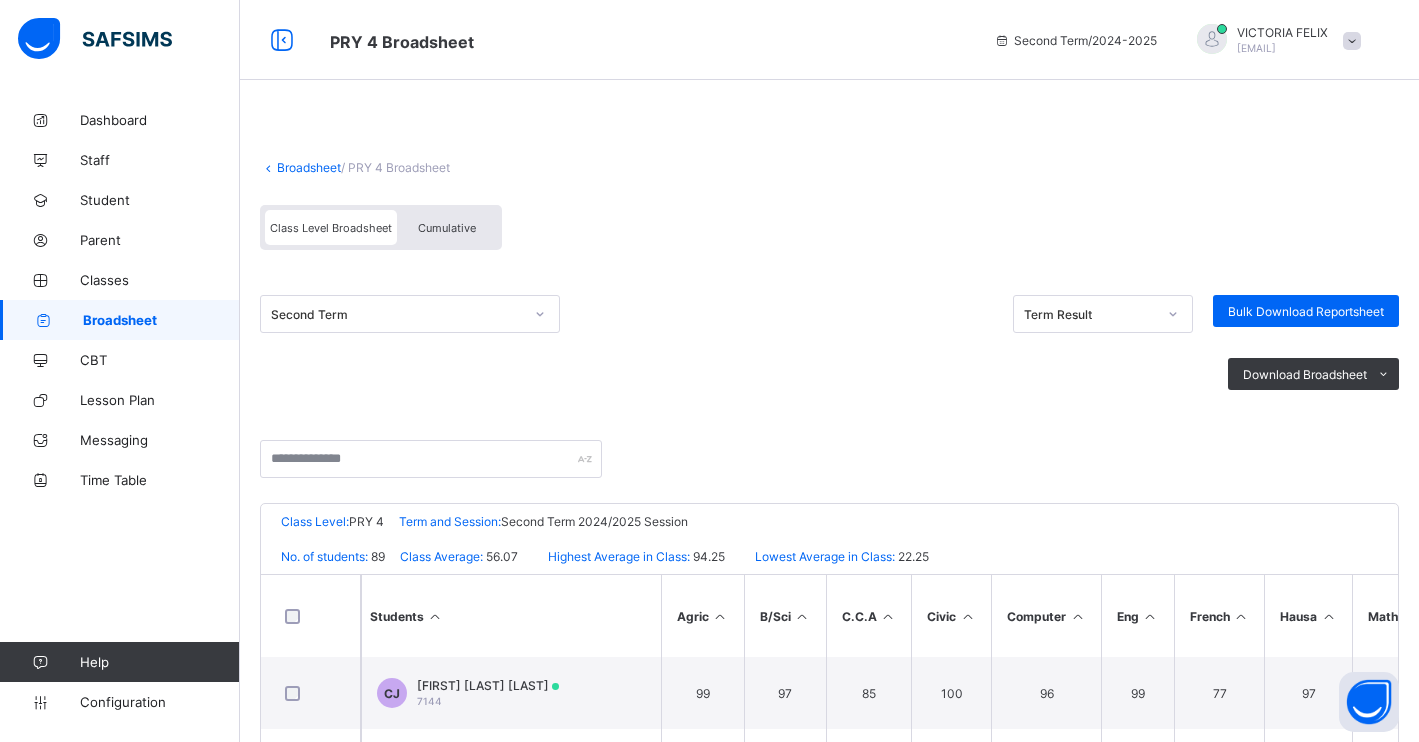 click on "Second Term" at bounding box center [397, 314] 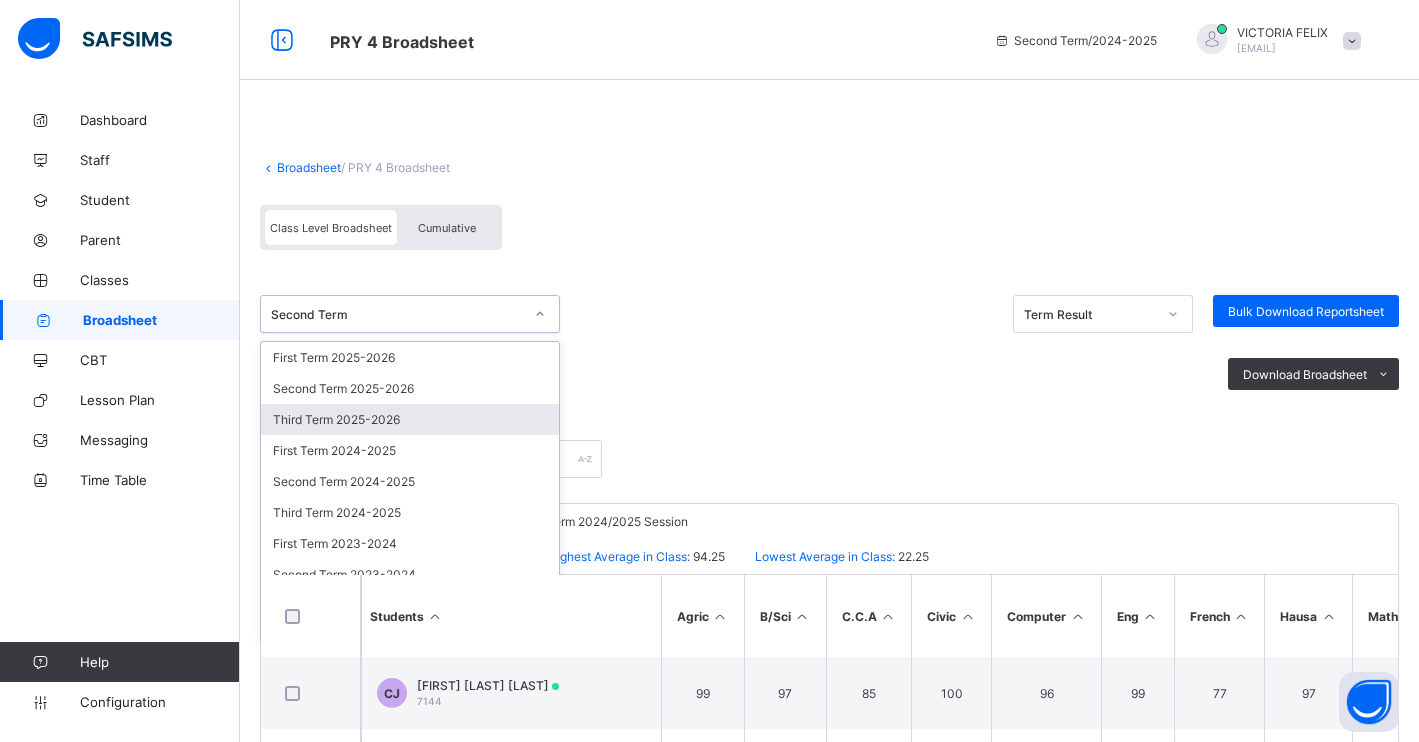 click on "Third Term 2025-2026" at bounding box center [410, 419] 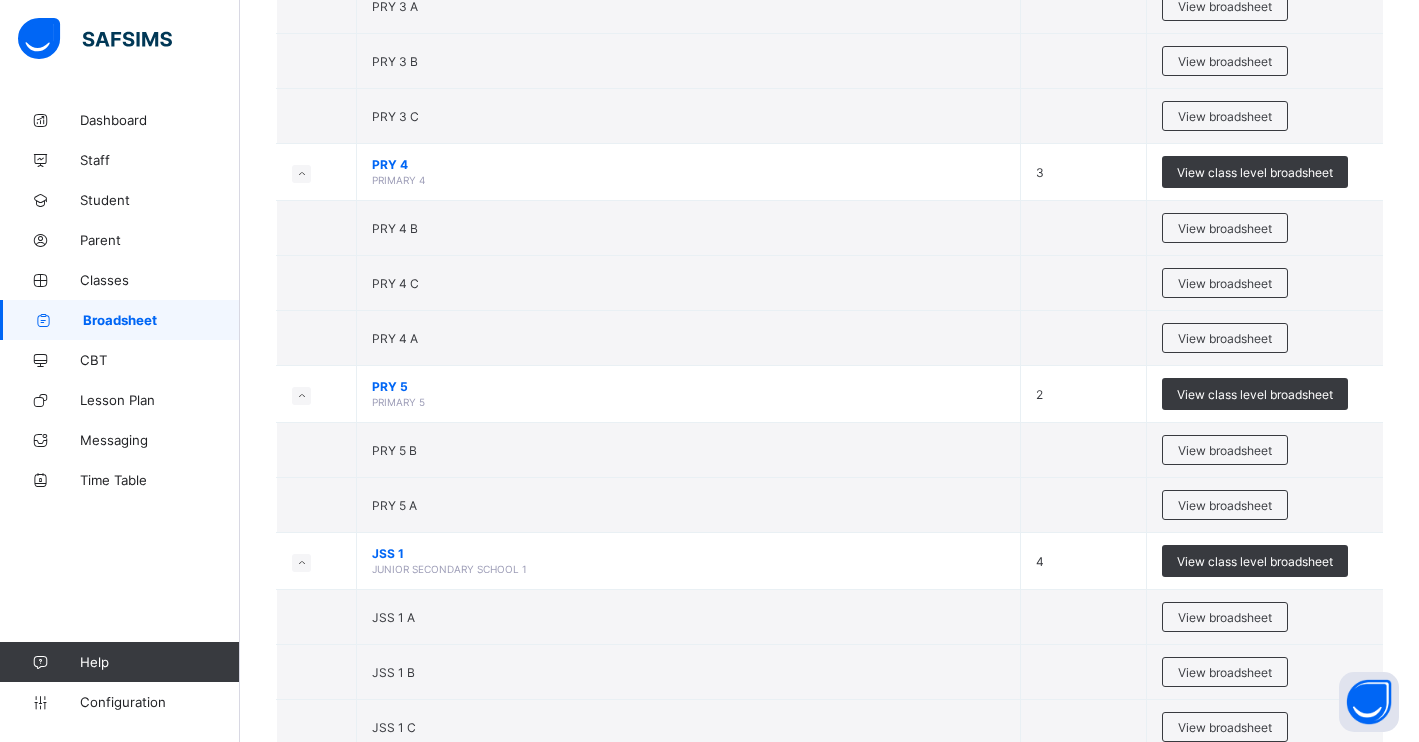 scroll, scrollTop: 1375, scrollLeft: 0, axis: vertical 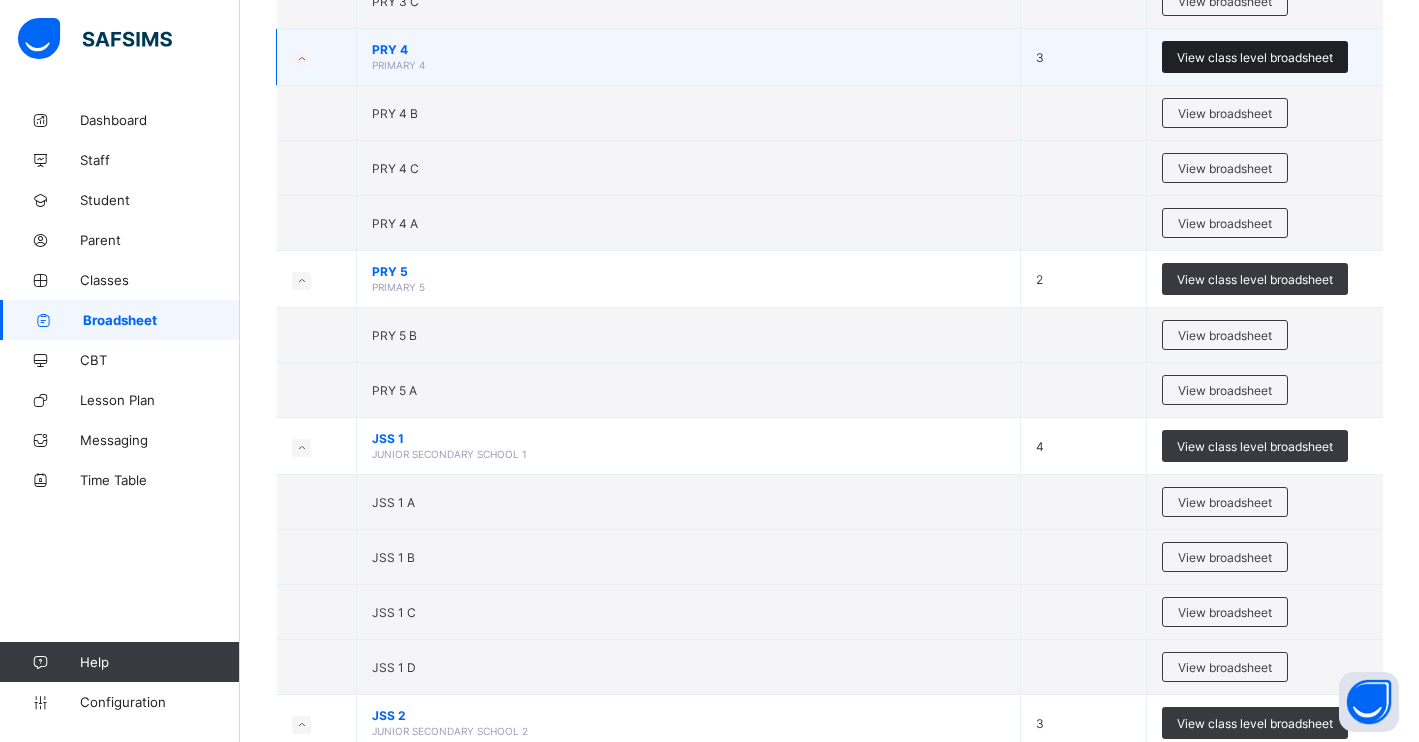 click on "View class level broadsheet" at bounding box center (1255, 57) 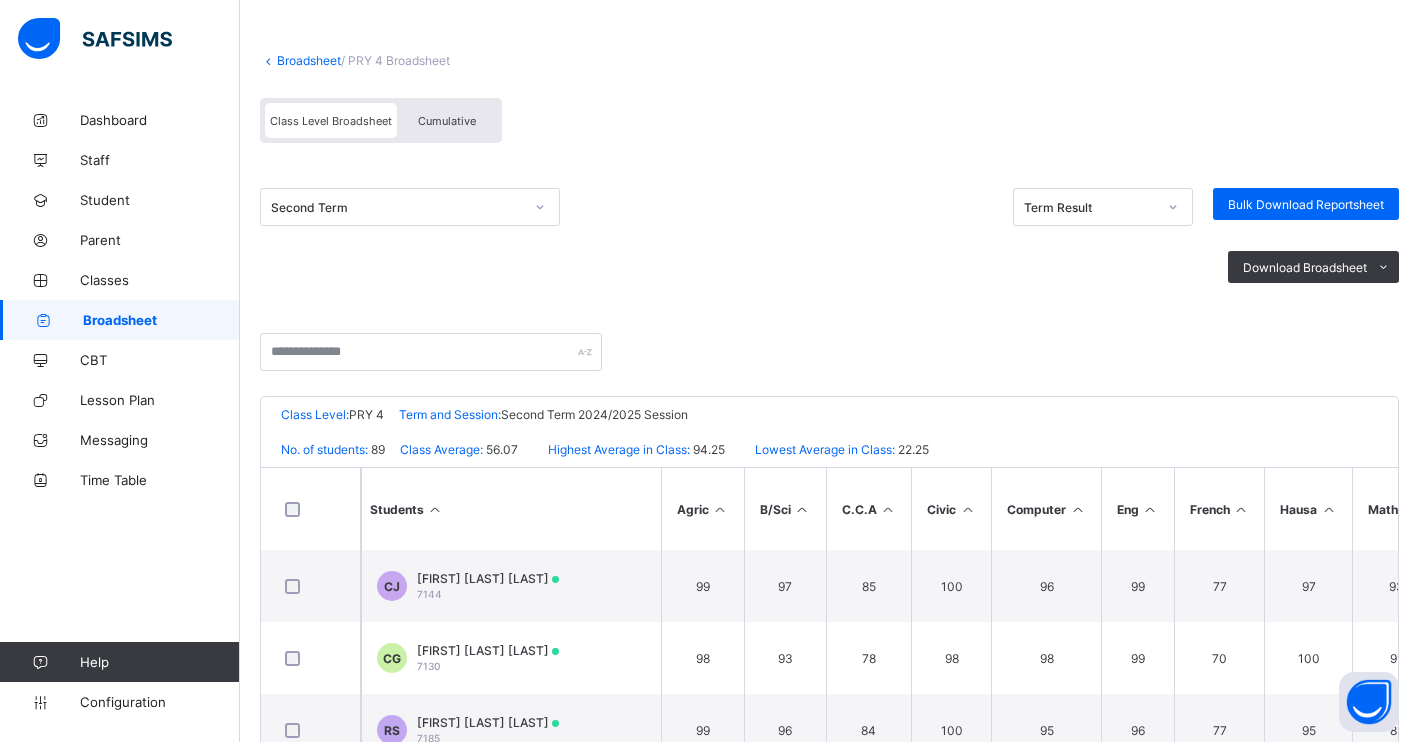 scroll, scrollTop: 0, scrollLeft: 0, axis: both 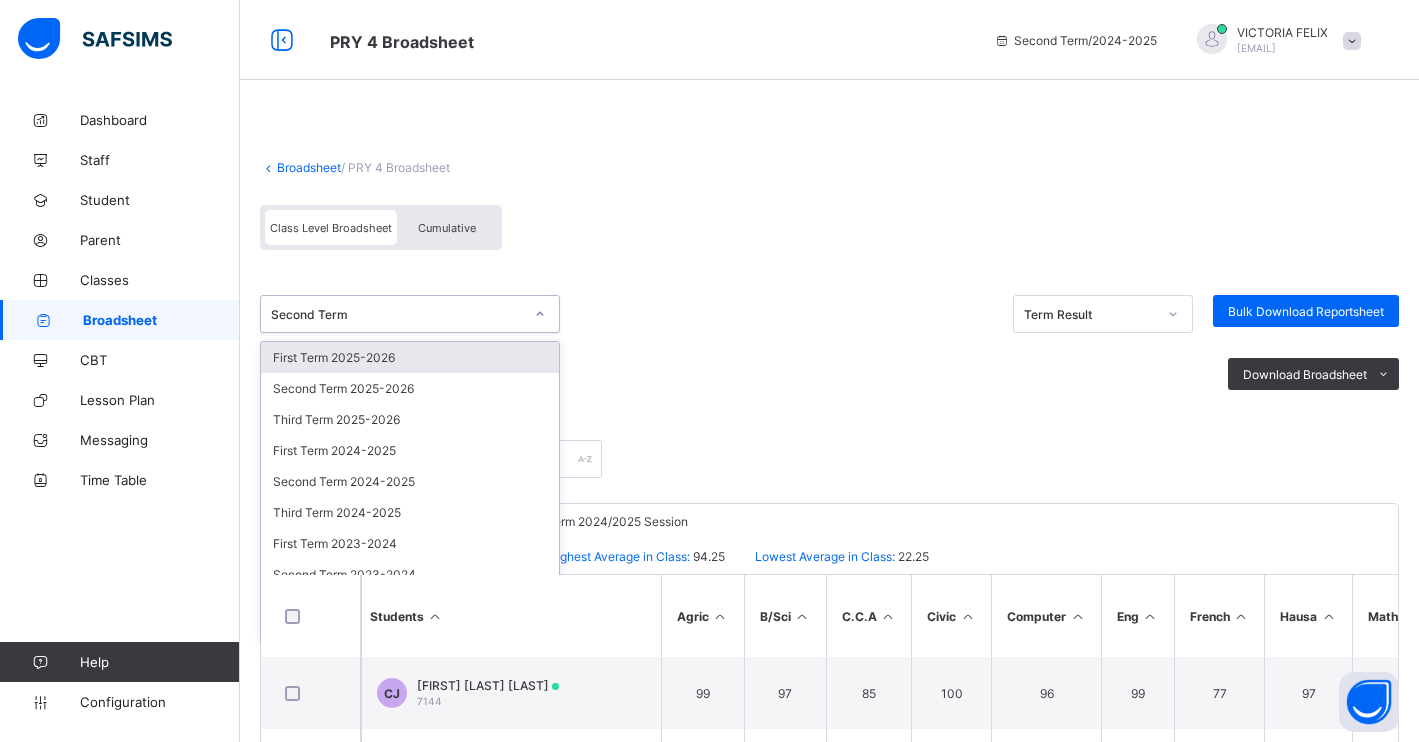 click on "Second Term" at bounding box center (397, 314) 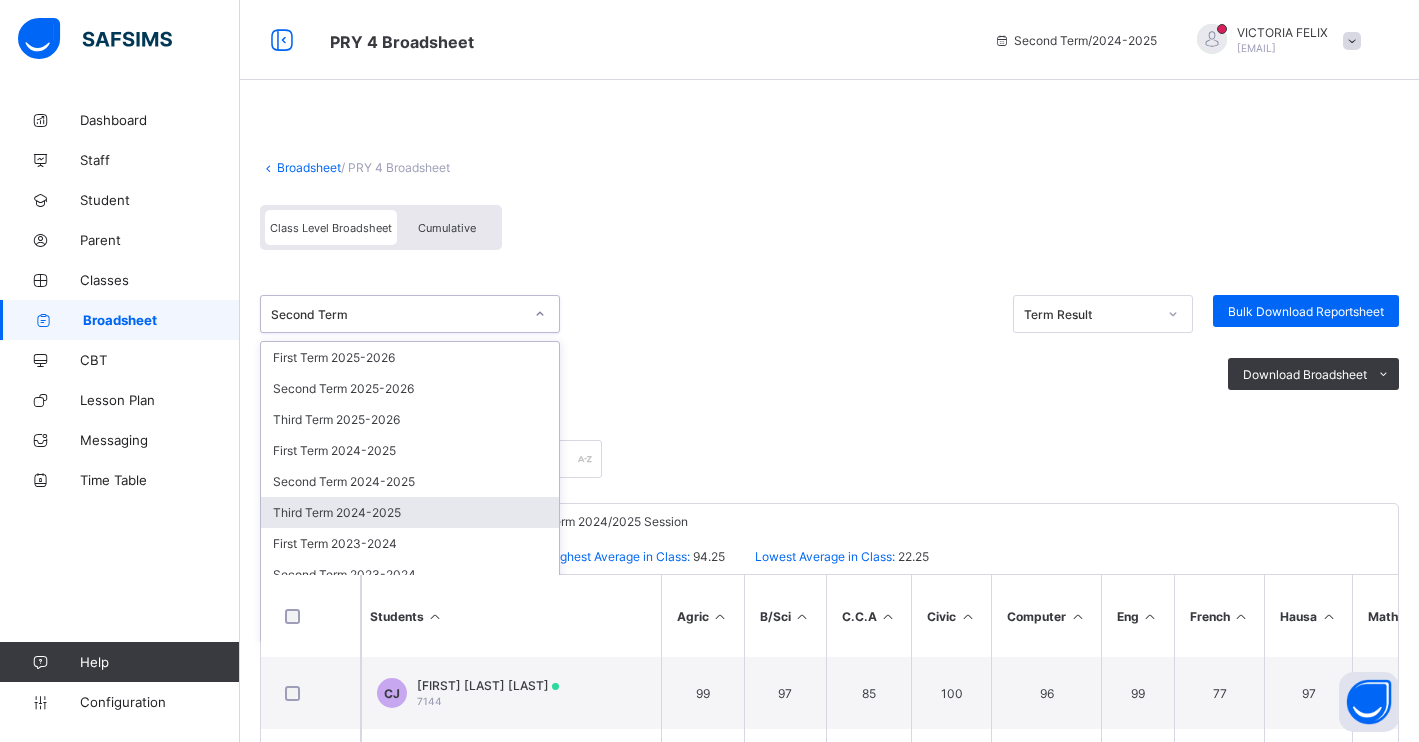 click on "Third Term 2024-2025" at bounding box center [410, 512] 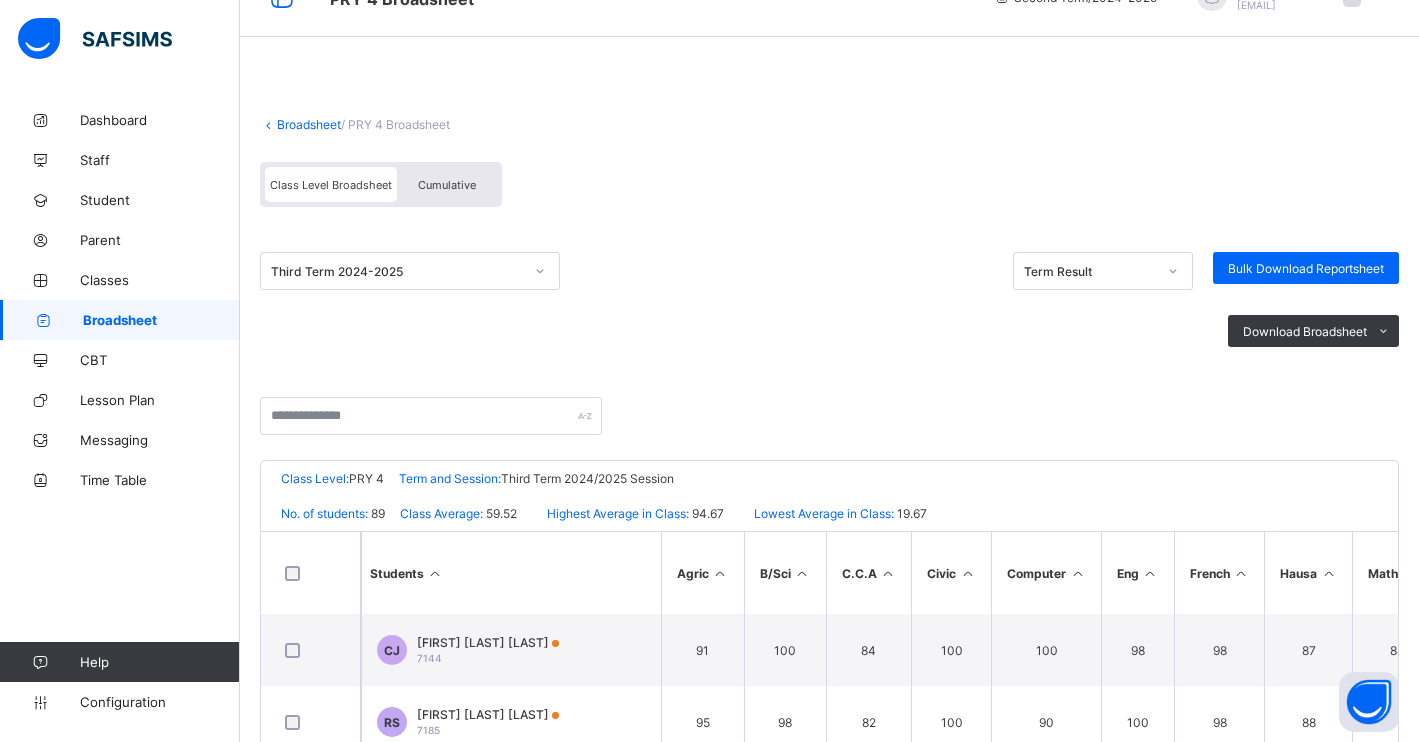 scroll, scrollTop: 0, scrollLeft: 0, axis: both 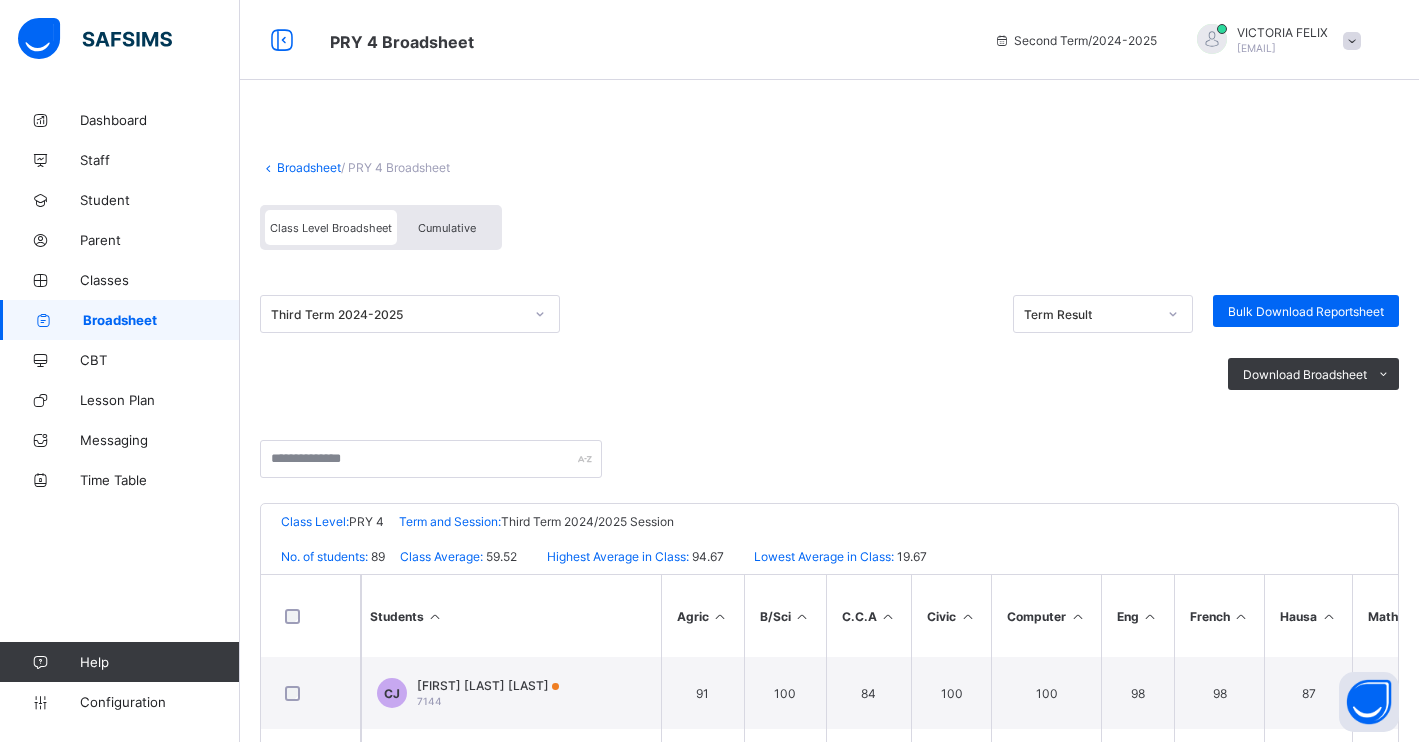 click on "Cumulative" at bounding box center [447, 228] 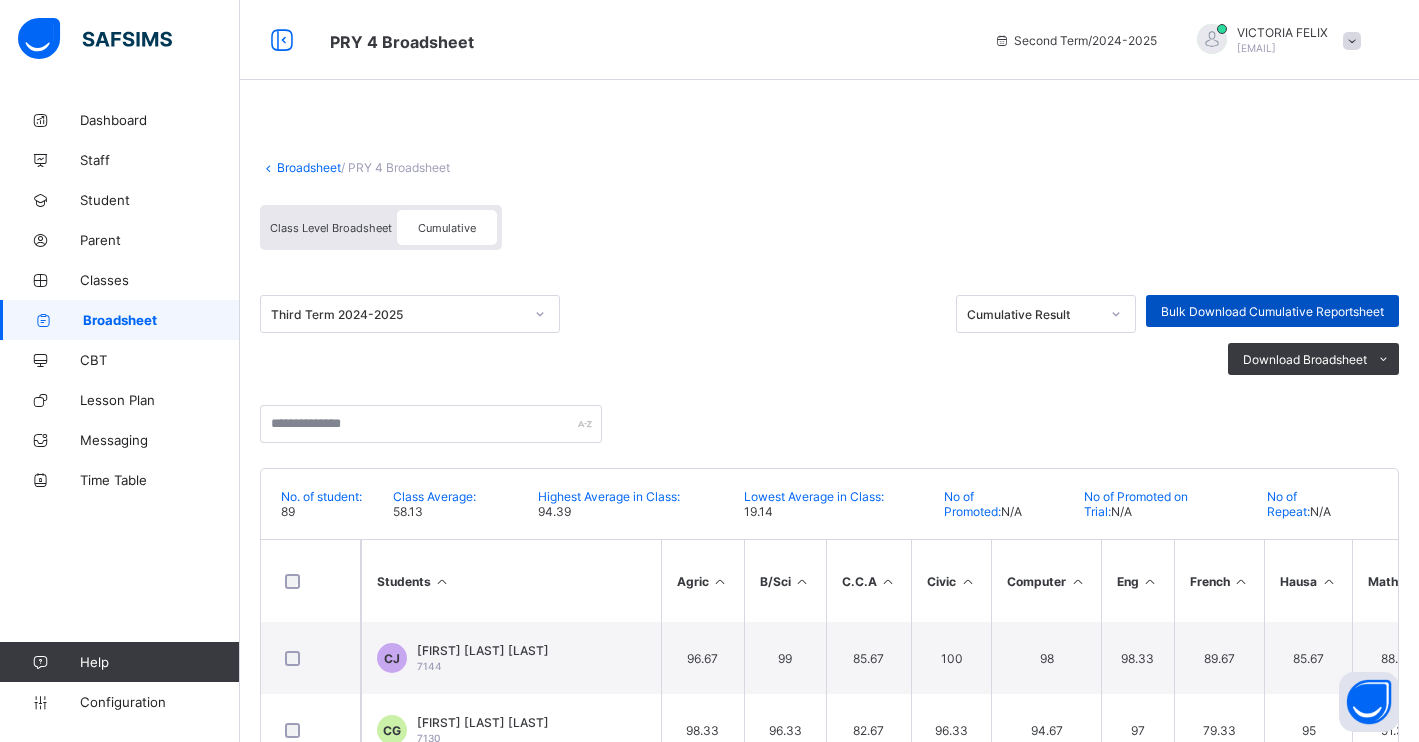click on "Bulk Download Cumulative Reportsheet" at bounding box center (1272, 311) 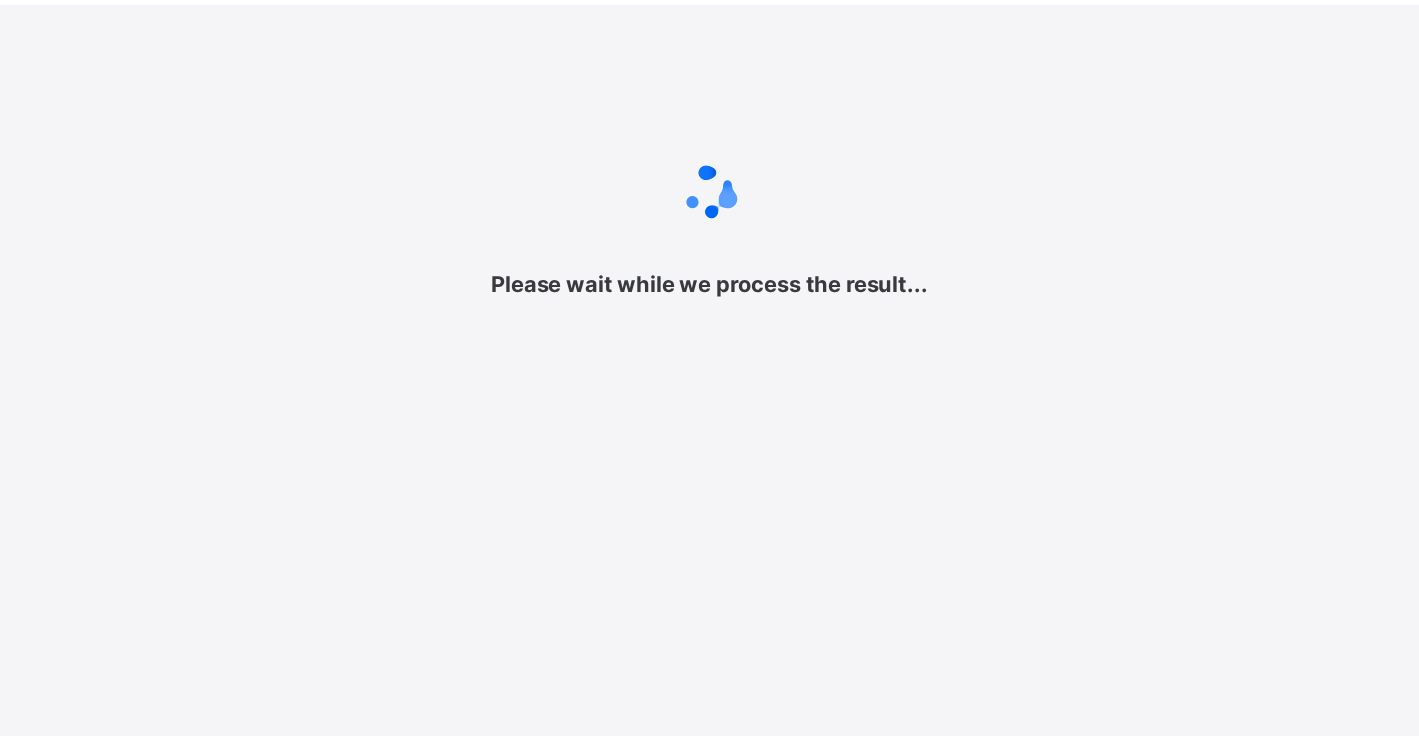 scroll, scrollTop: 0, scrollLeft: 0, axis: both 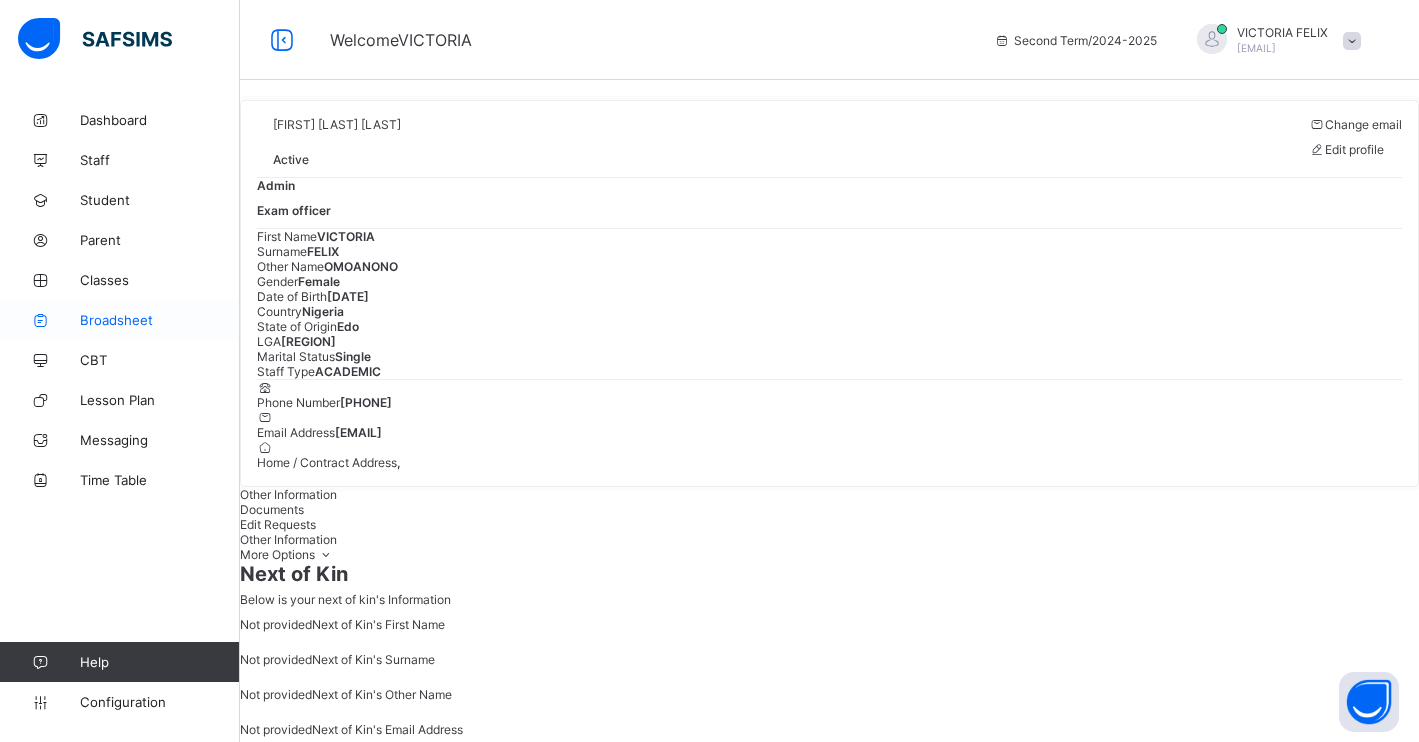 click on "Broadsheet" at bounding box center [120, 320] 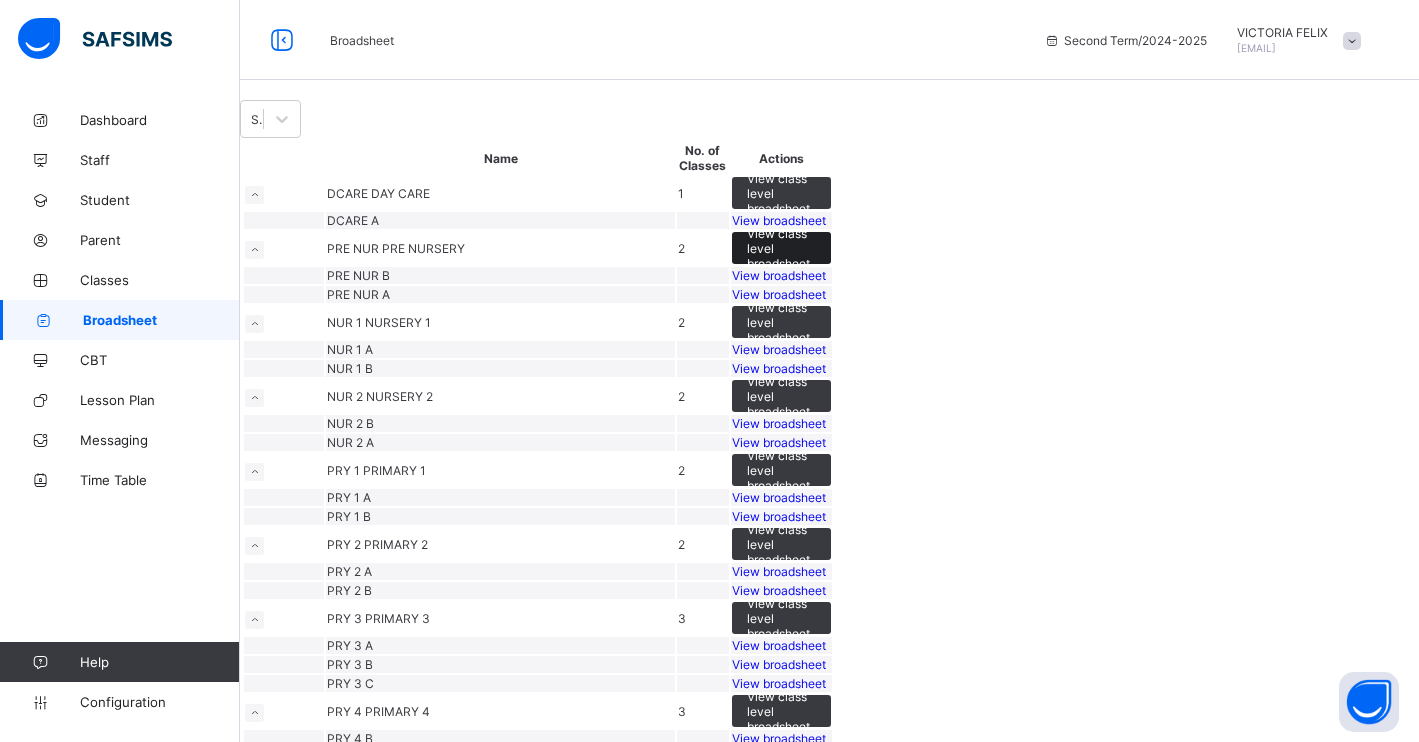 click on "View class level broadsheet" at bounding box center (781, 248) 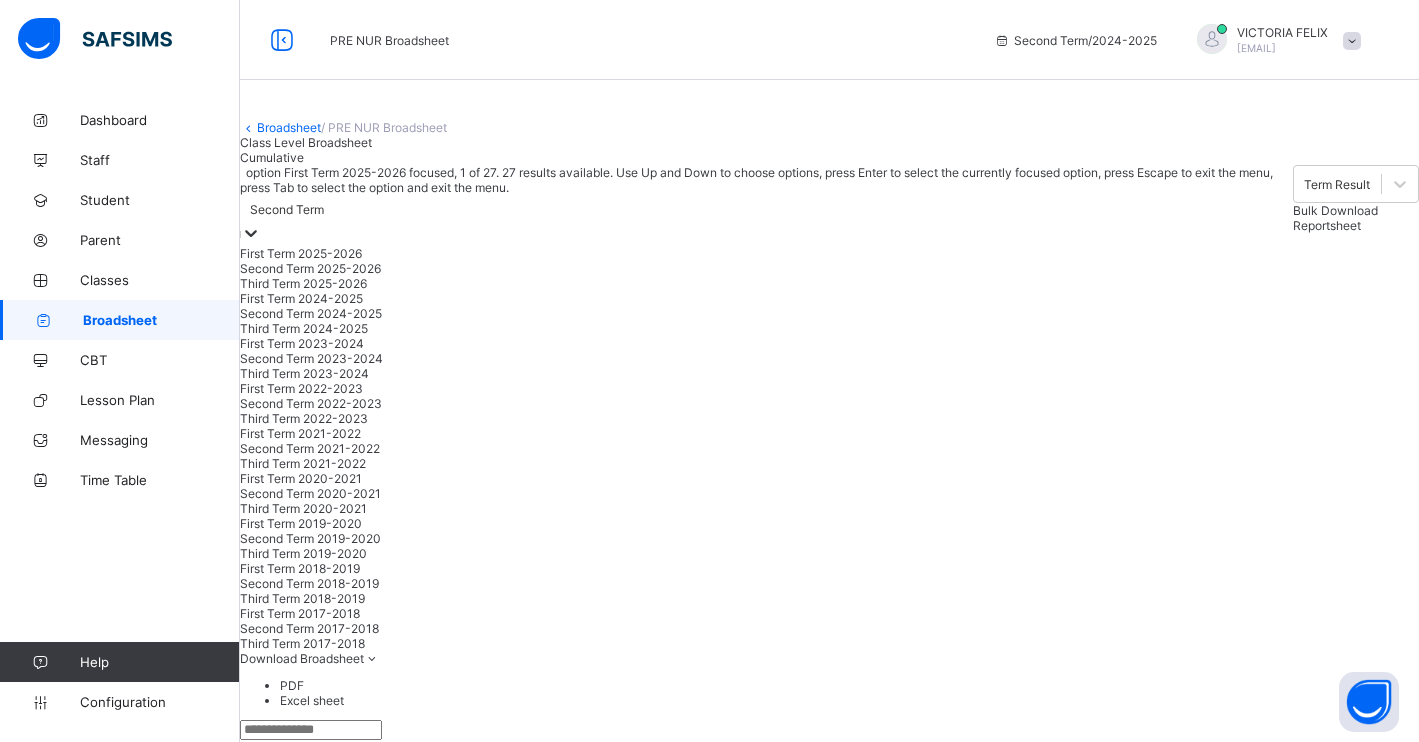 click 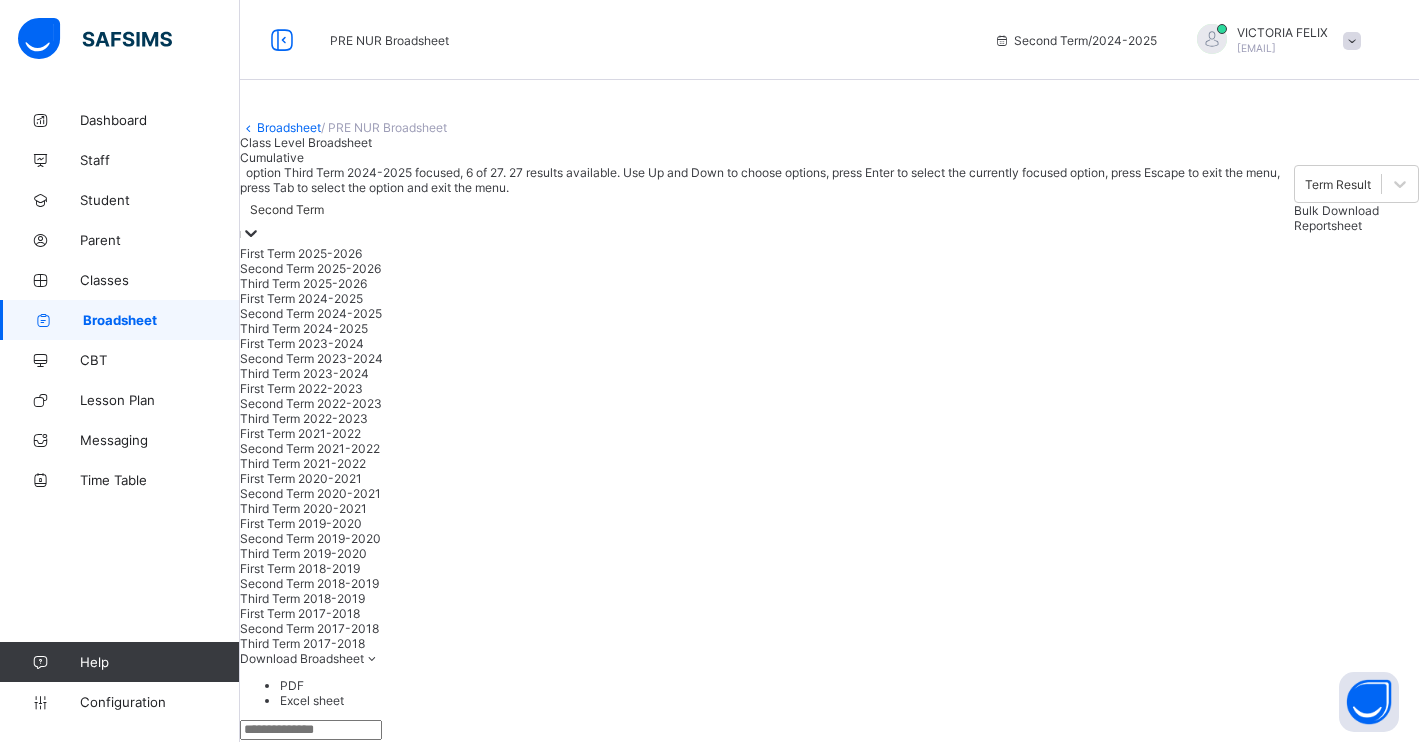 click on "Third Term 2024-2025" at bounding box center (767, 328) 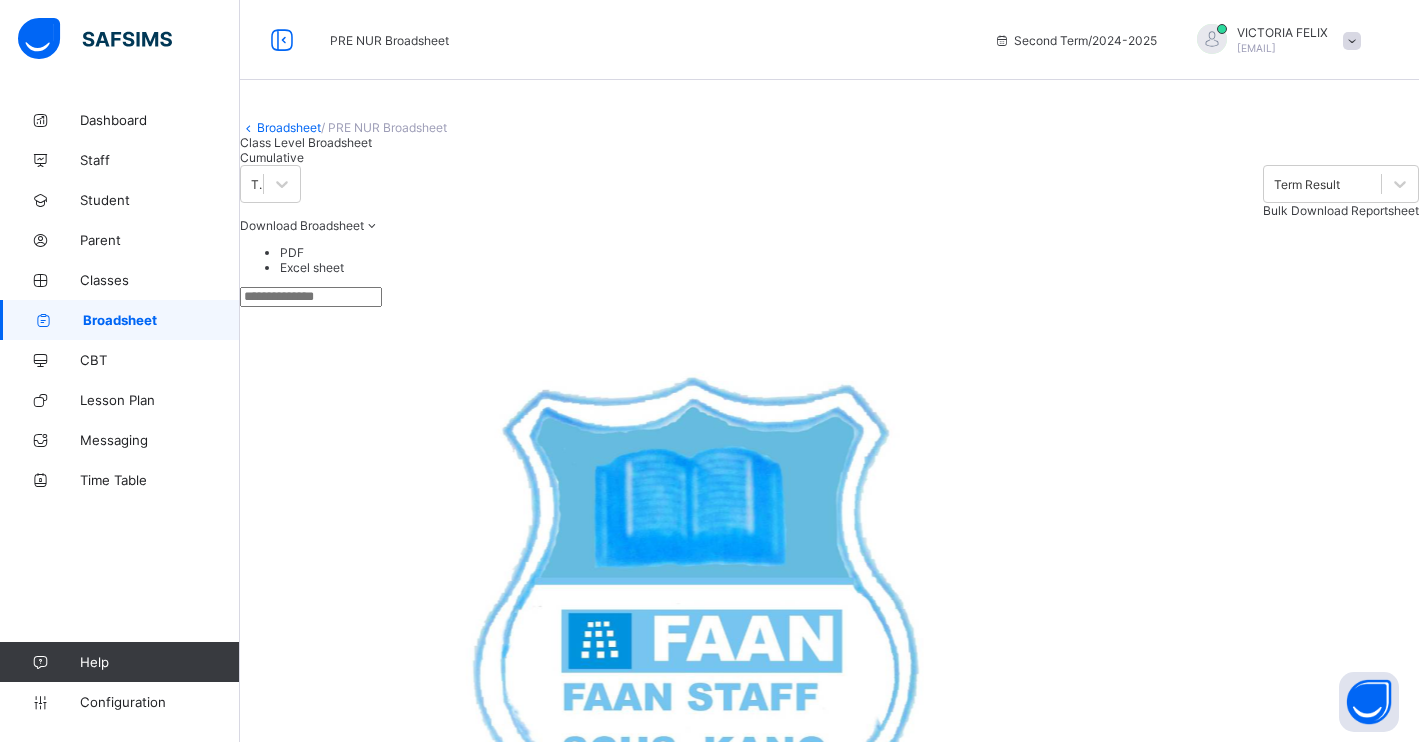 click on "Cumulative" at bounding box center (272, 157) 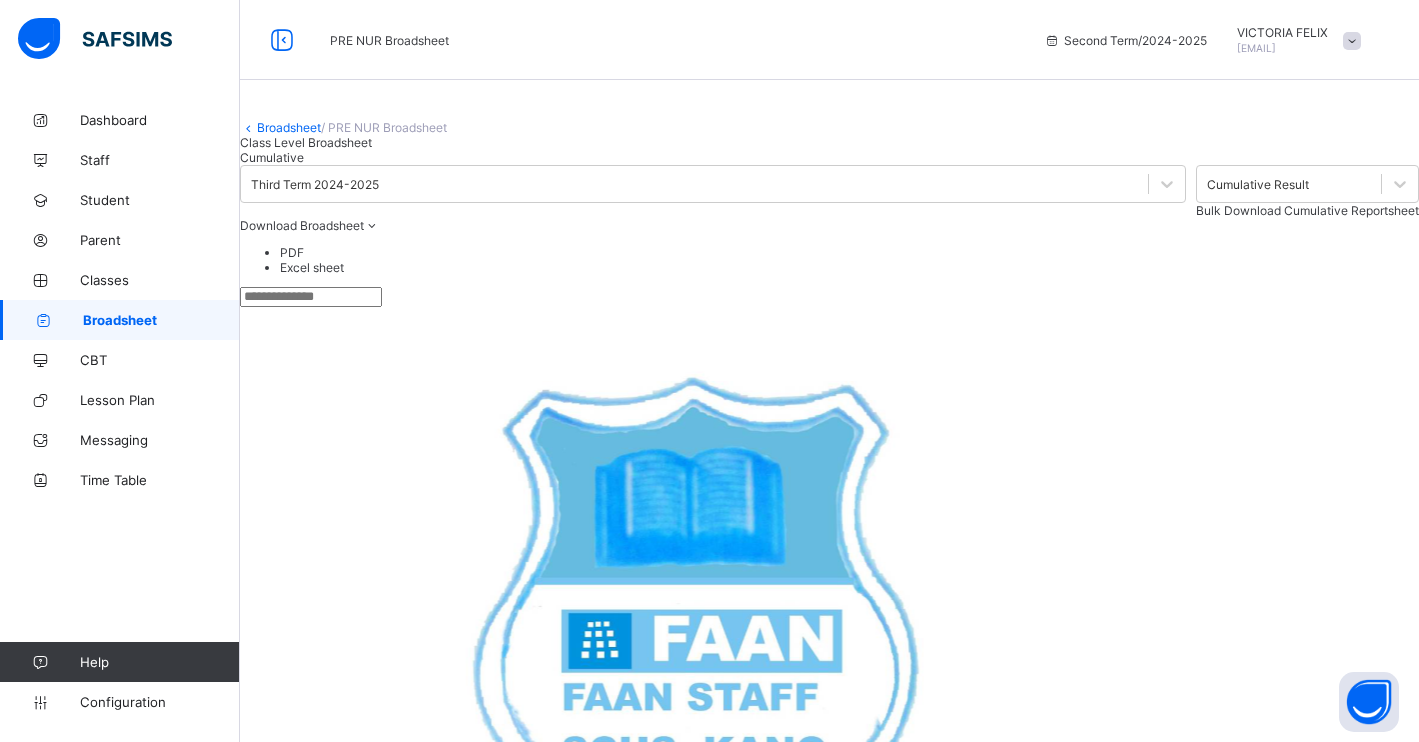 click on "Bulk Download Cumulative Reportsheet" at bounding box center (1307, 210) 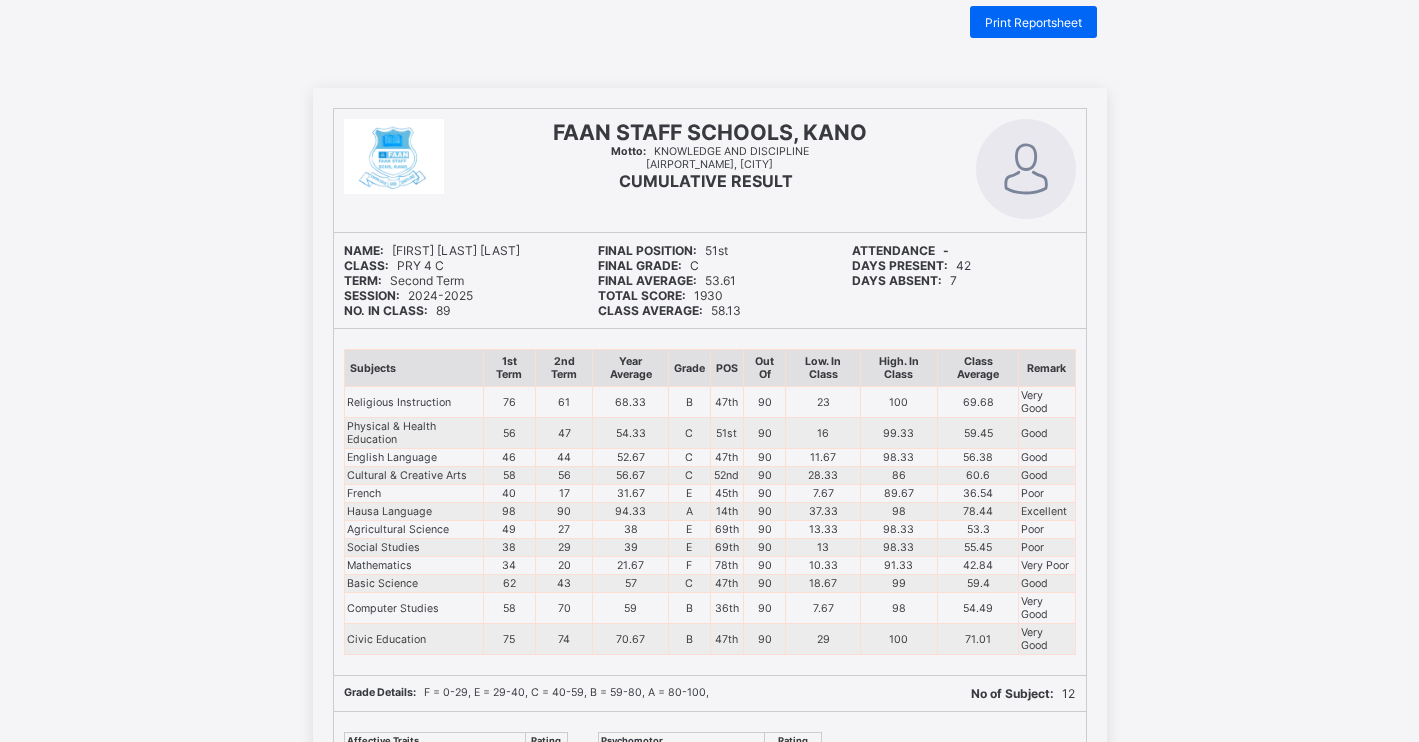 scroll, scrollTop: 0, scrollLeft: 0, axis: both 